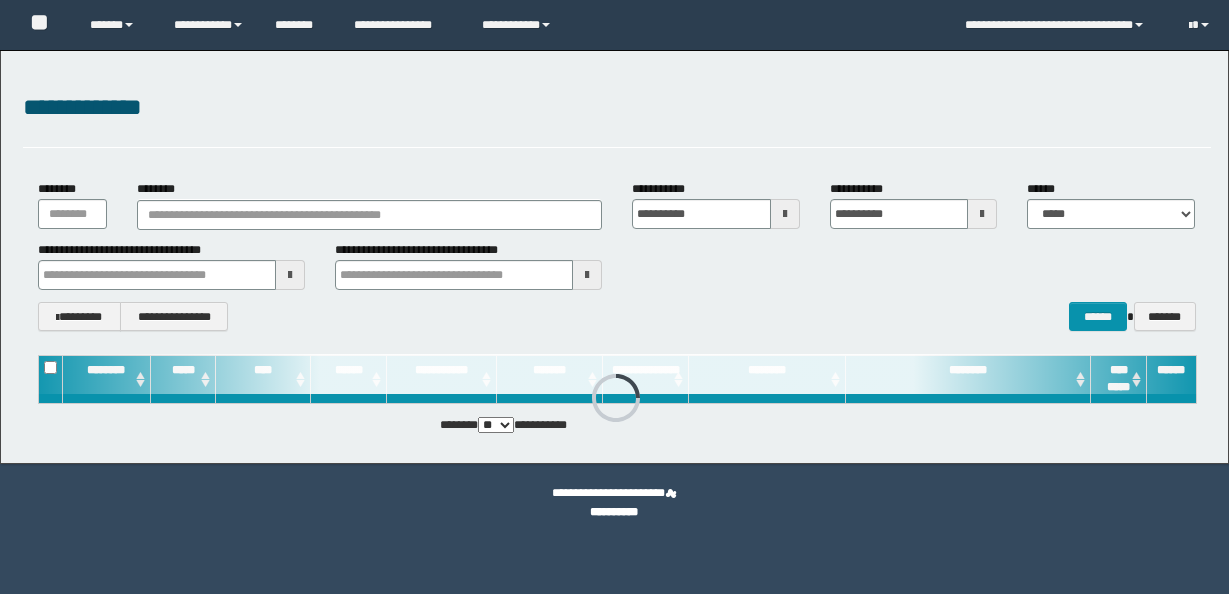 scroll, scrollTop: 0, scrollLeft: 0, axis: both 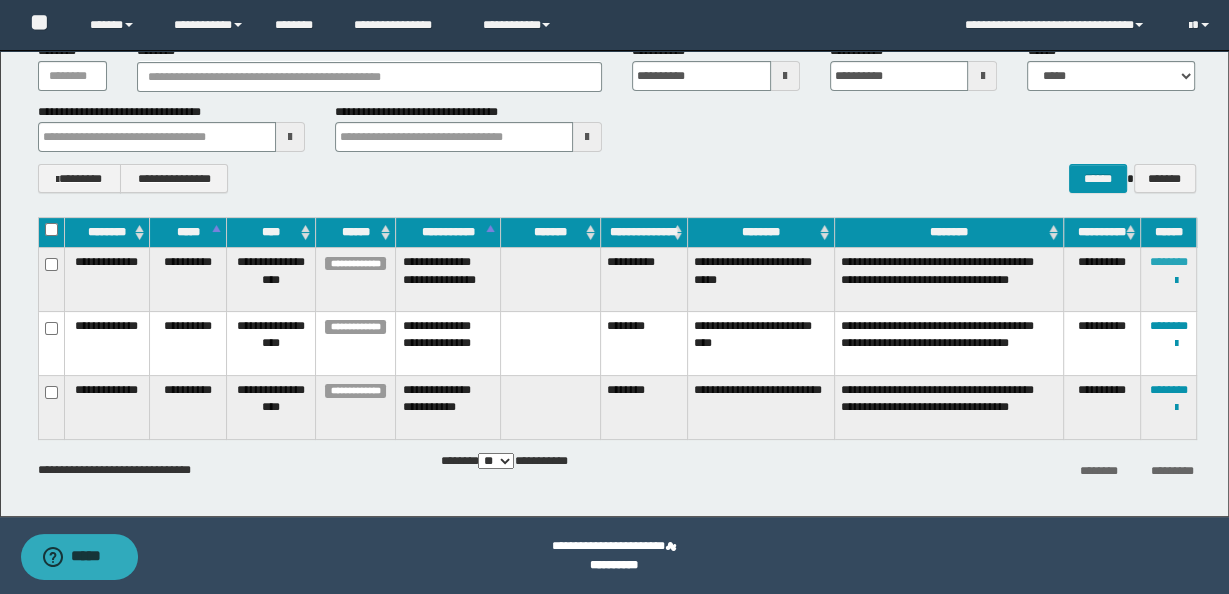 click on "********" at bounding box center (1168, 262) 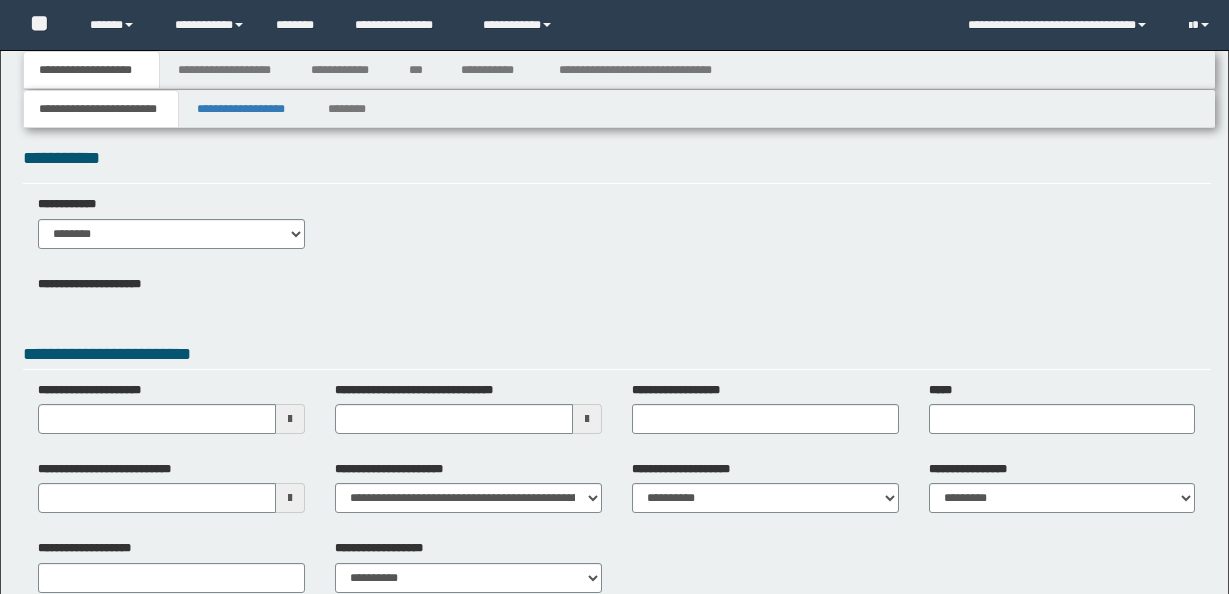 scroll, scrollTop: 0, scrollLeft: 0, axis: both 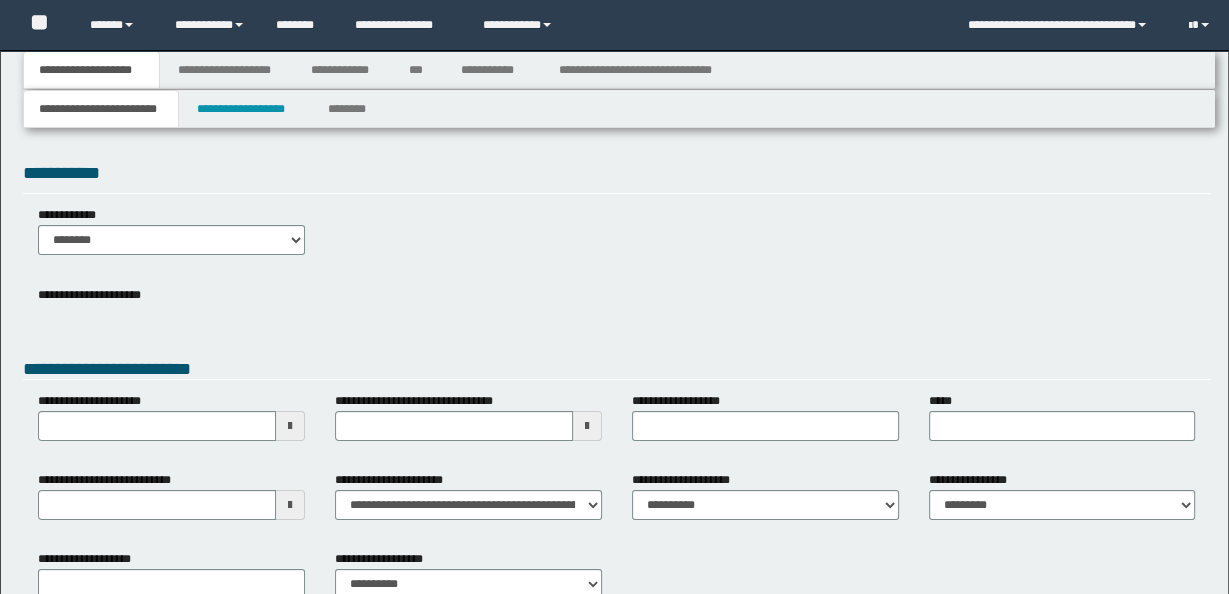 type 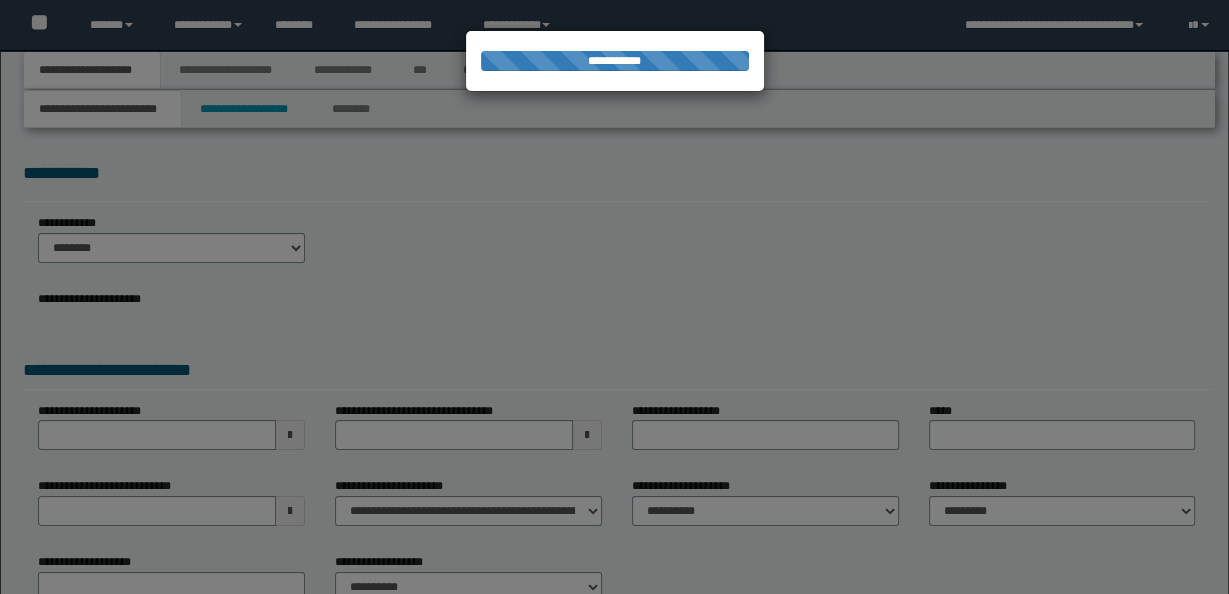 scroll, scrollTop: 0, scrollLeft: 0, axis: both 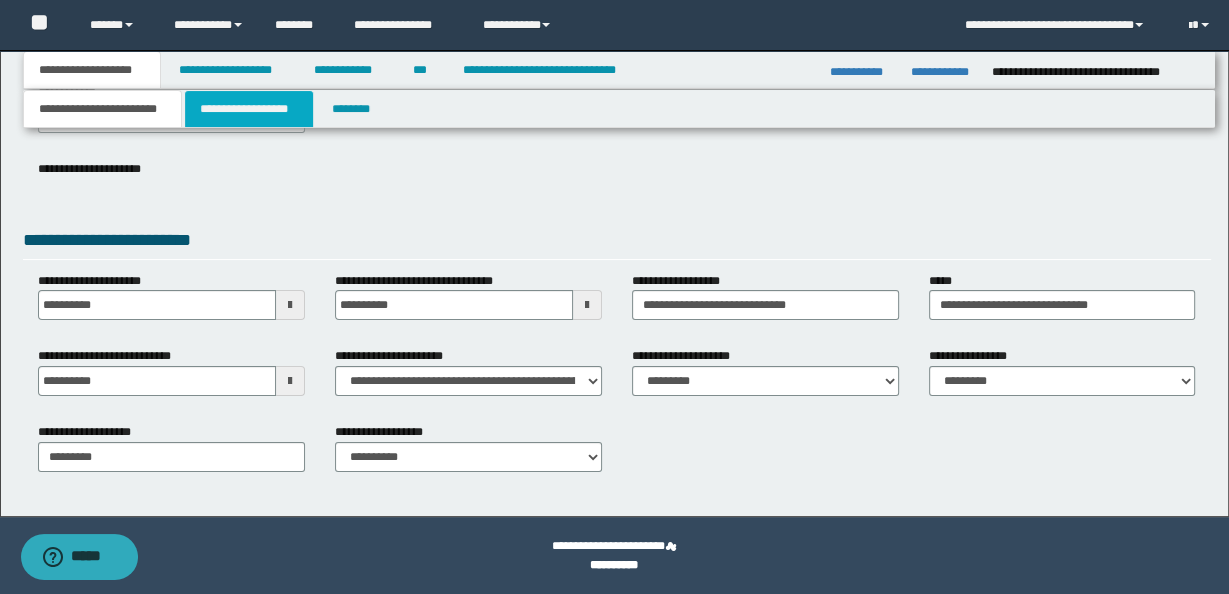 click on "**********" at bounding box center [249, 109] 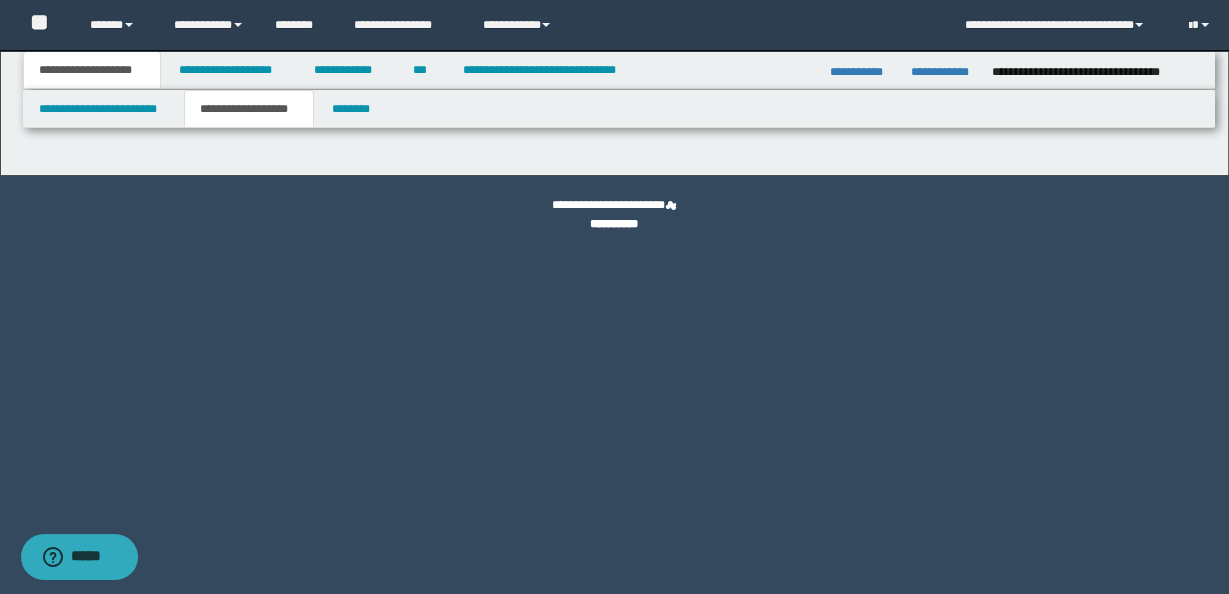scroll, scrollTop: 0, scrollLeft: 0, axis: both 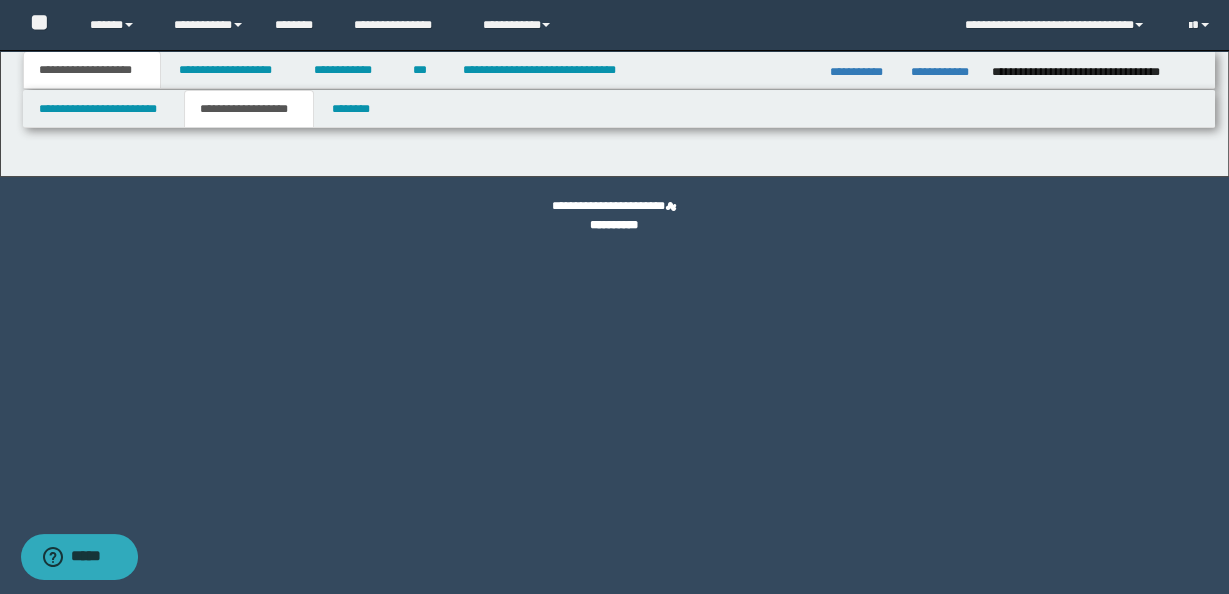 type on "**********" 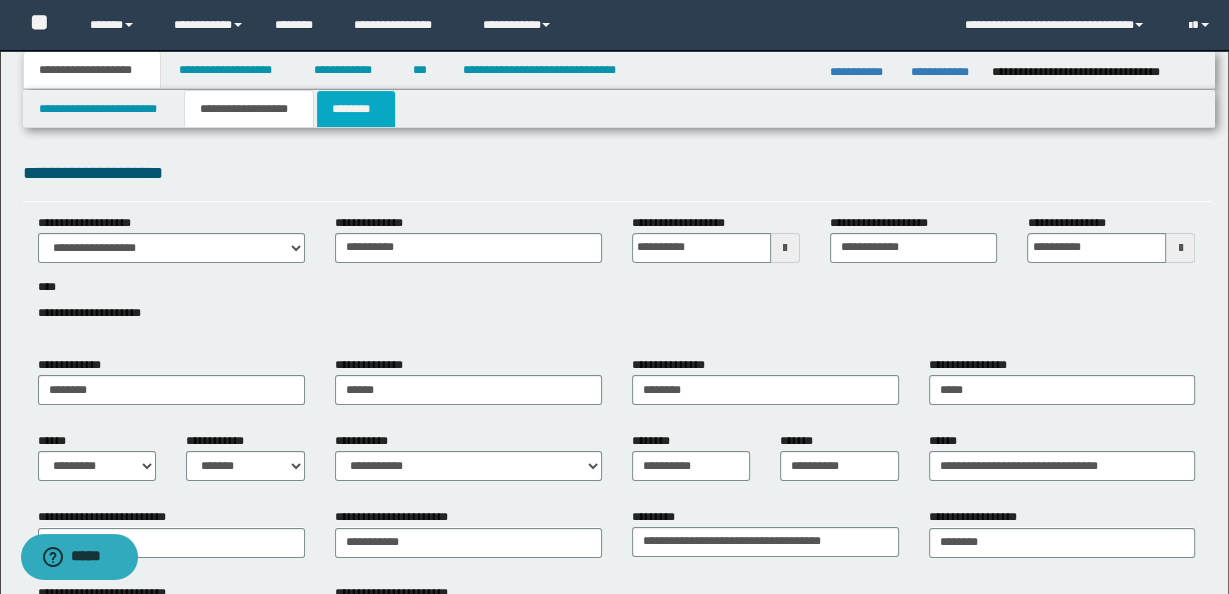 click on "********" at bounding box center [356, 109] 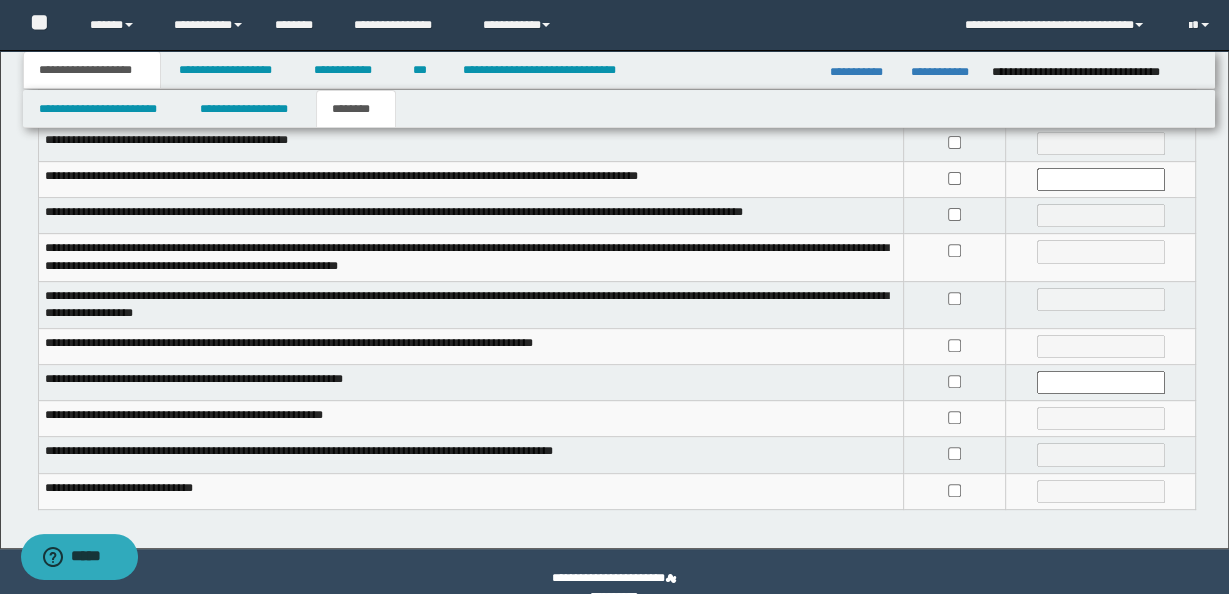 scroll, scrollTop: 531, scrollLeft: 0, axis: vertical 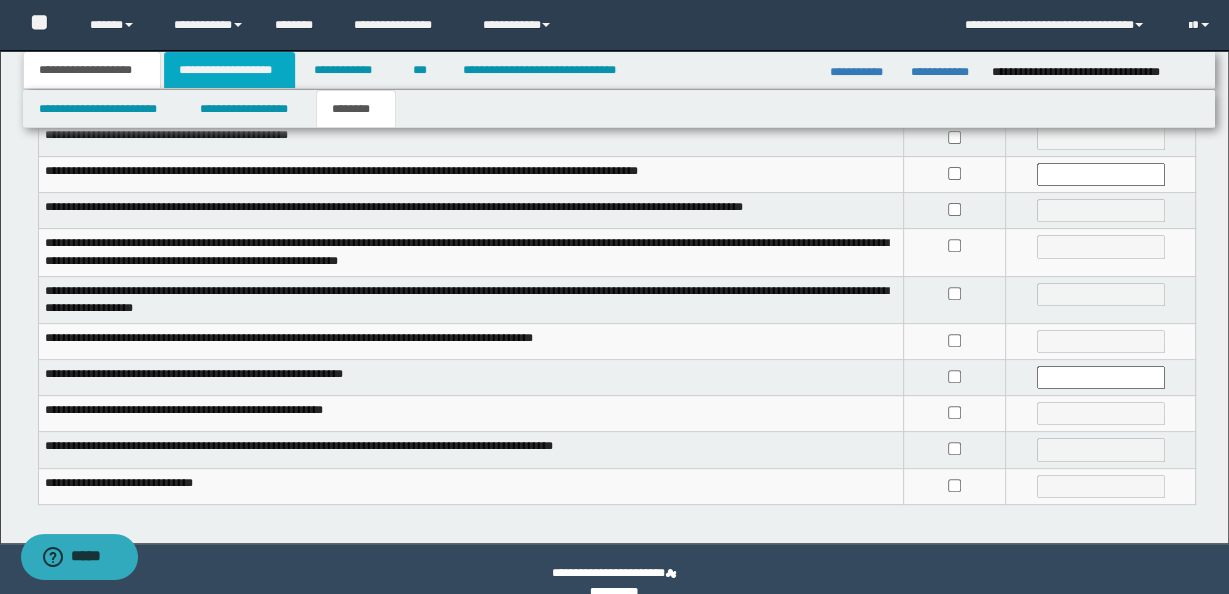 click on "**********" at bounding box center [229, 70] 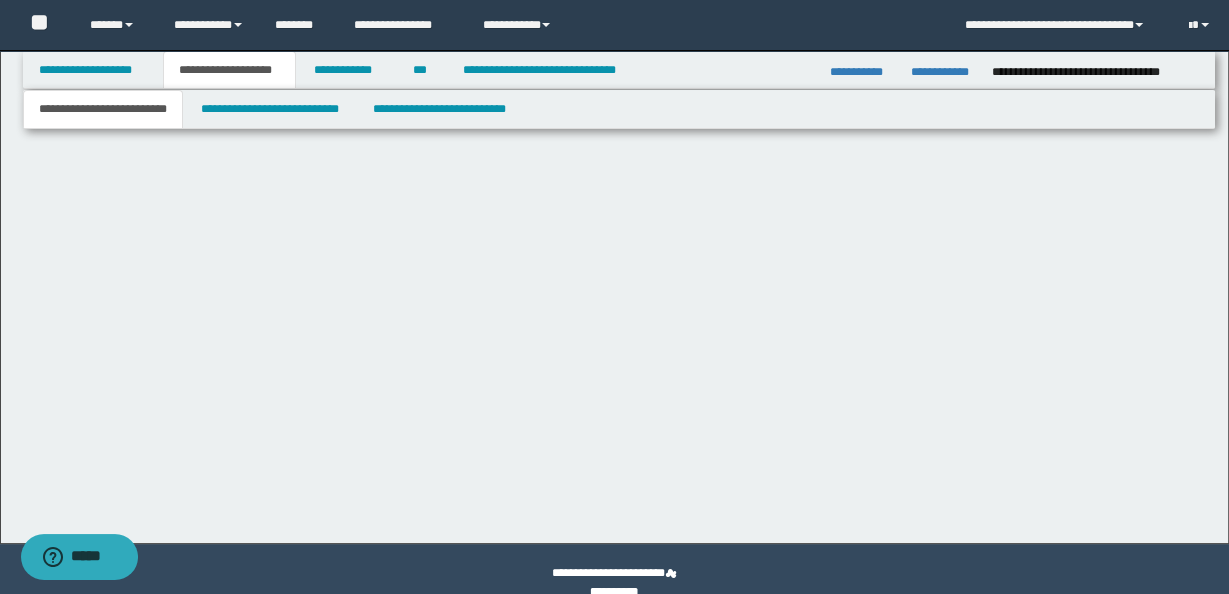 scroll, scrollTop: 0, scrollLeft: 0, axis: both 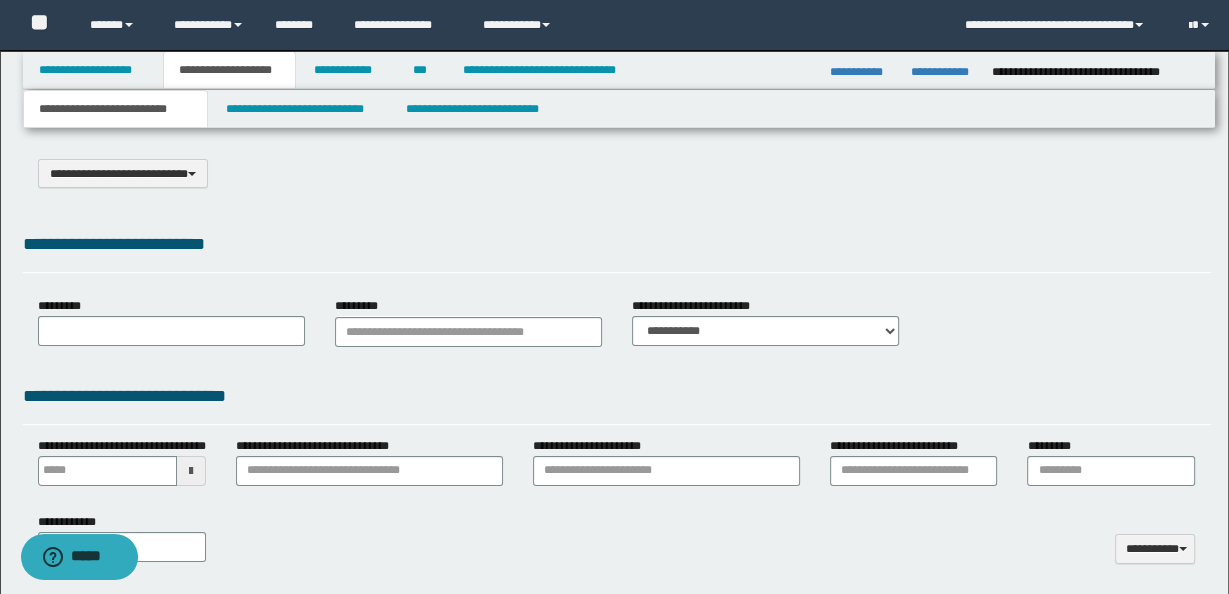 type on "*******" 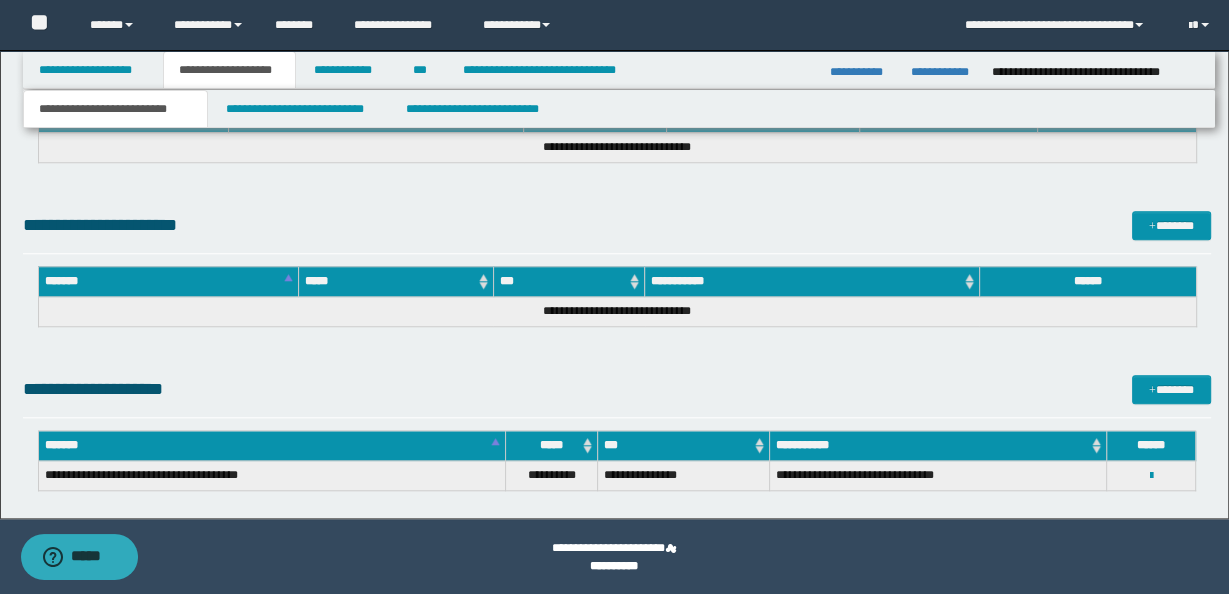 scroll, scrollTop: 1410, scrollLeft: 0, axis: vertical 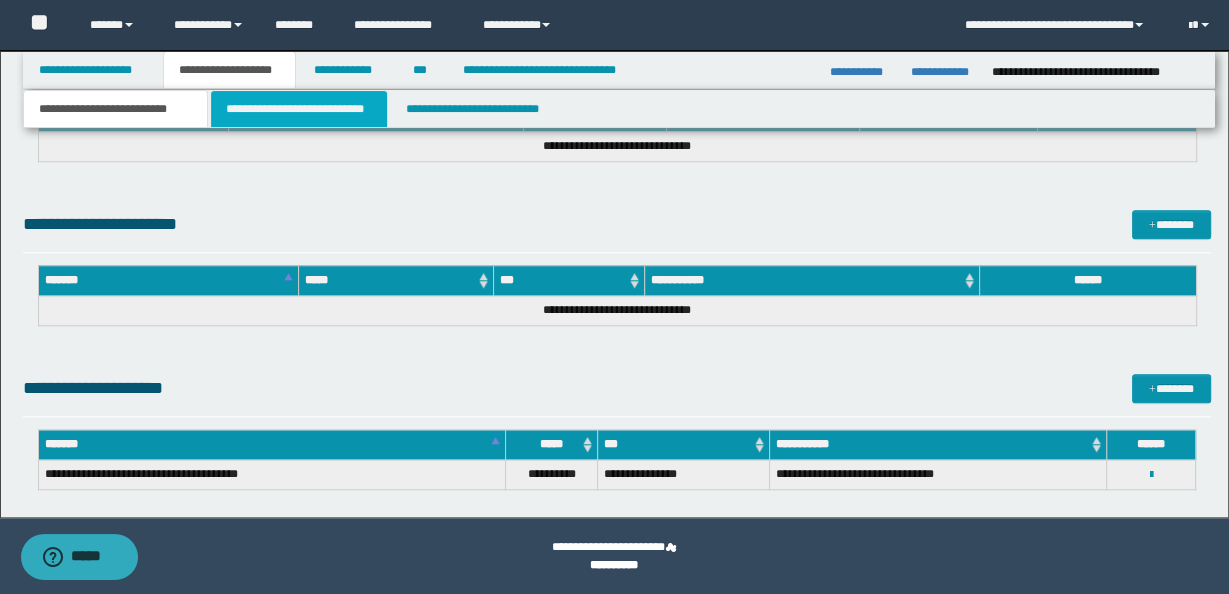 click on "**********" at bounding box center [299, 109] 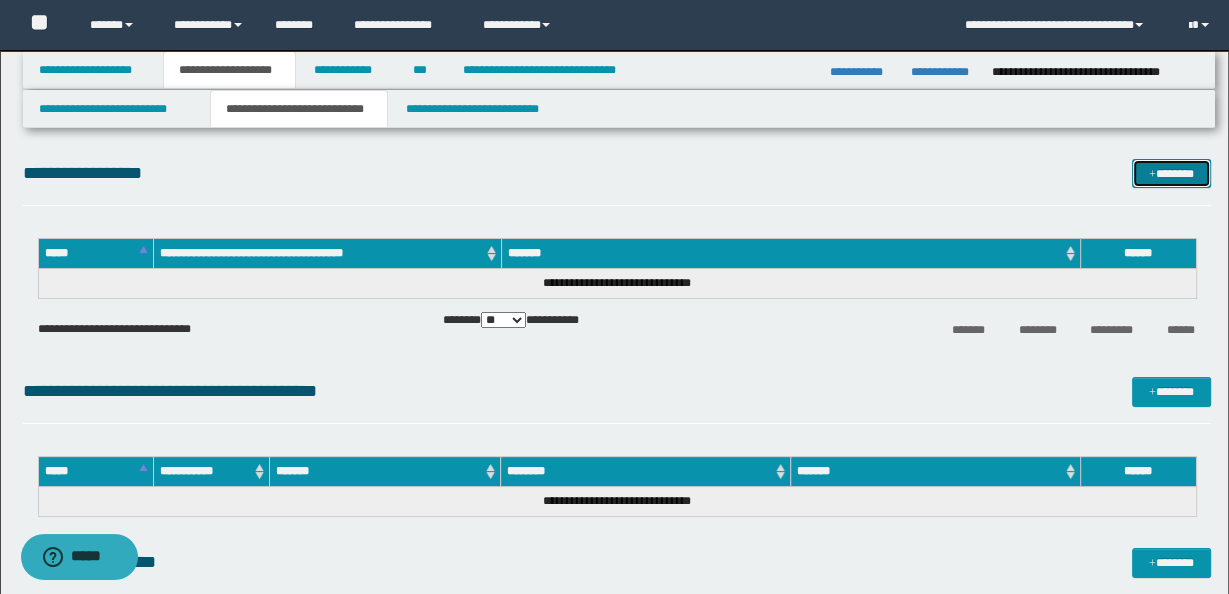click on "*******" at bounding box center [1171, 173] 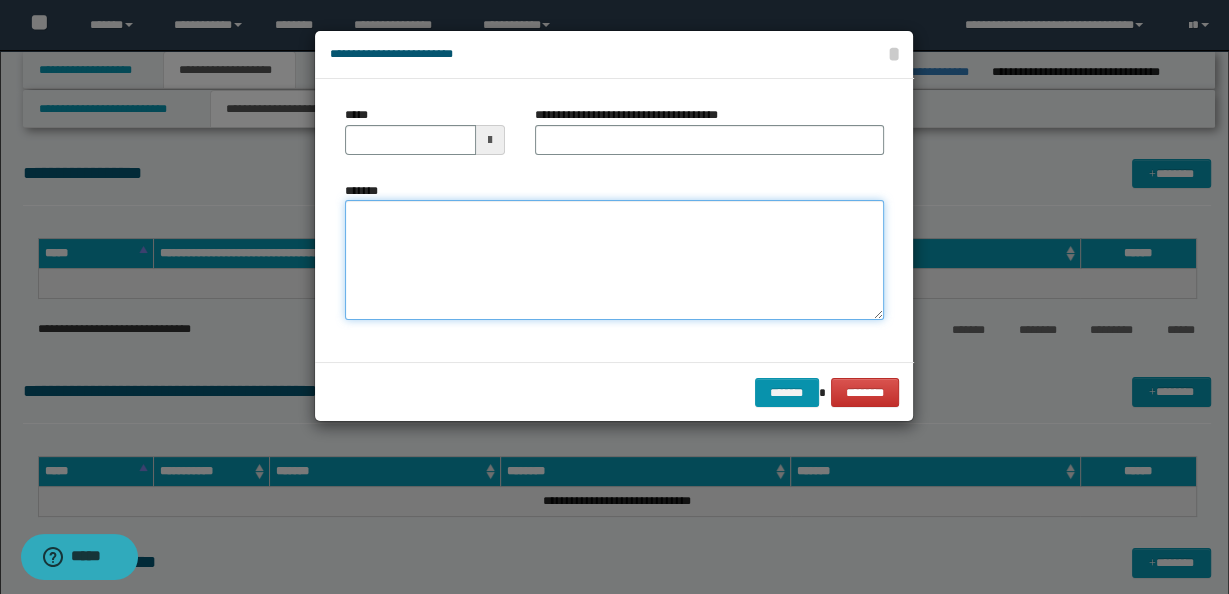 paste on "**********" 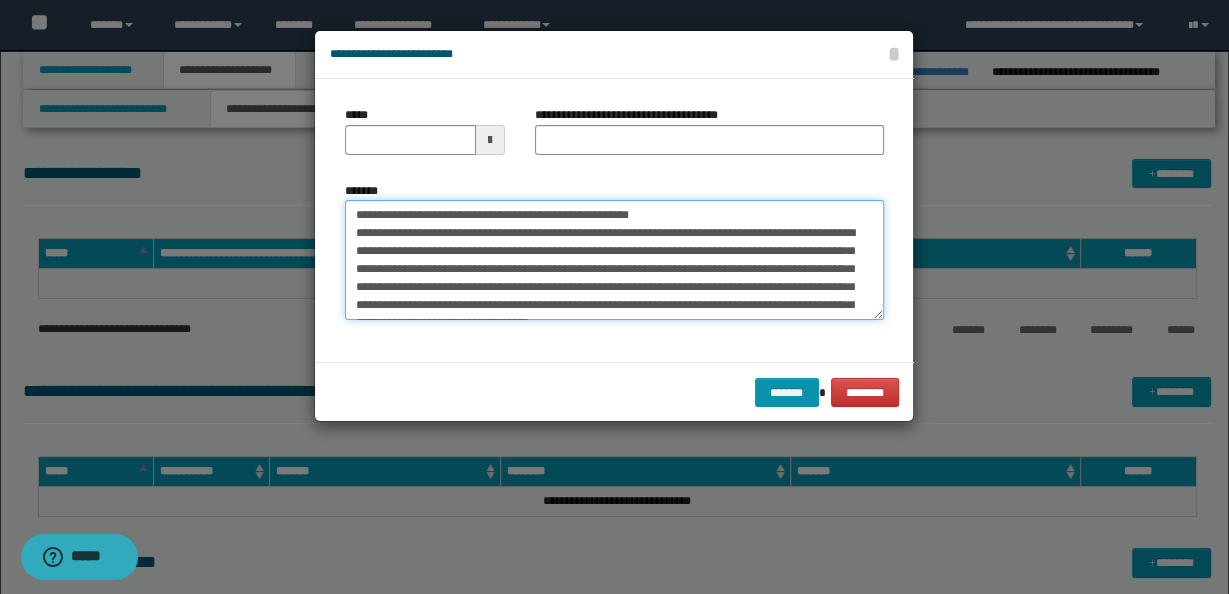 scroll, scrollTop: 29, scrollLeft: 0, axis: vertical 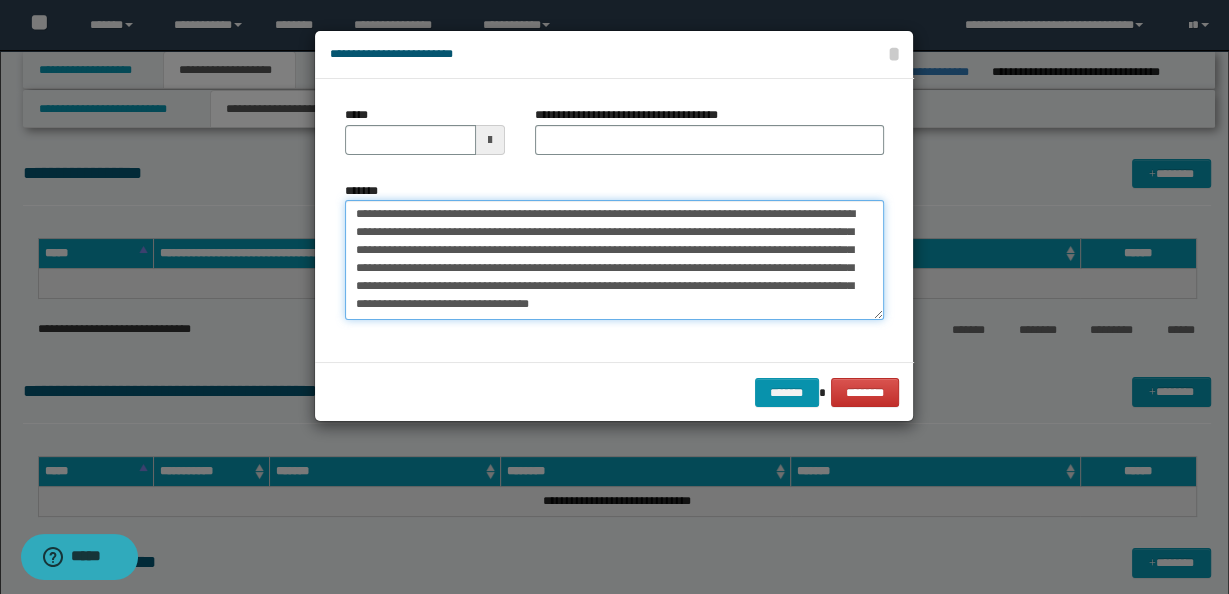 type on "**********" 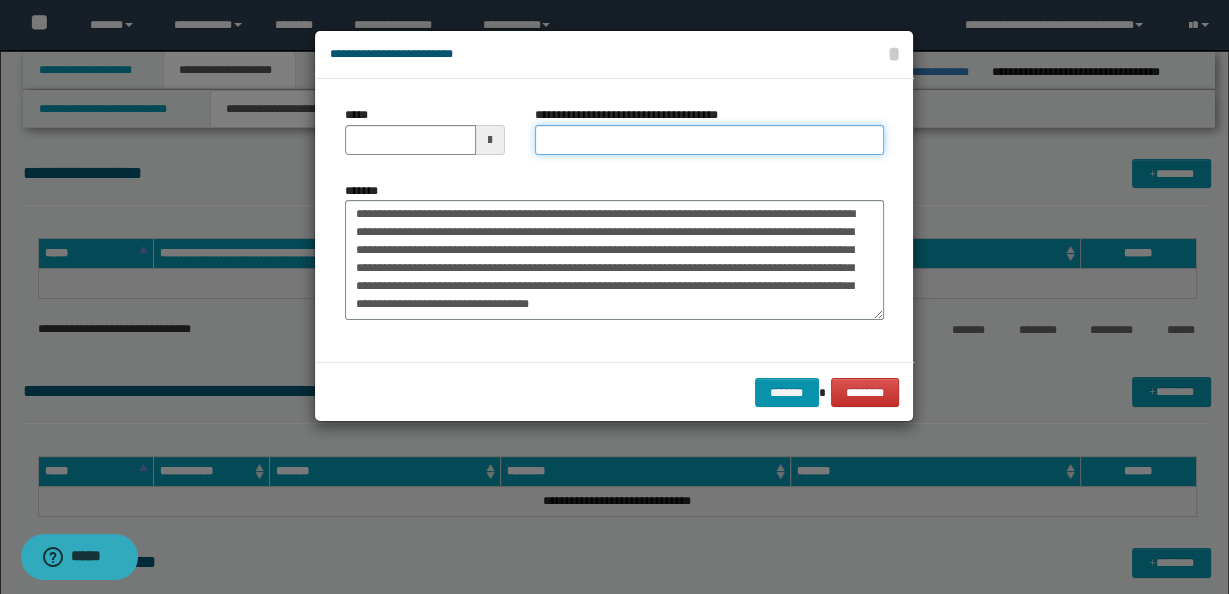 click on "**********" at bounding box center [709, 140] 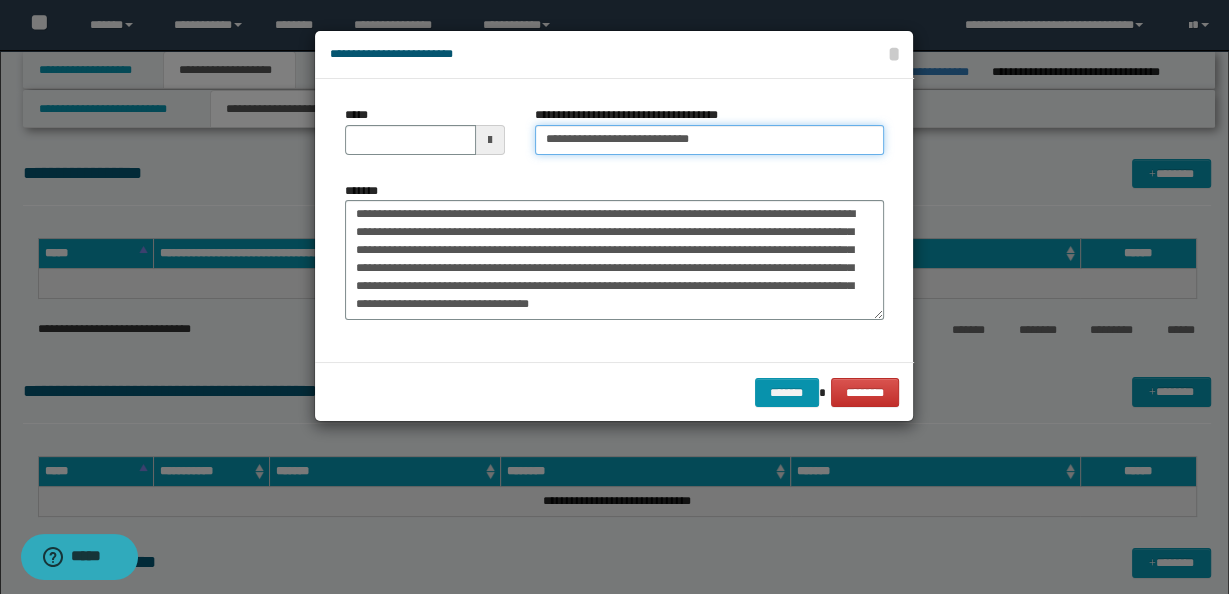 type on "**********" 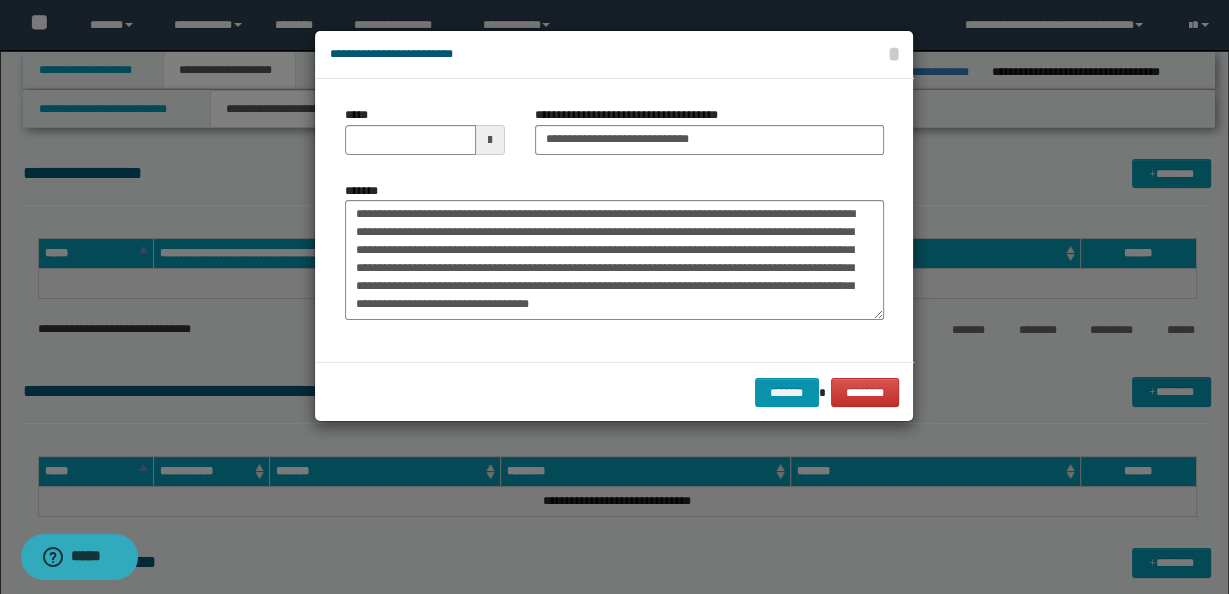 click at bounding box center [490, 140] 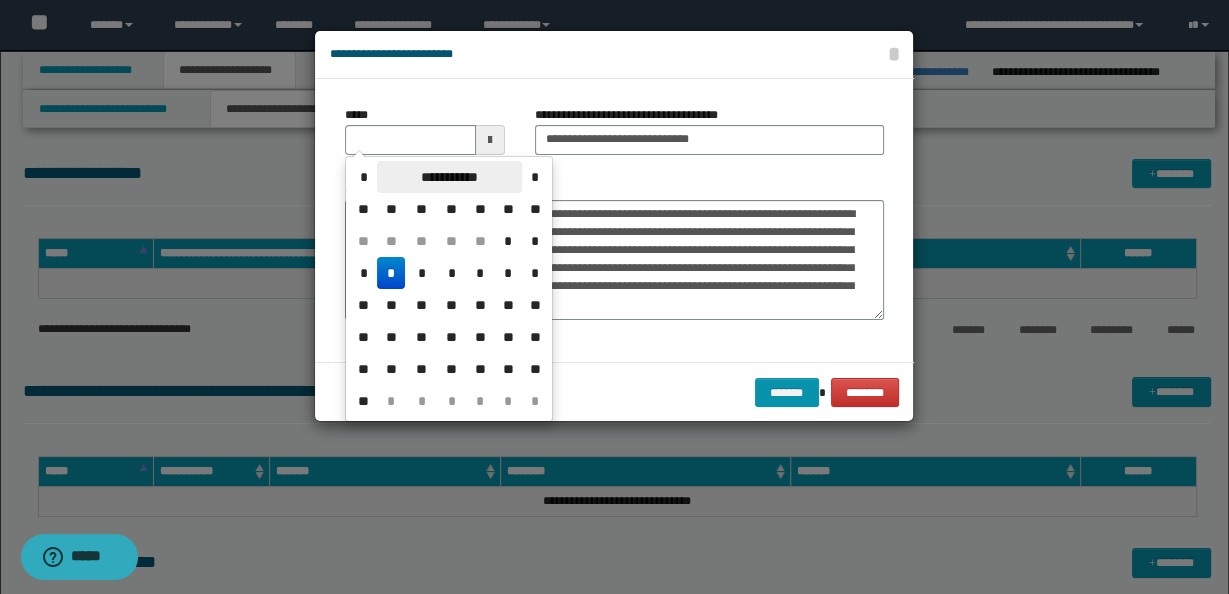 click on "**********" at bounding box center [449, 177] 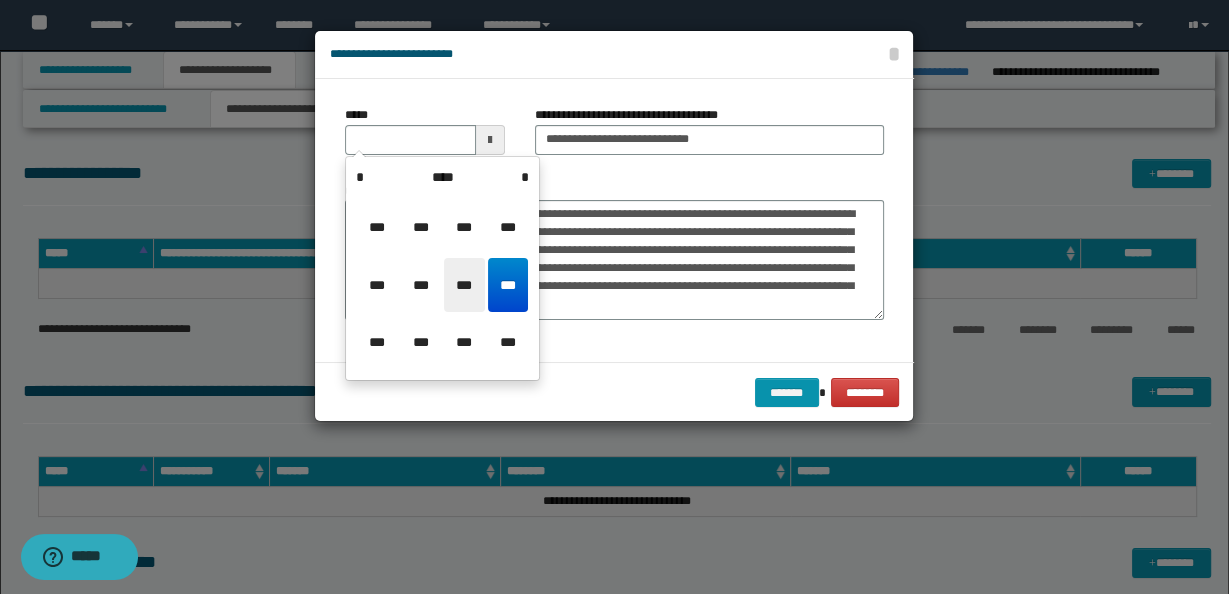 click on "***" at bounding box center (464, 285) 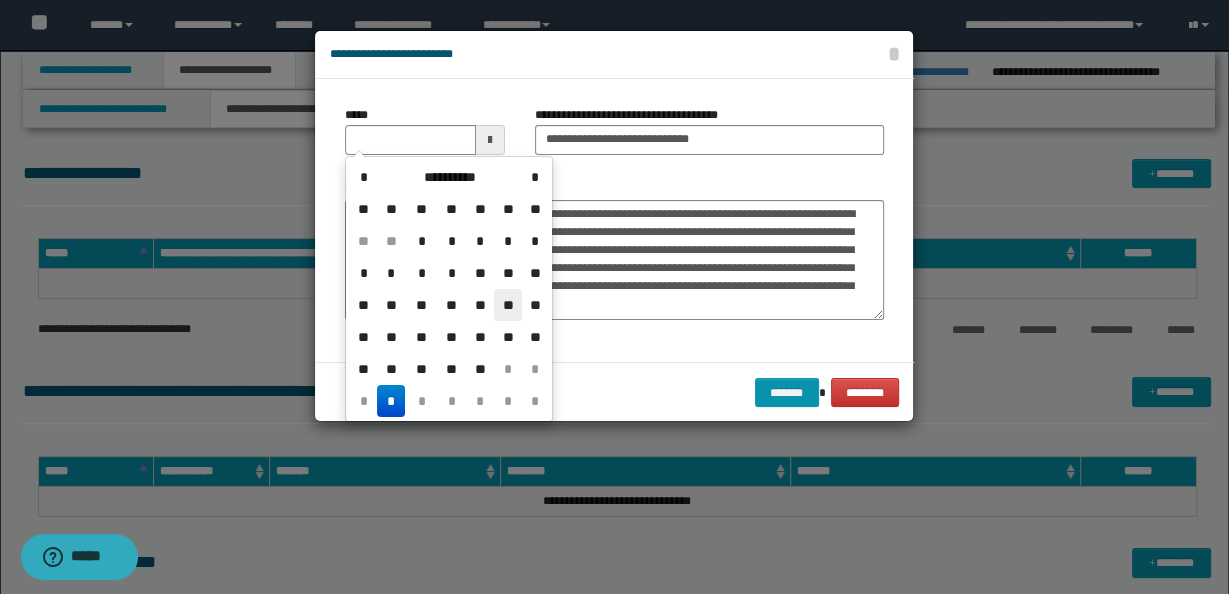 click on "**" at bounding box center (508, 305) 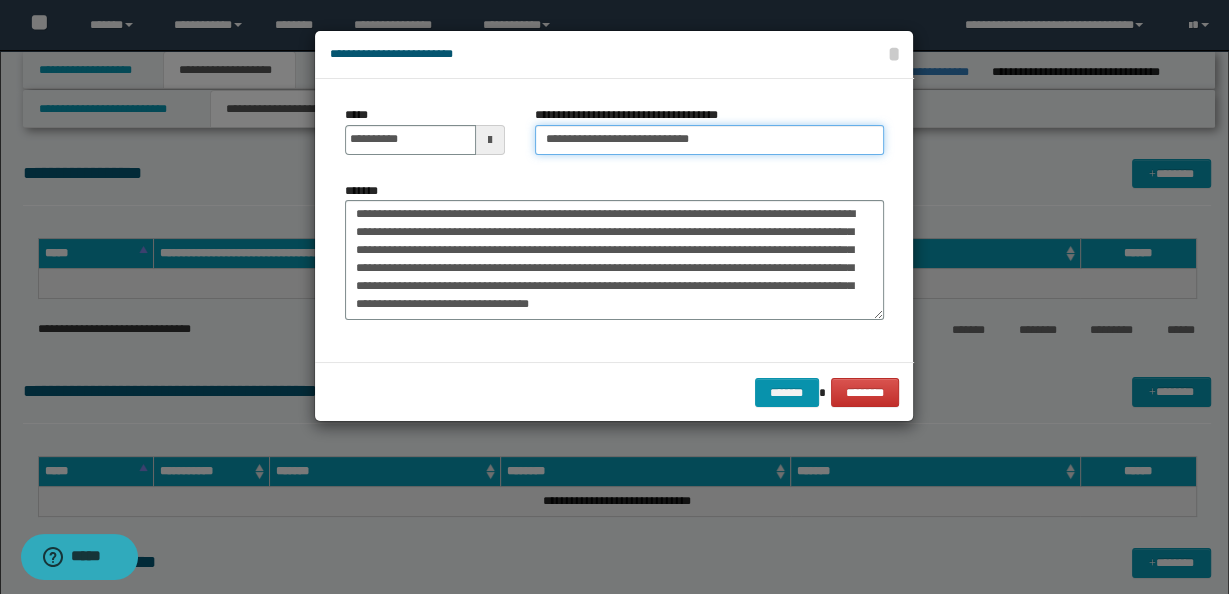 click on "**********" at bounding box center (709, 140) 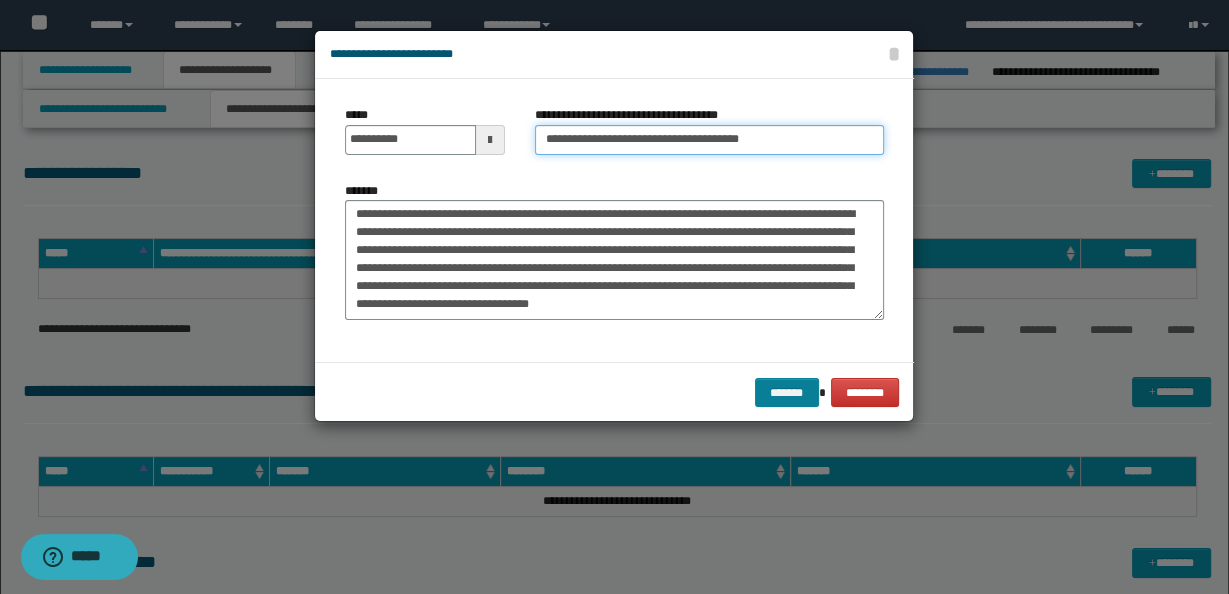 type on "**********" 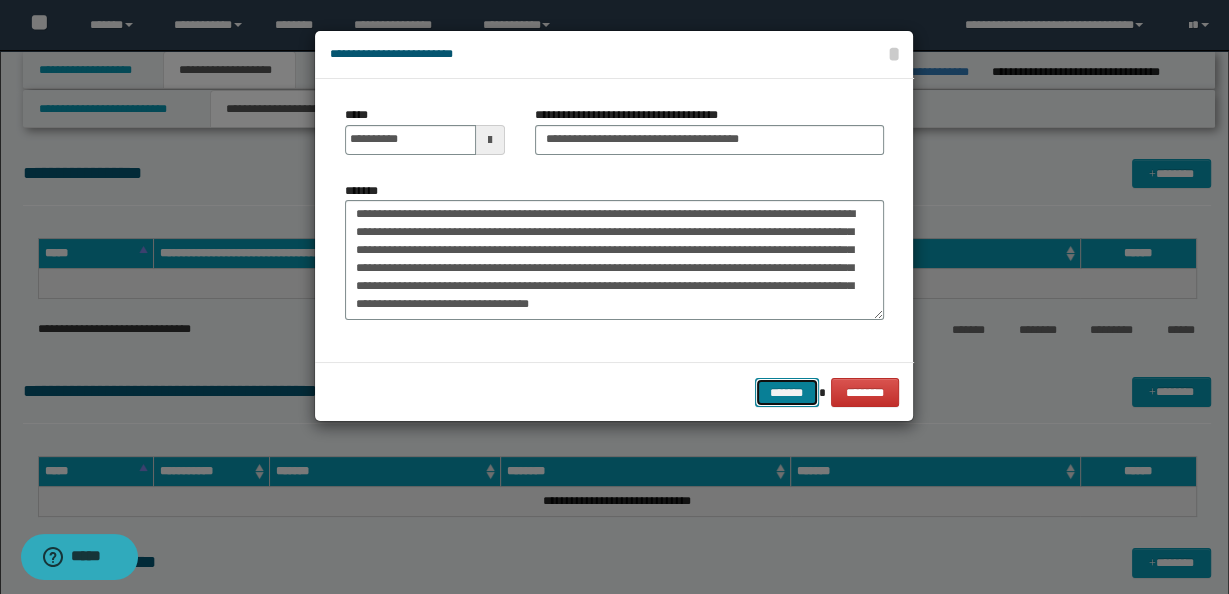 click on "*******" at bounding box center (787, 392) 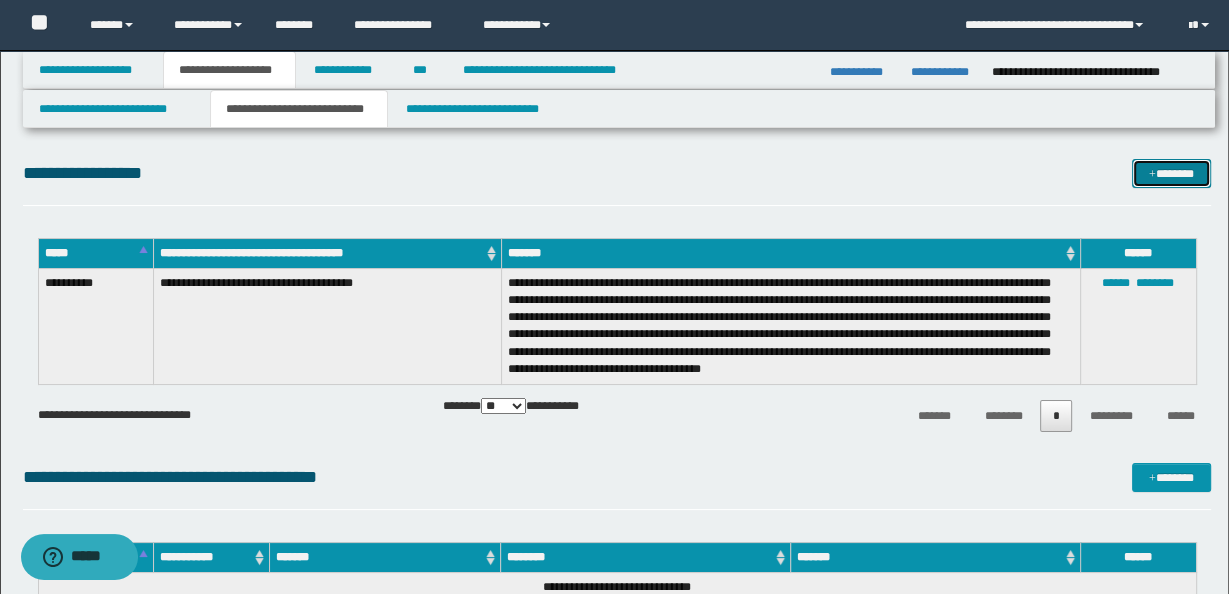 click on "*******" at bounding box center [1171, 173] 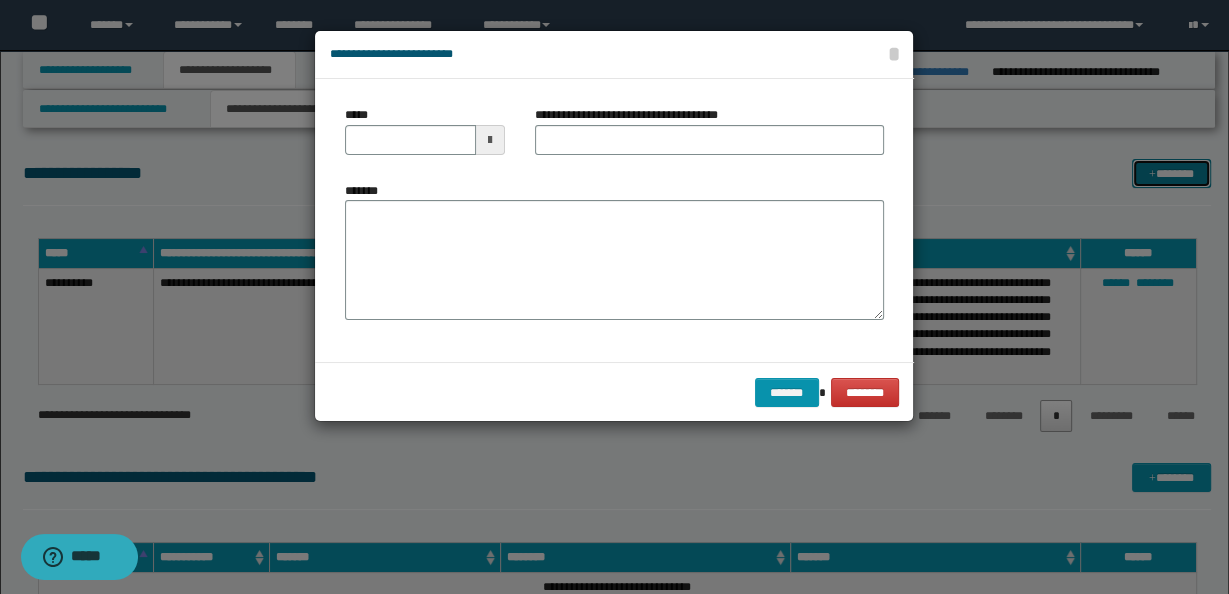scroll, scrollTop: 0, scrollLeft: 0, axis: both 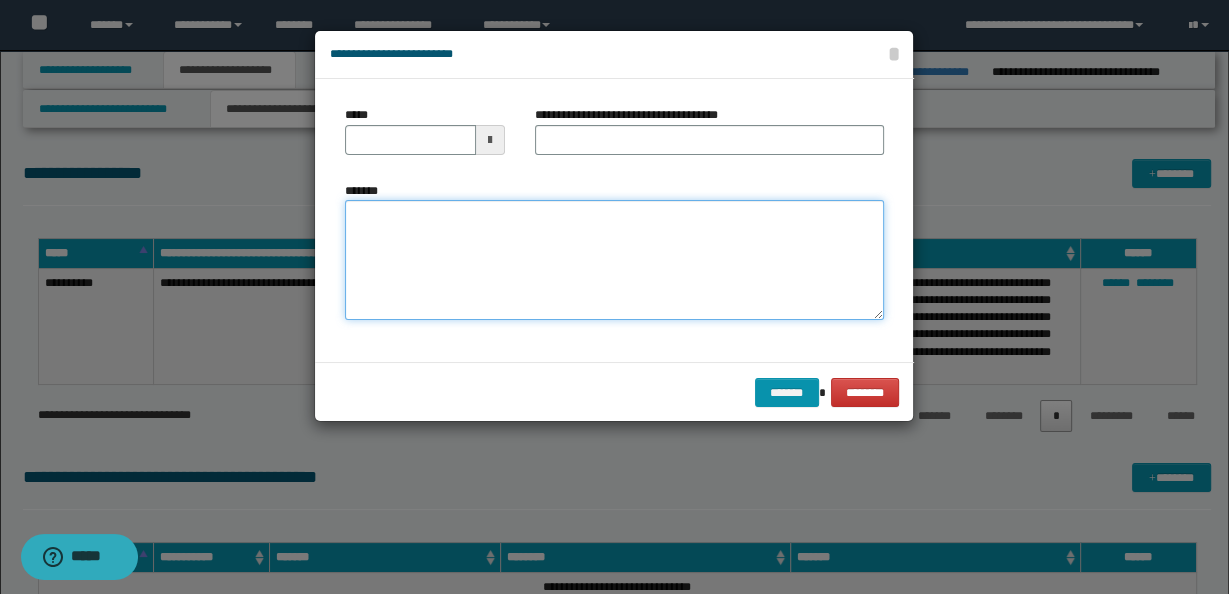 paste on "**********" 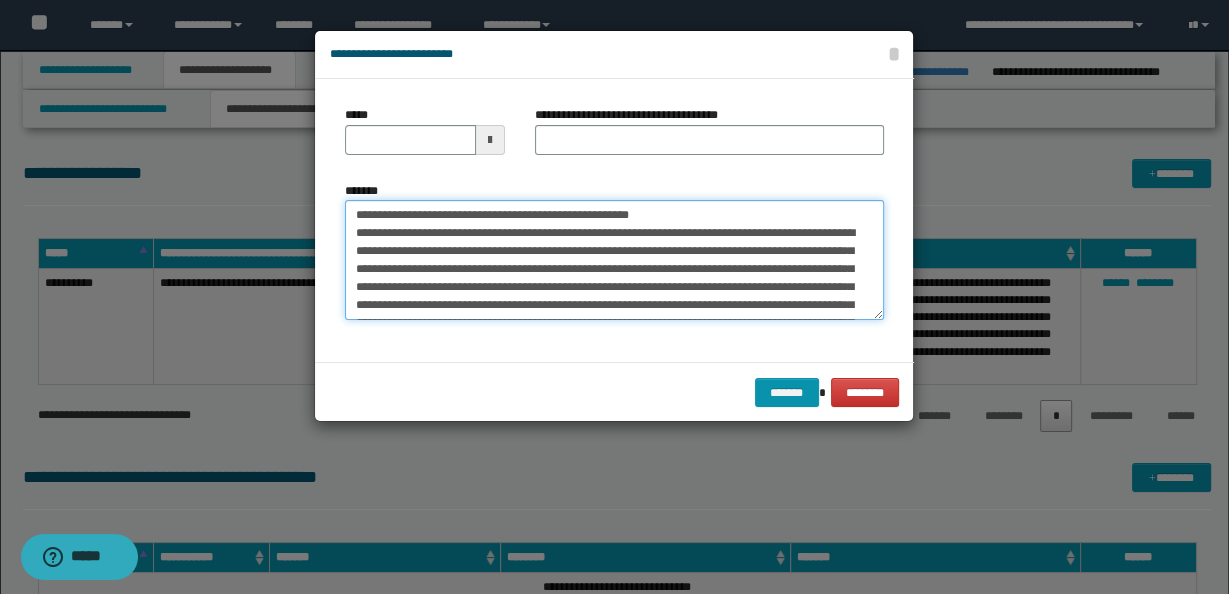 scroll, scrollTop: 173, scrollLeft: 0, axis: vertical 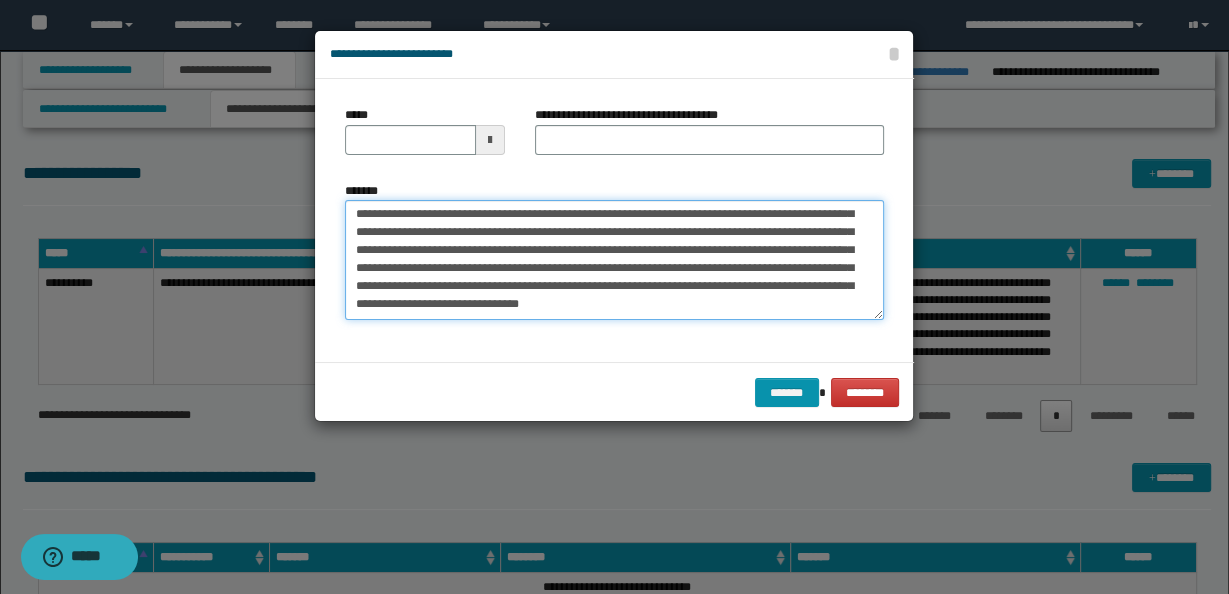 type on "**********" 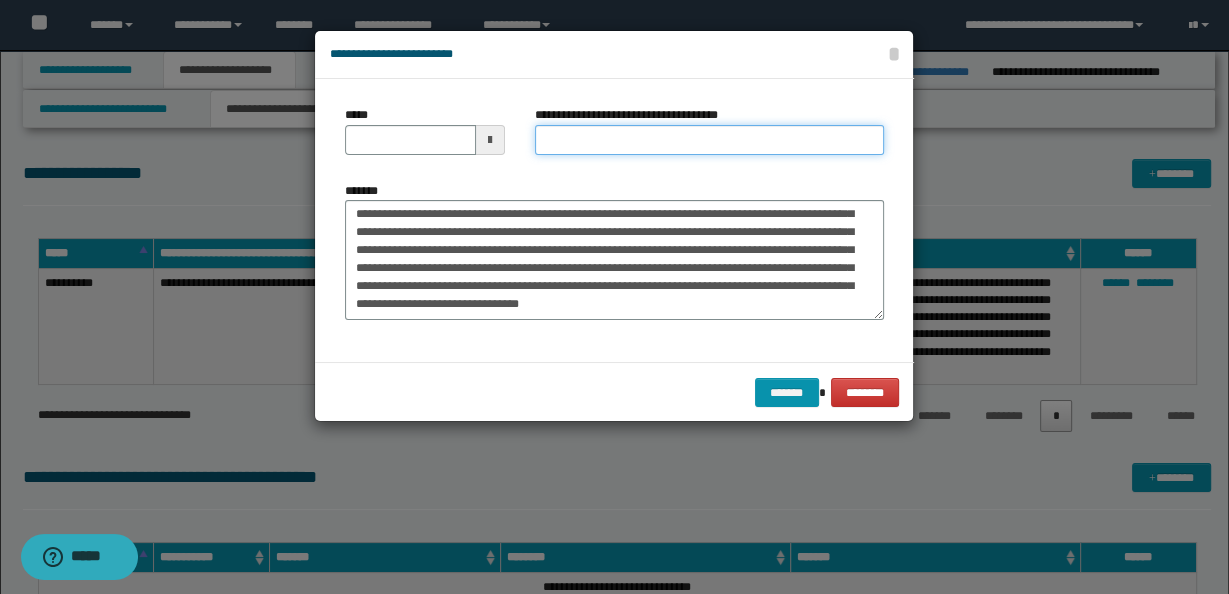 click on "**********" at bounding box center (709, 140) 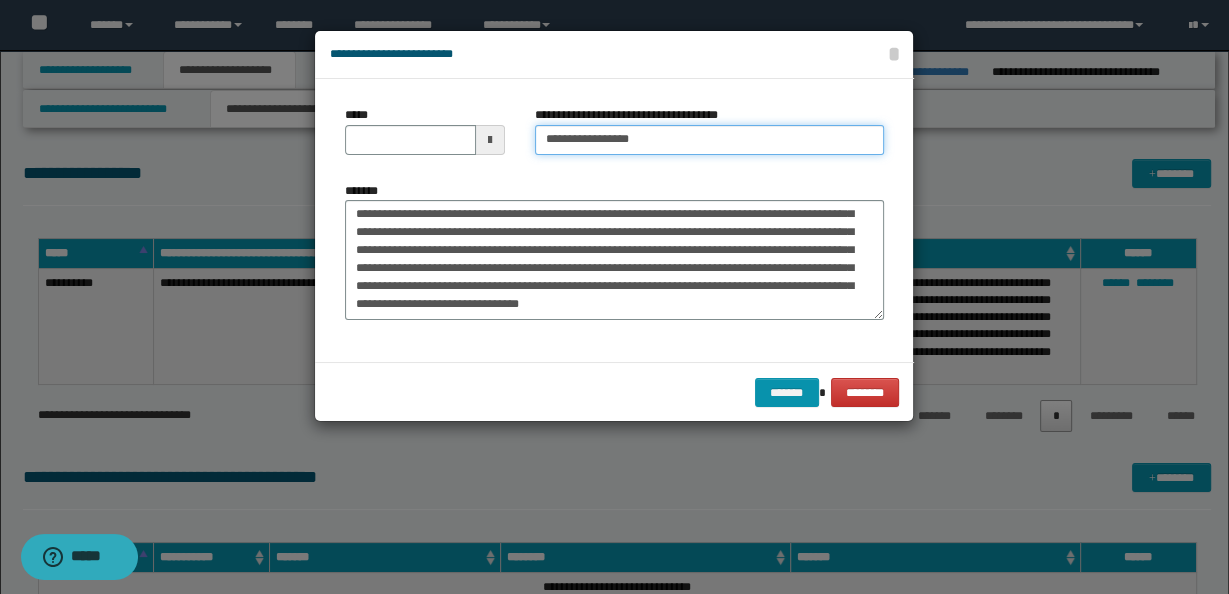 type on "**********" 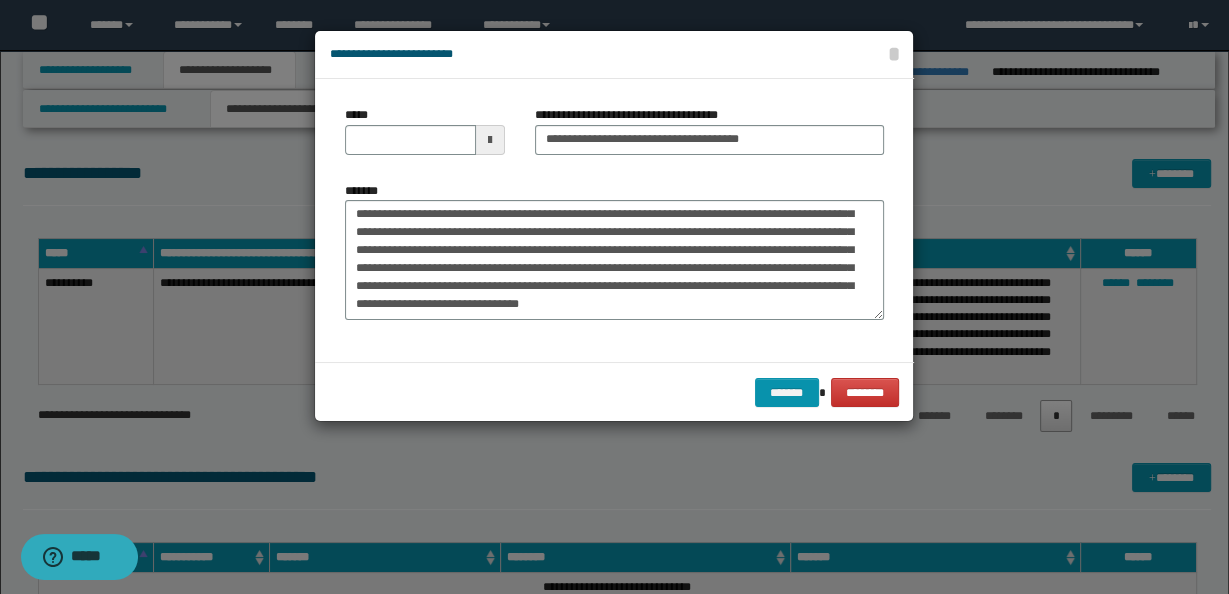 click at bounding box center [490, 140] 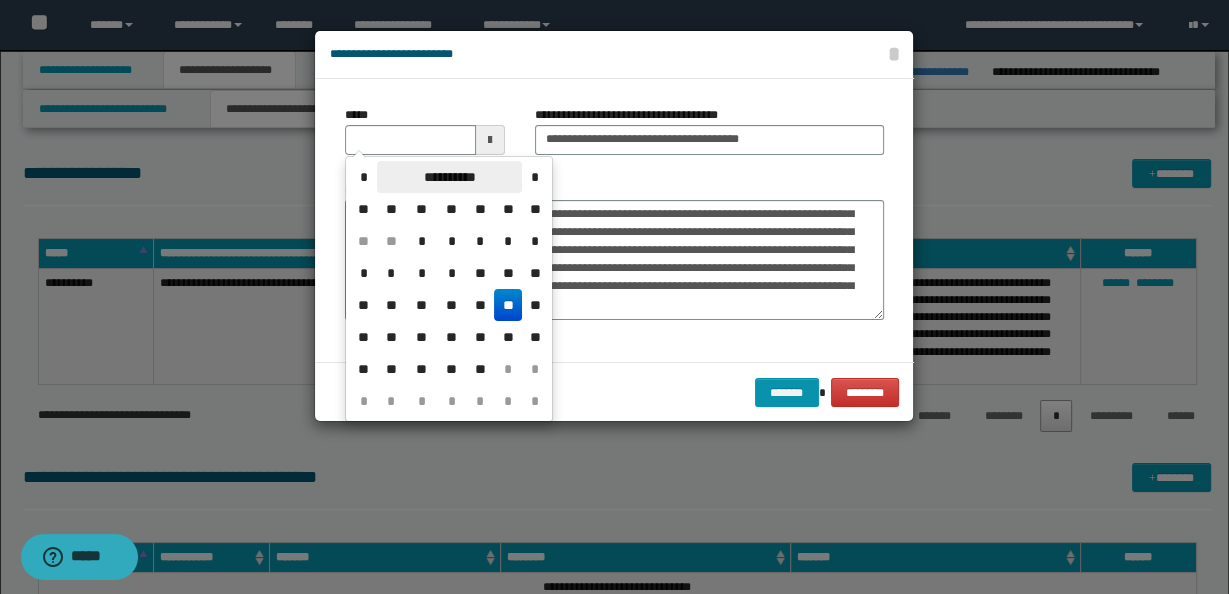 click on "**********" at bounding box center (449, 177) 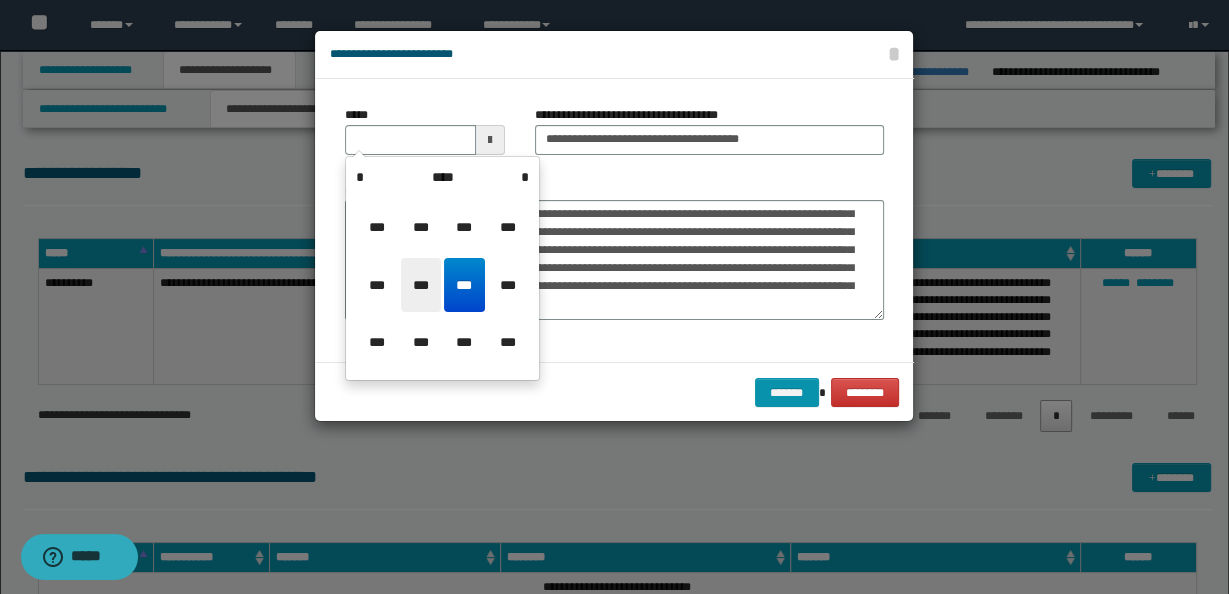 click on "***" at bounding box center [421, 285] 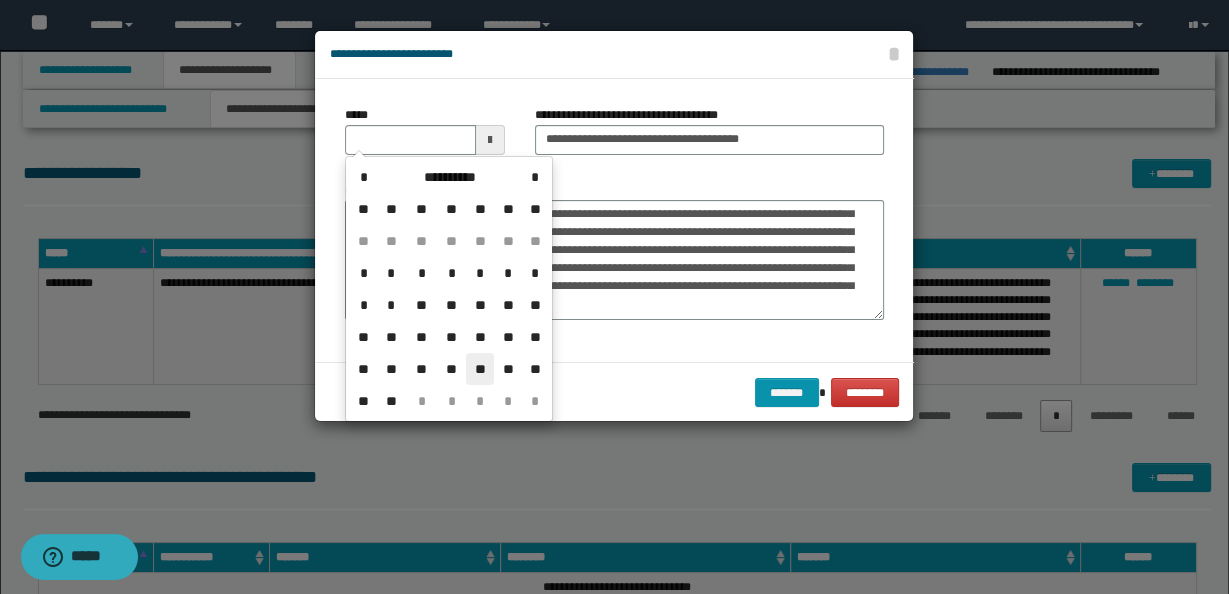 click on "**" at bounding box center (480, 369) 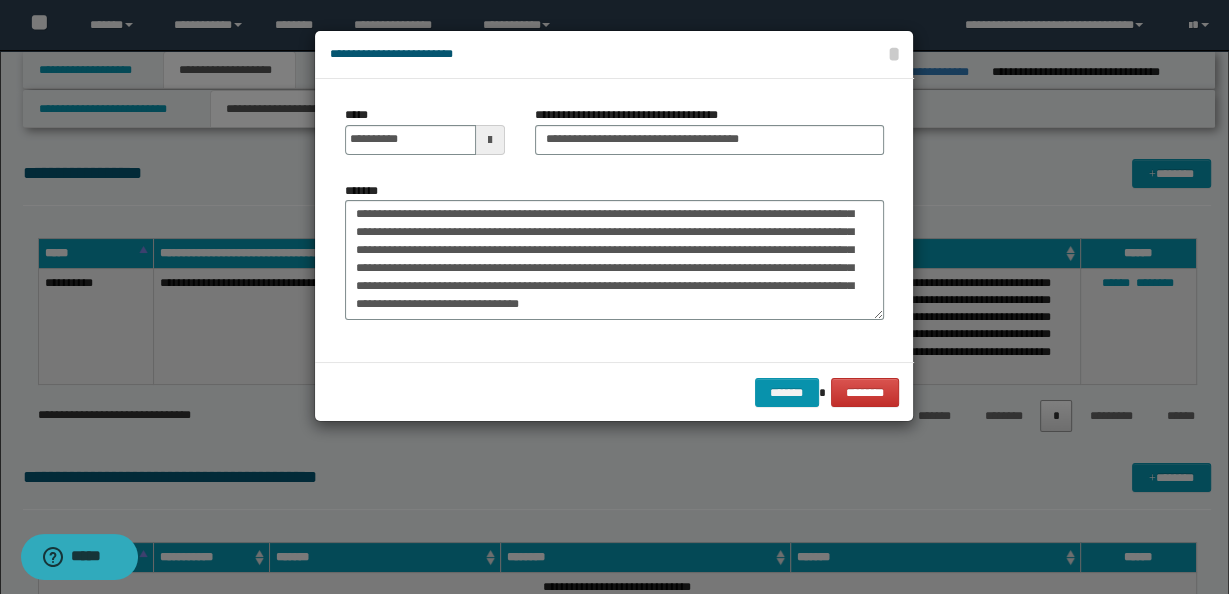 click at bounding box center (490, 140) 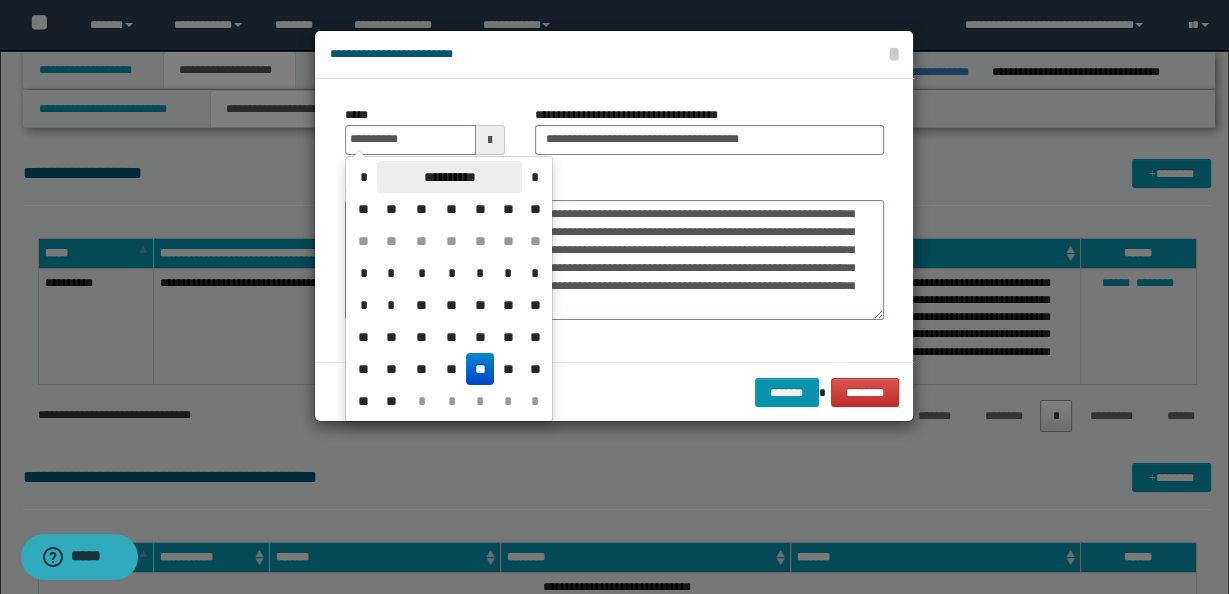 click on "**********" at bounding box center (449, 177) 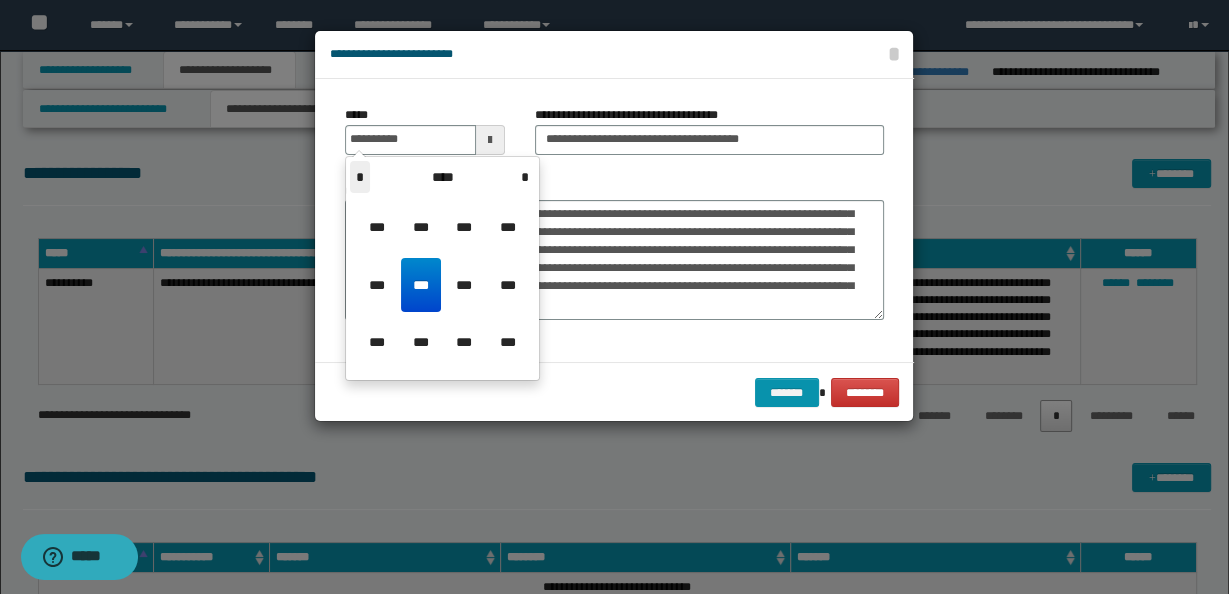 click on "*" at bounding box center [360, 177] 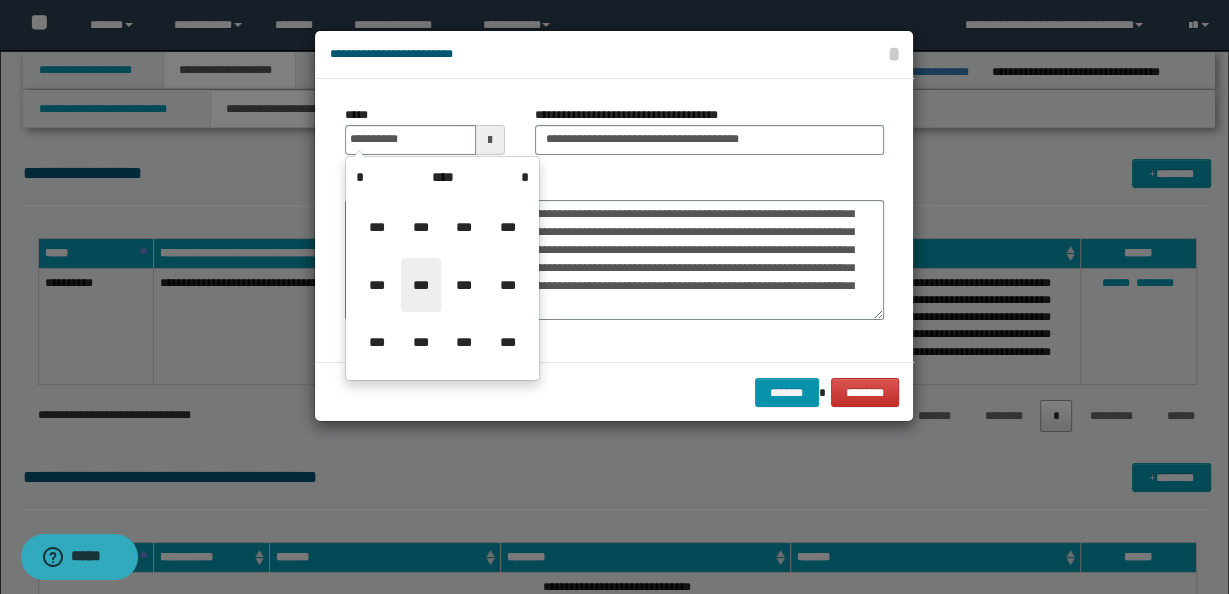 click on "***" at bounding box center [421, 285] 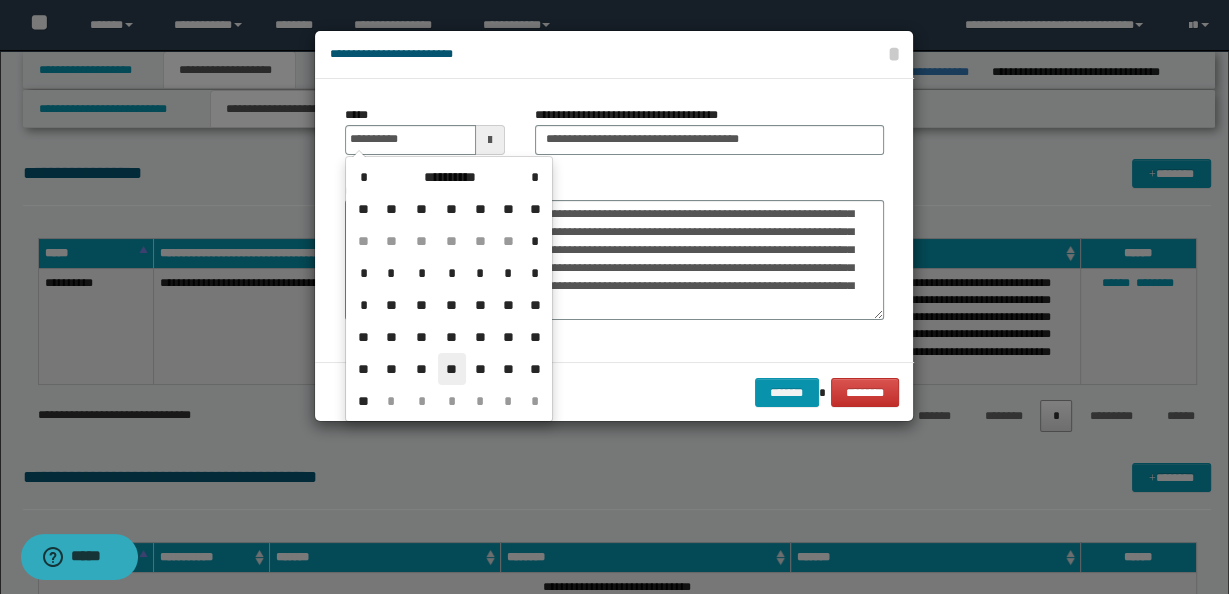 click on "**" at bounding box center (452, 369) 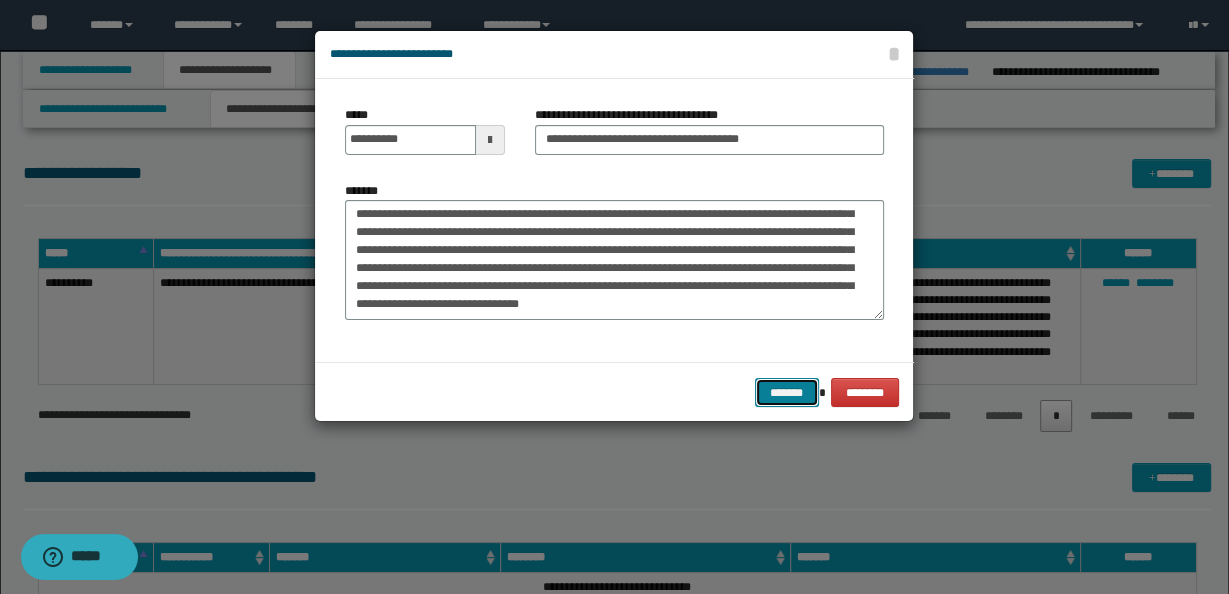 click on "*******" at bounding box center [787, 392] 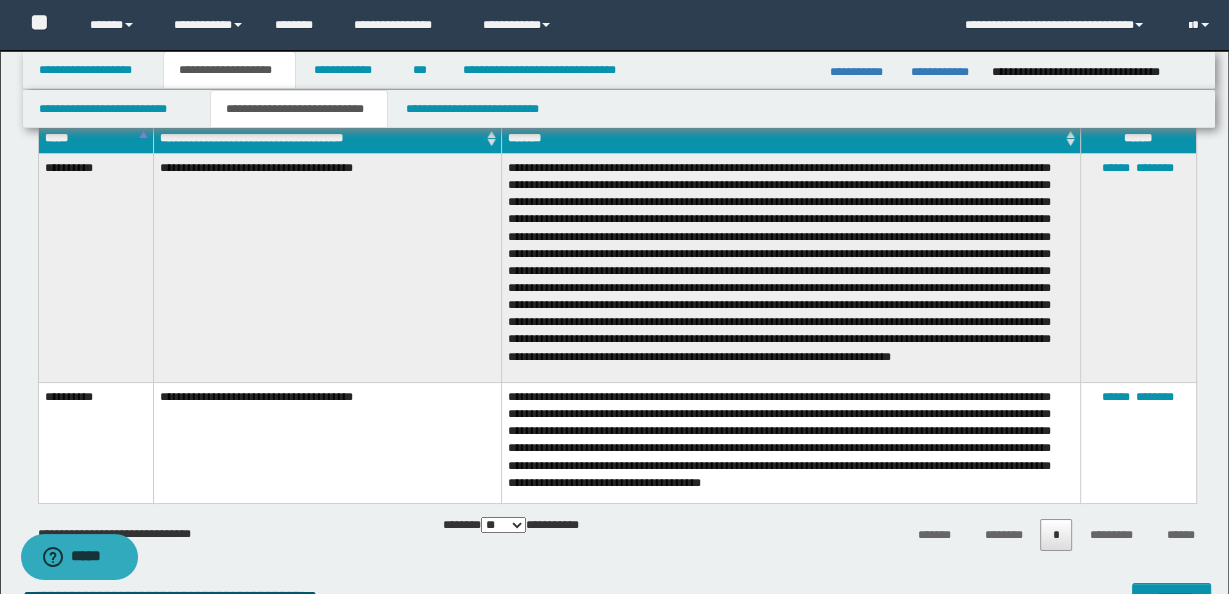 scroll, scrollTop: 129, scrollLeft: 0, axis: vertical 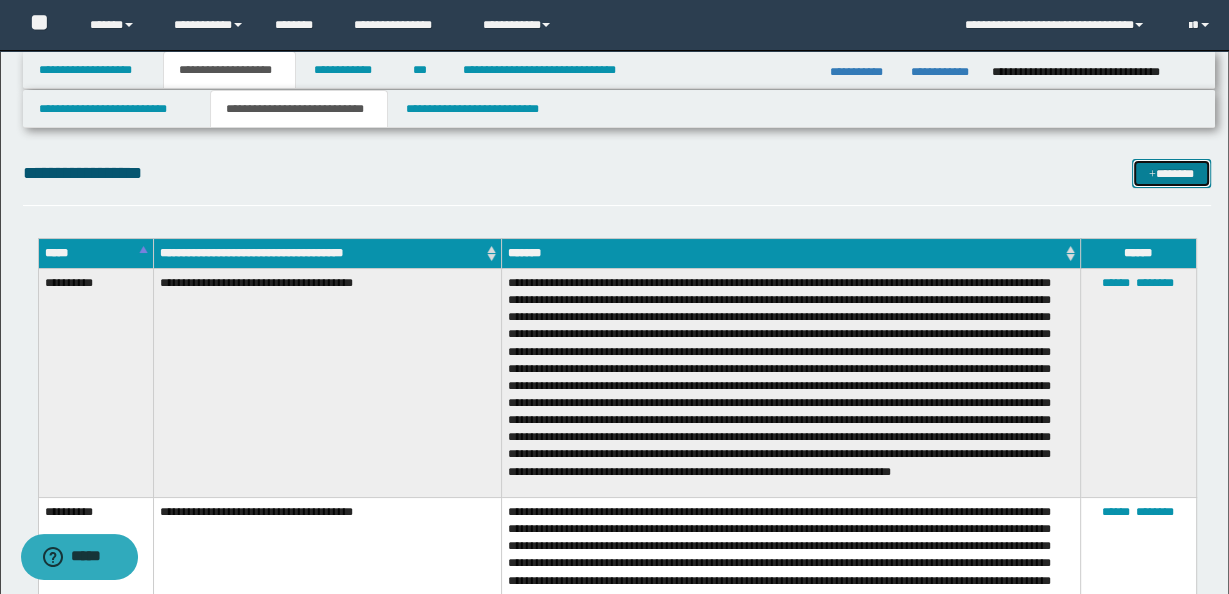 click on "*******" at bounding box center [1171, 173] 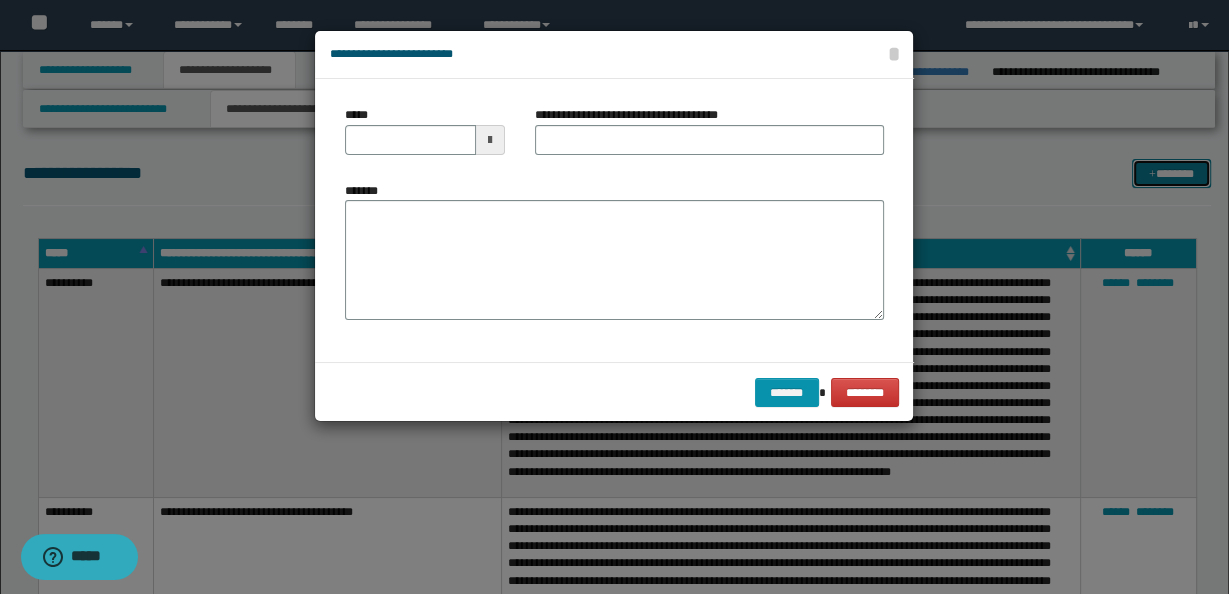 scroll, scrollTop: 0, scrollLeft: 0, axis: both 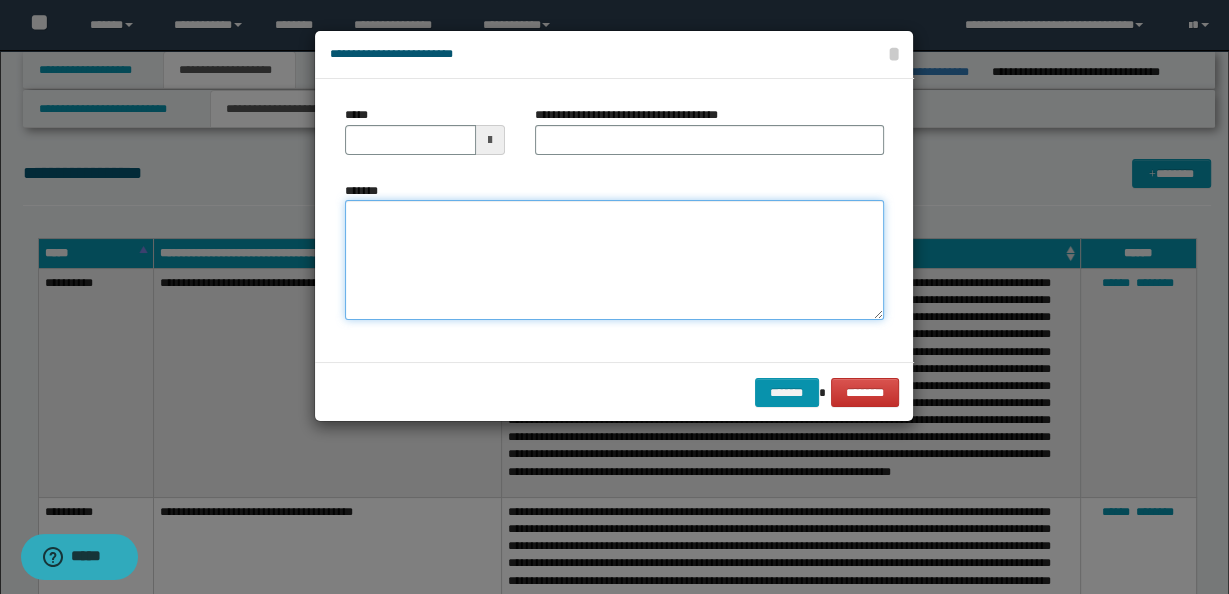 paste on "**********" 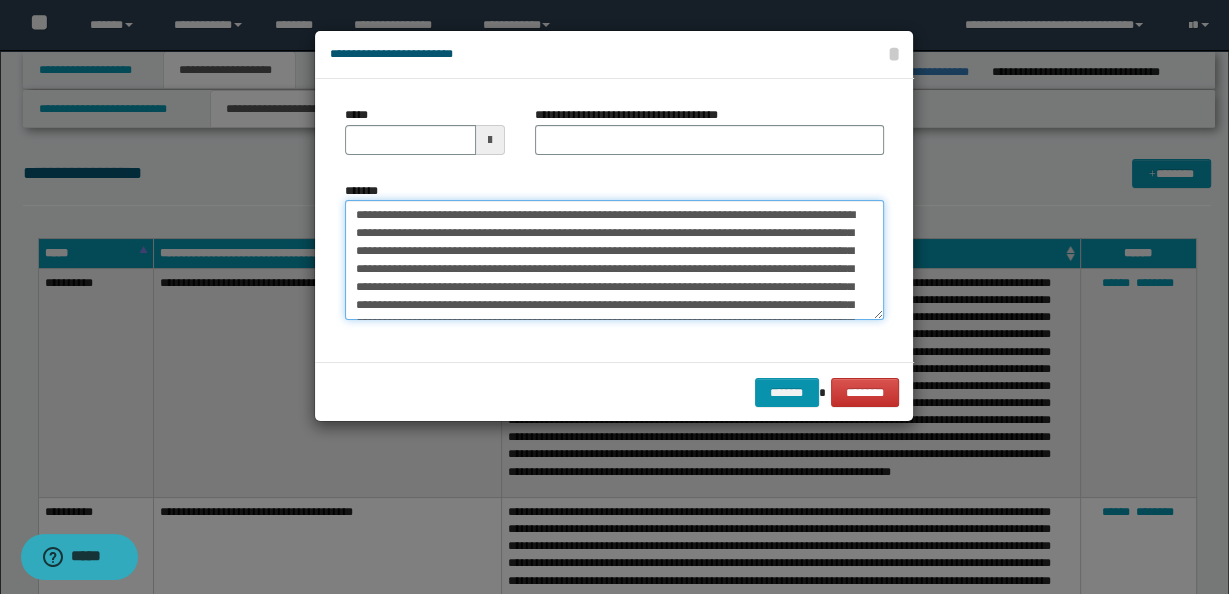 scroll, scrollTop: 83, scrollLeft: 0, axis: vertical 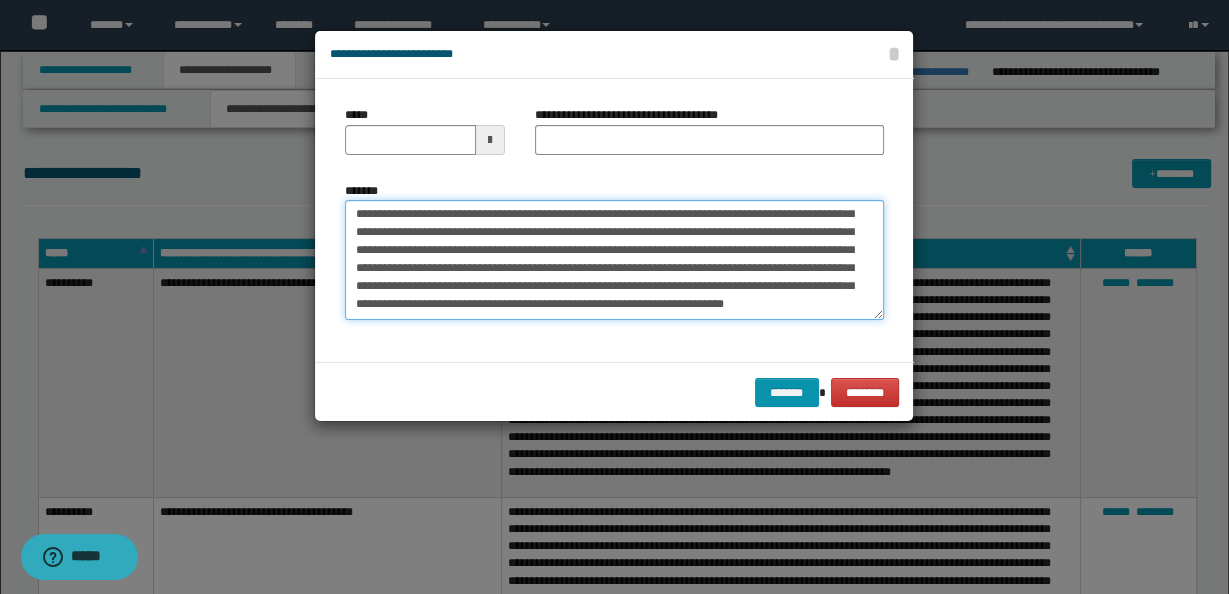 type on "**********" 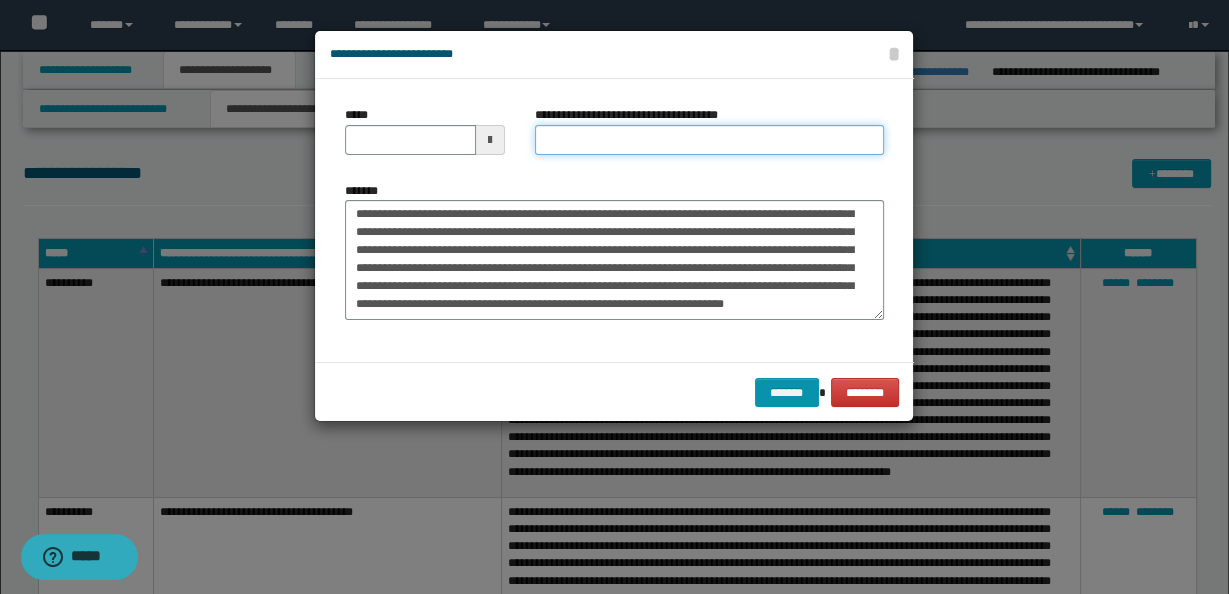 click on "**********" at bounding box center (709, 140) 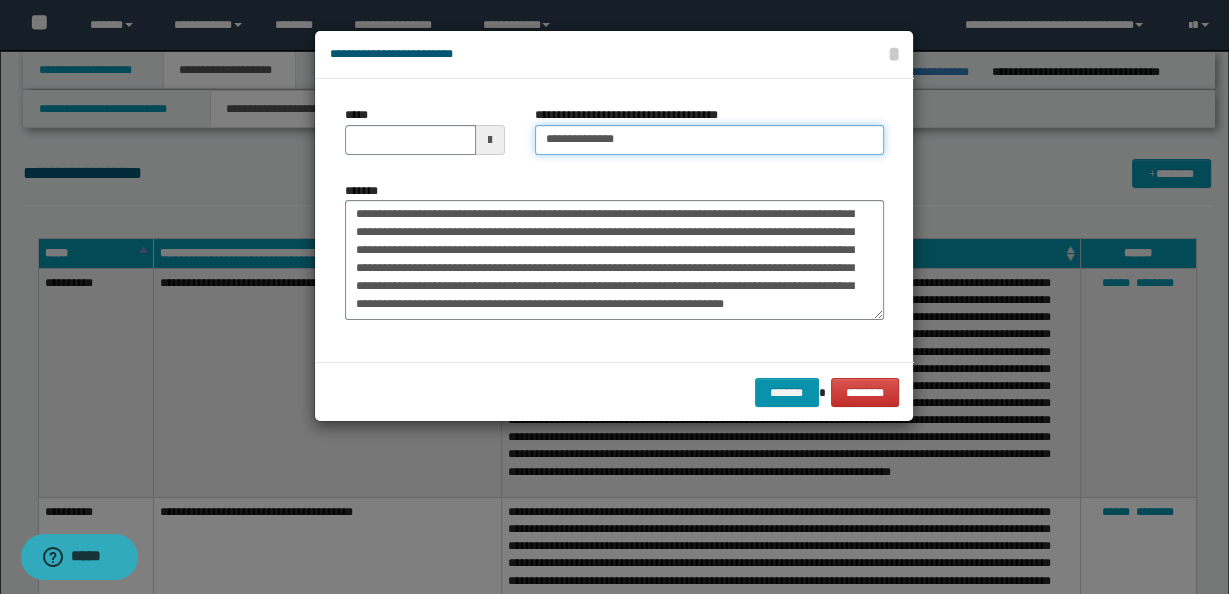 type on "**********" 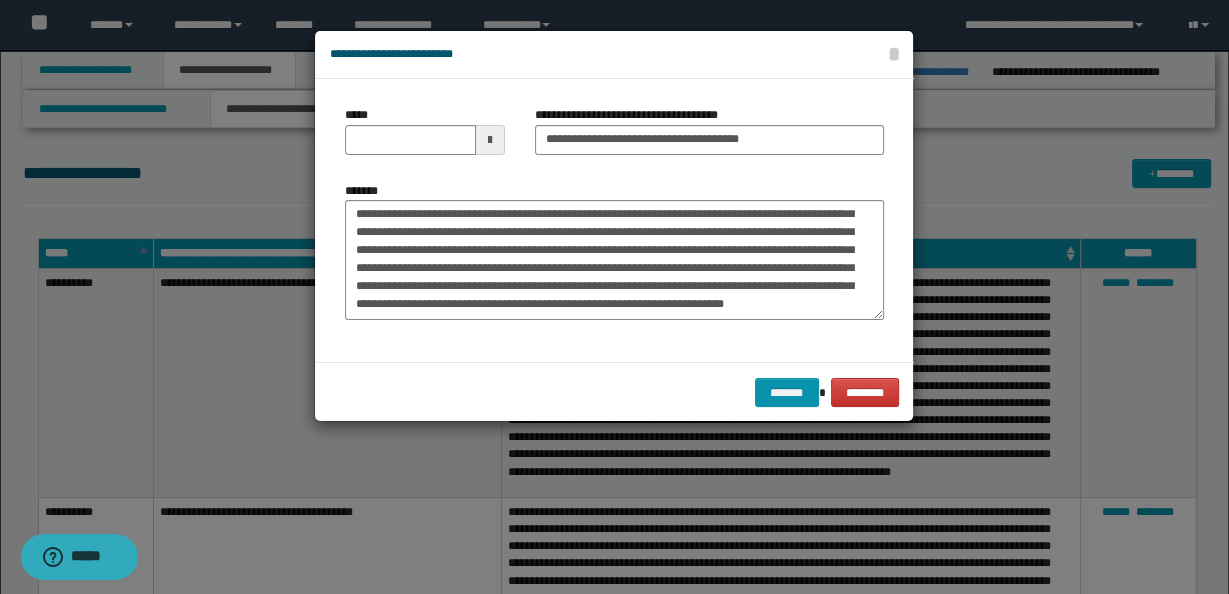 click at bounding box center (490, 140) 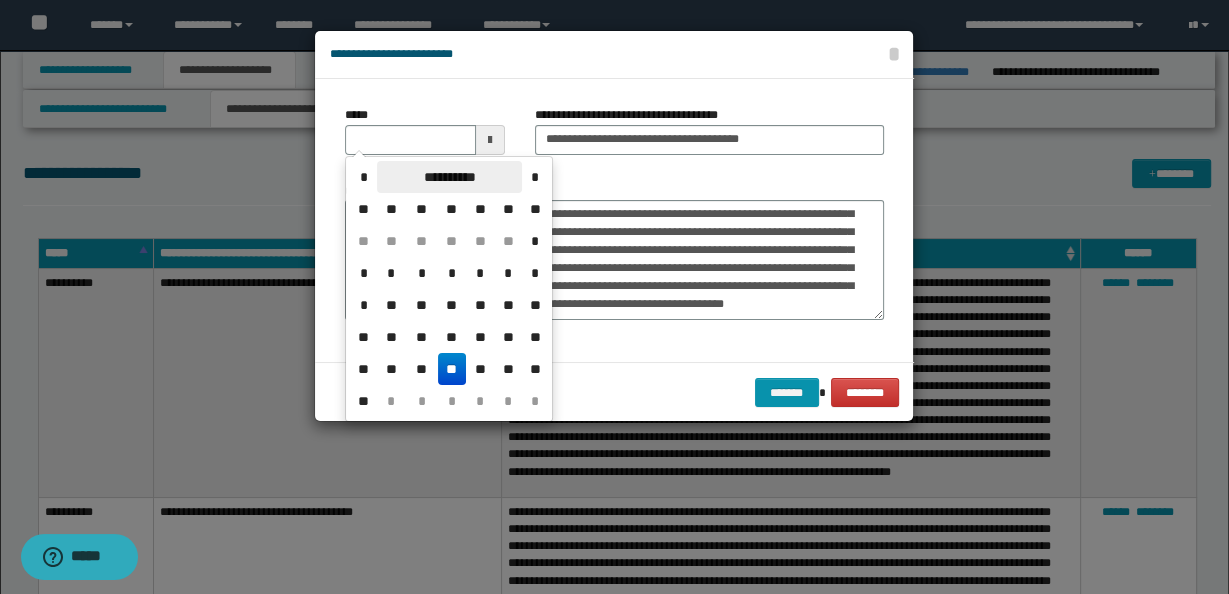 click on "**********" at bounding box center (449, 177) 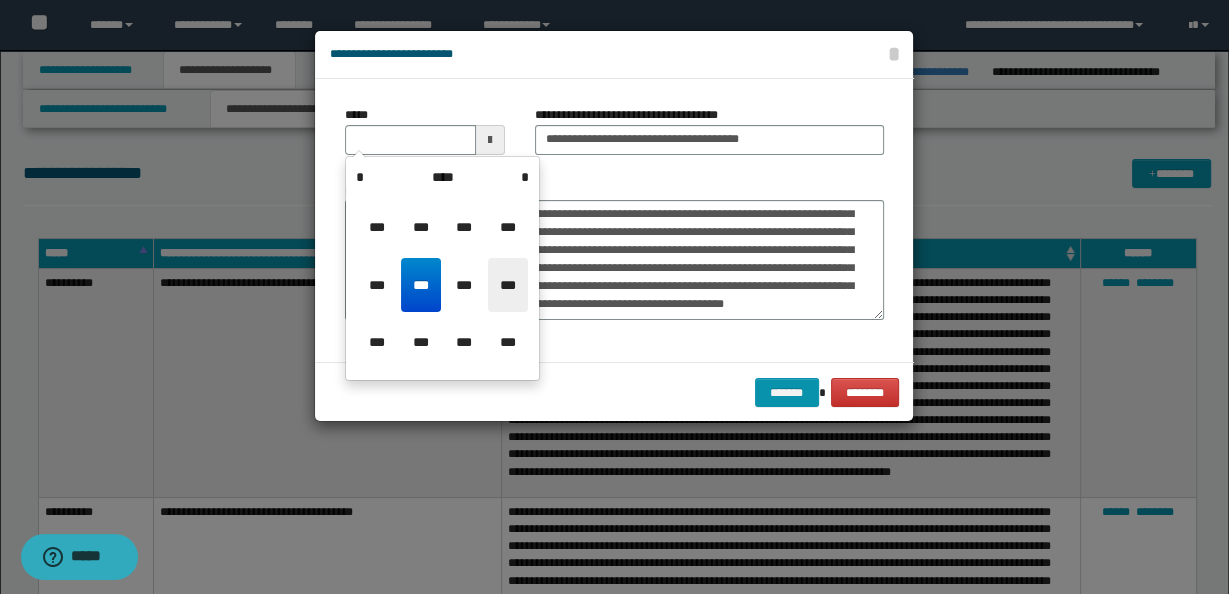 click on "***" at bounding box center [508, 285] 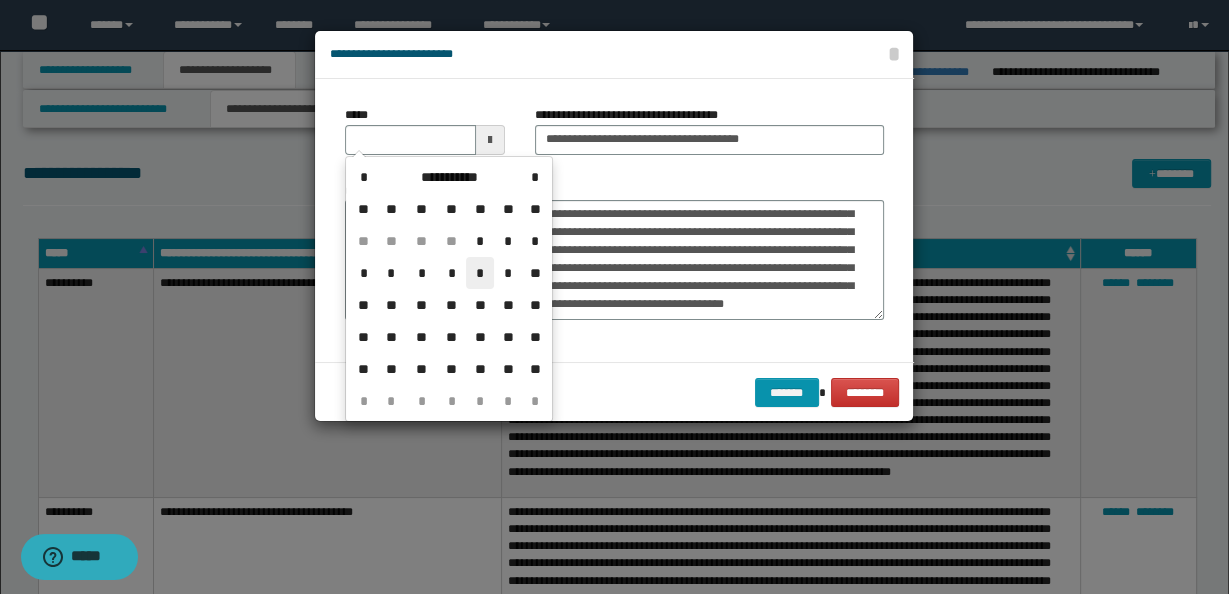 click on "*" at bounding box center [480, 273] 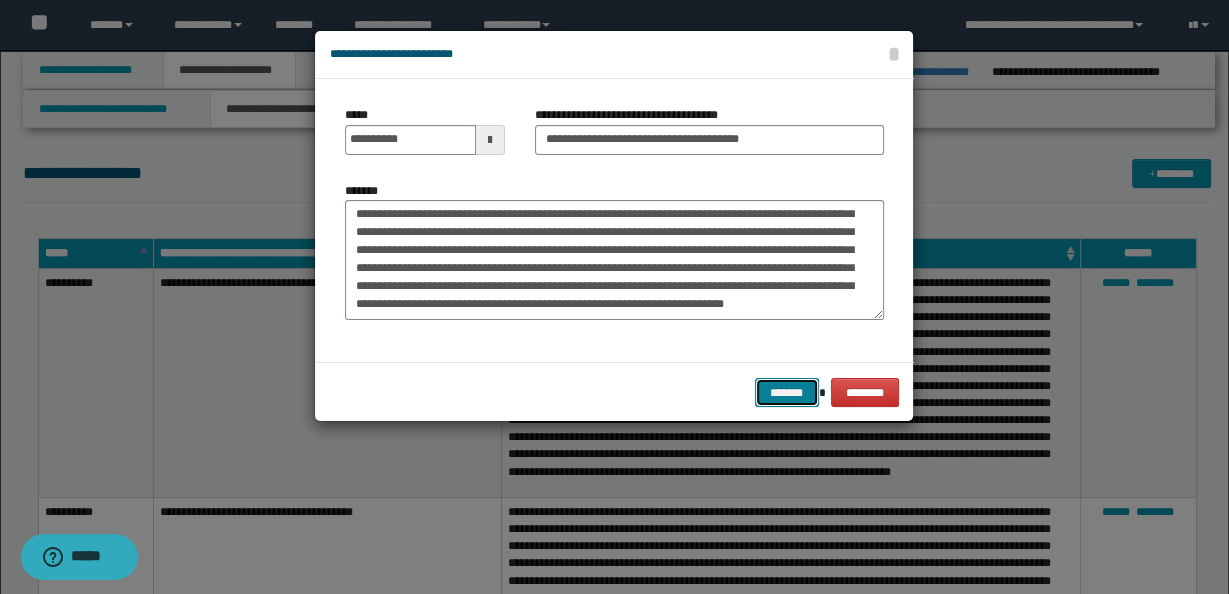 click on "*******" at bounding box center (787, 392) 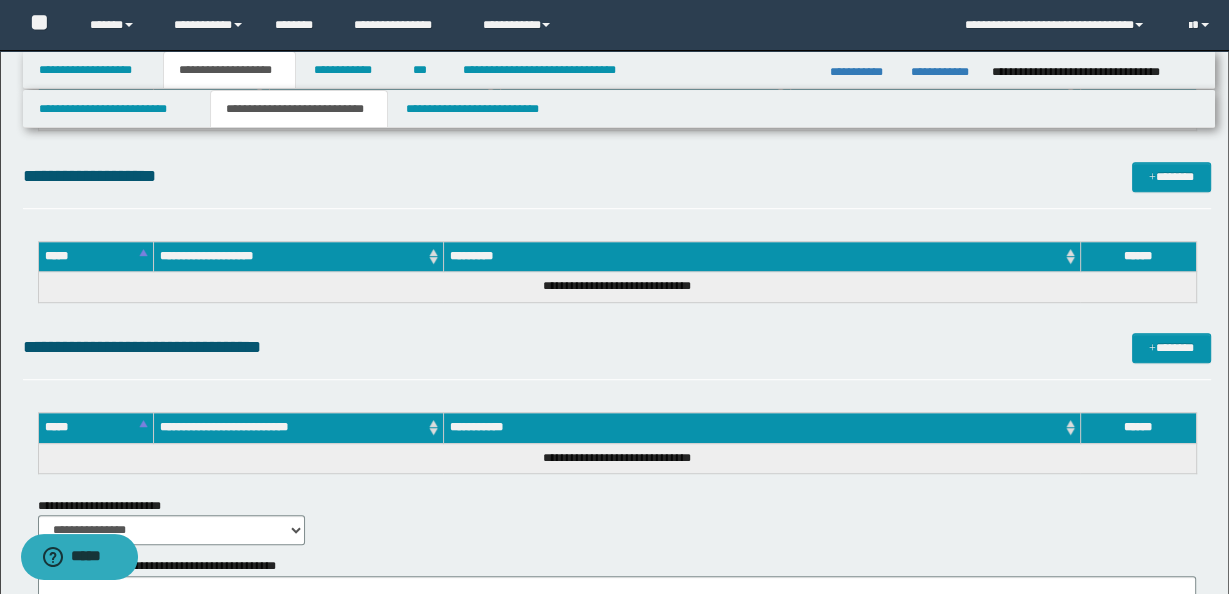 scroll, scrollTop: 812, scrollLeft: 0, axis: vertical 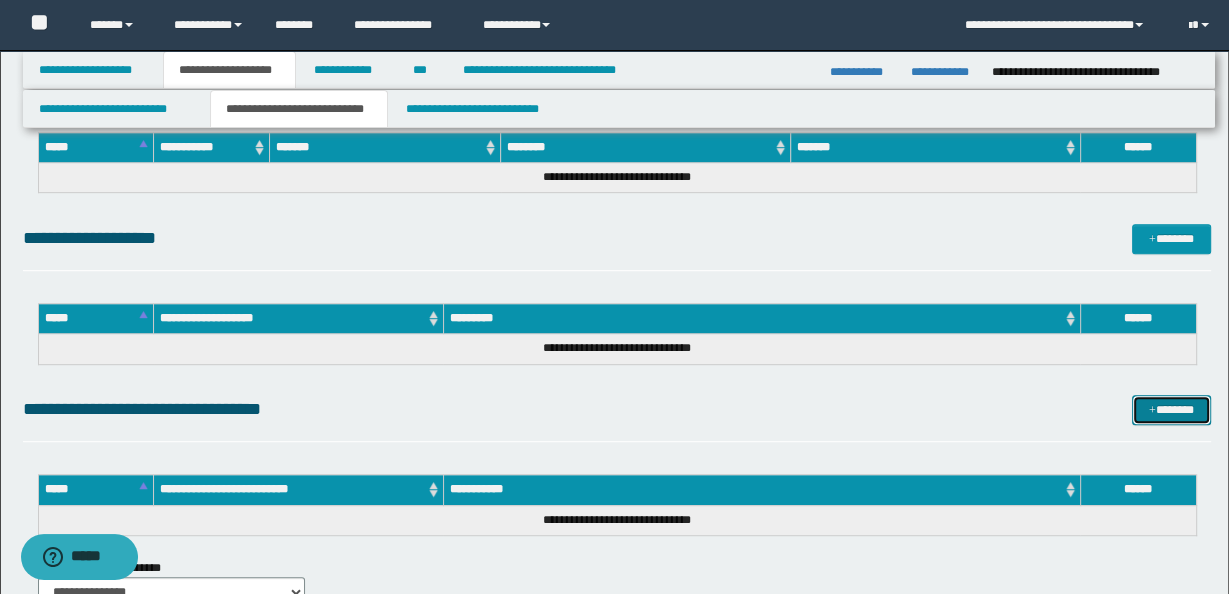 click on "*******" at bounding box center (1171, 409) 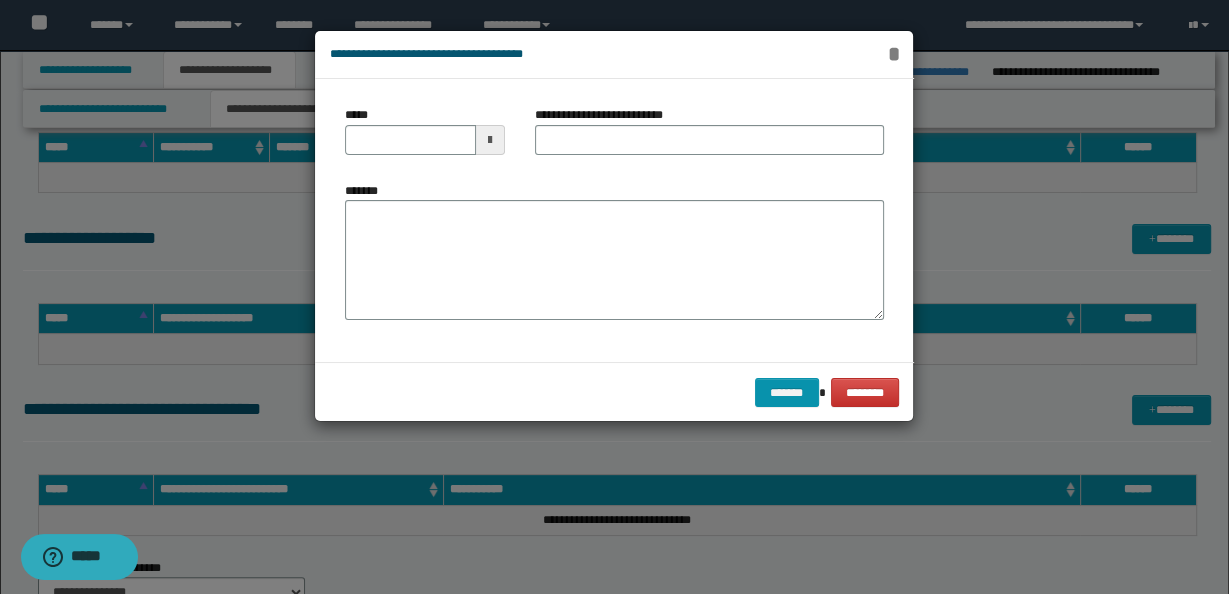 click on "*" at bounding box center [893, 54] 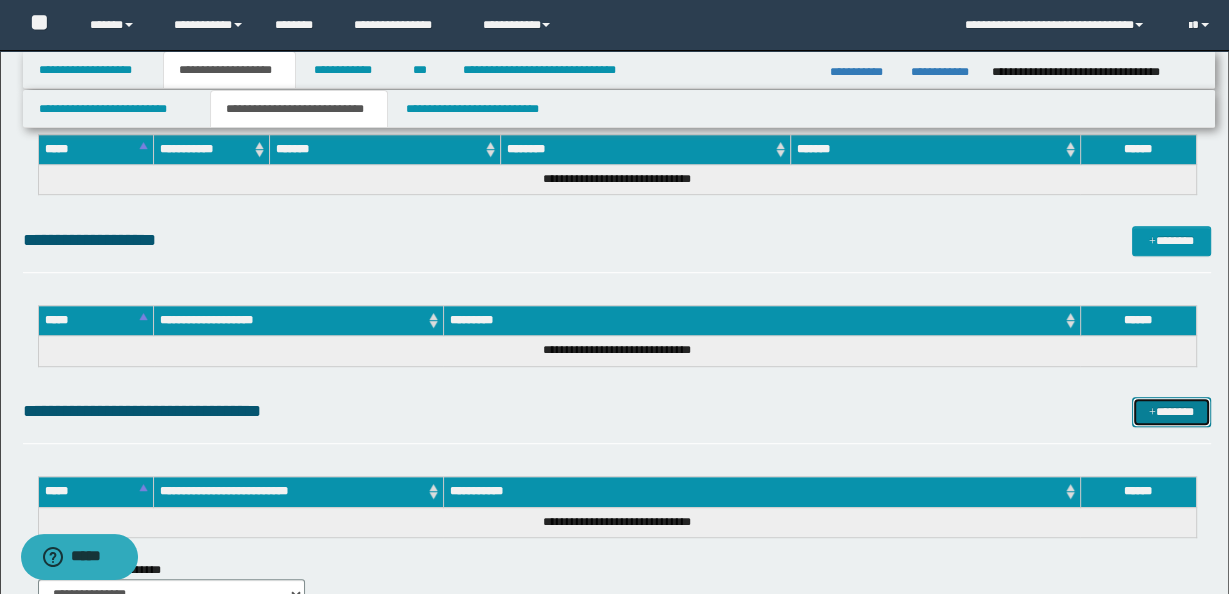 scroll, scrollTop: 744, scrollLeft: 0, axis: vertical 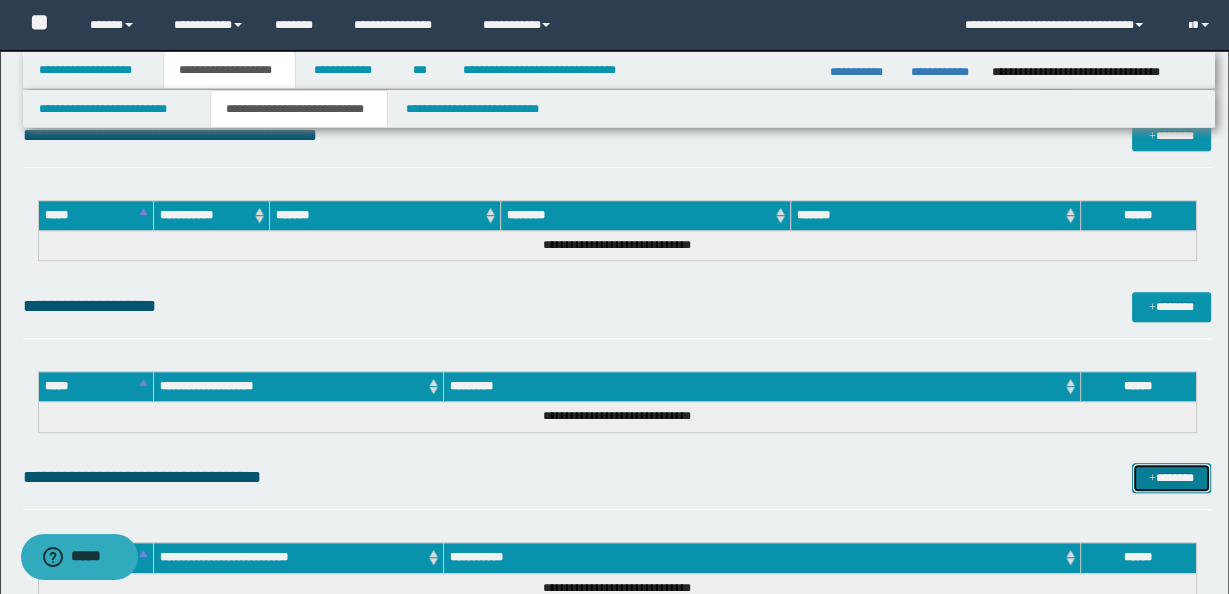 click on "*******" at bounding box center [1171, 477] 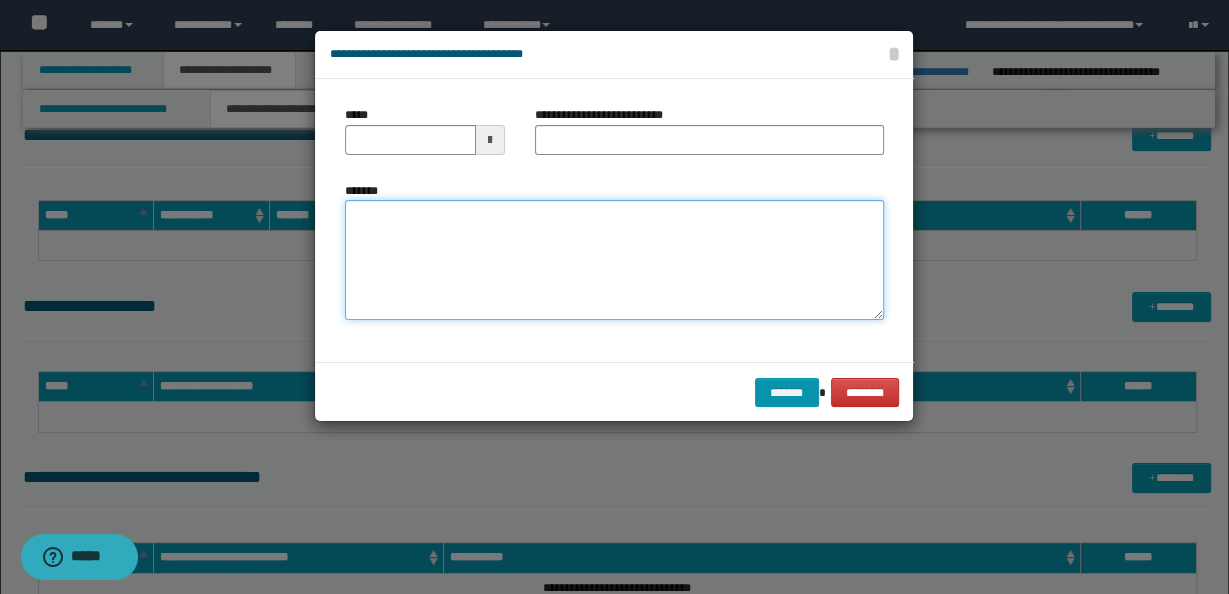 paste on "**********" 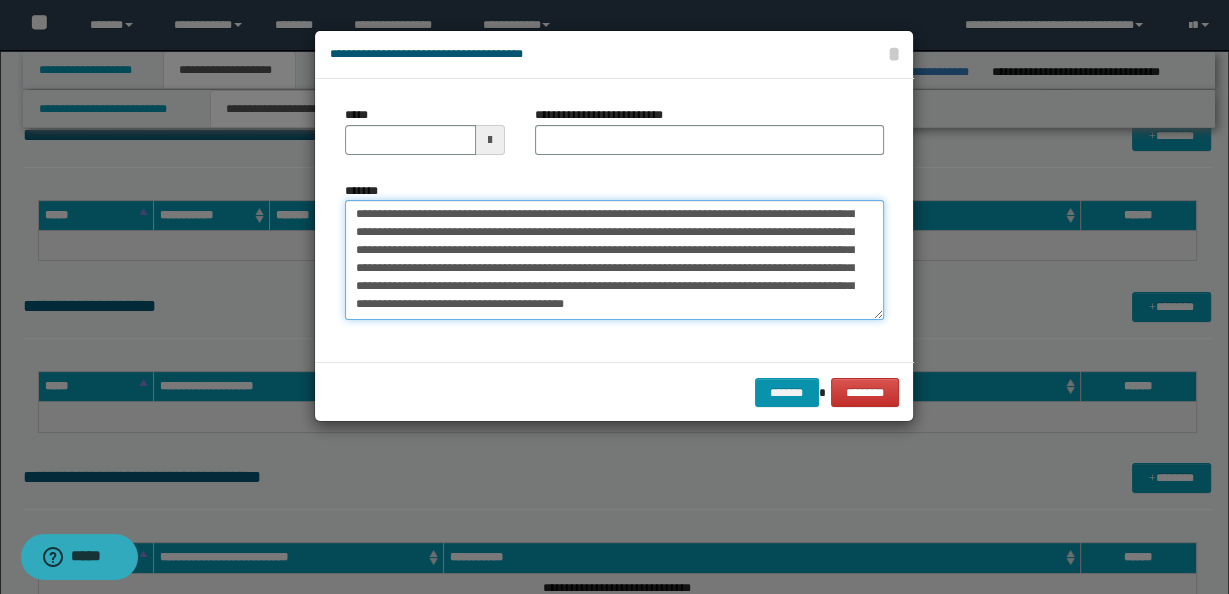 scroll, scrollTop: 0, scrollLeft: 0, axis: both 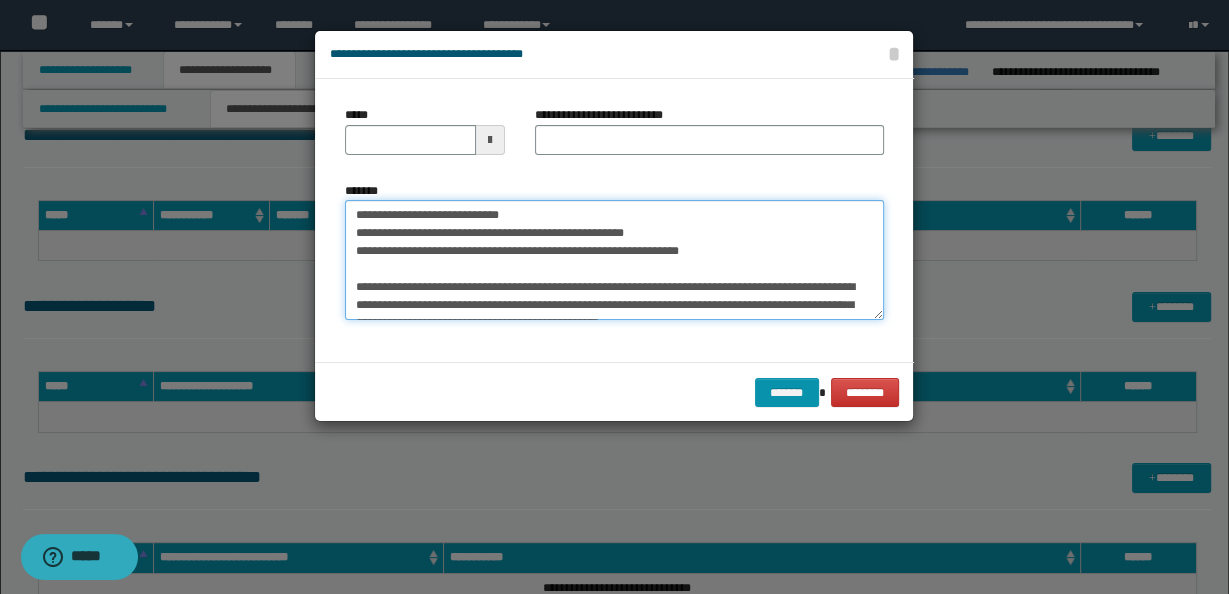 drag, startPoint x: 359, startPoint y: 216, endPoint x: 721, endPoint y: 250, distance: 363.59317 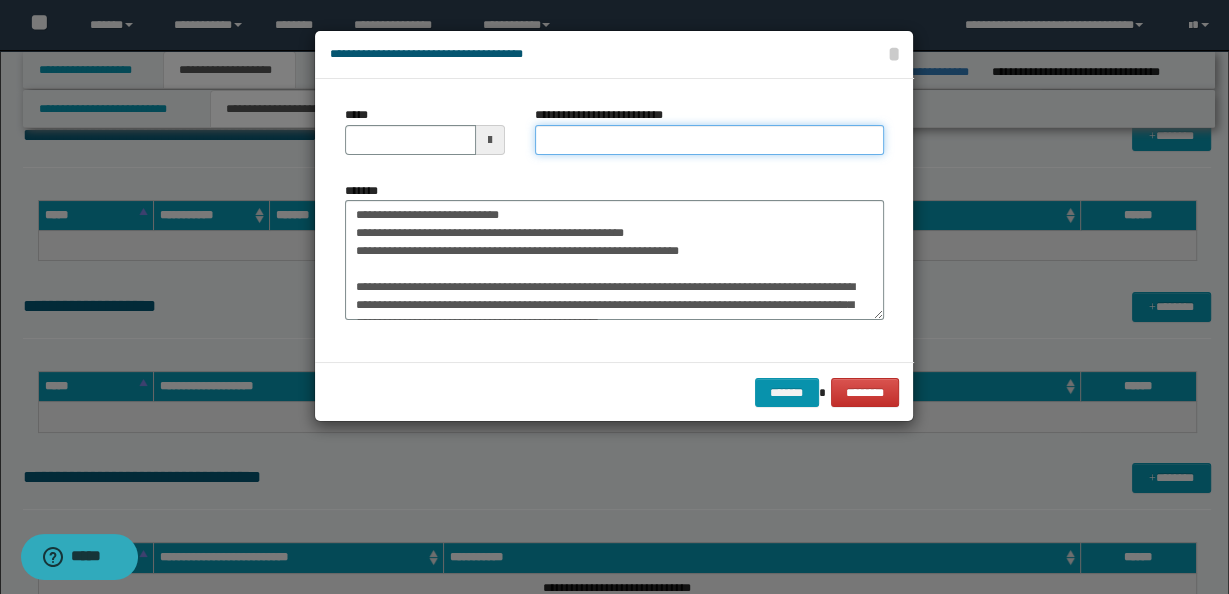 click on "**********" at bounding box center (709, 140) 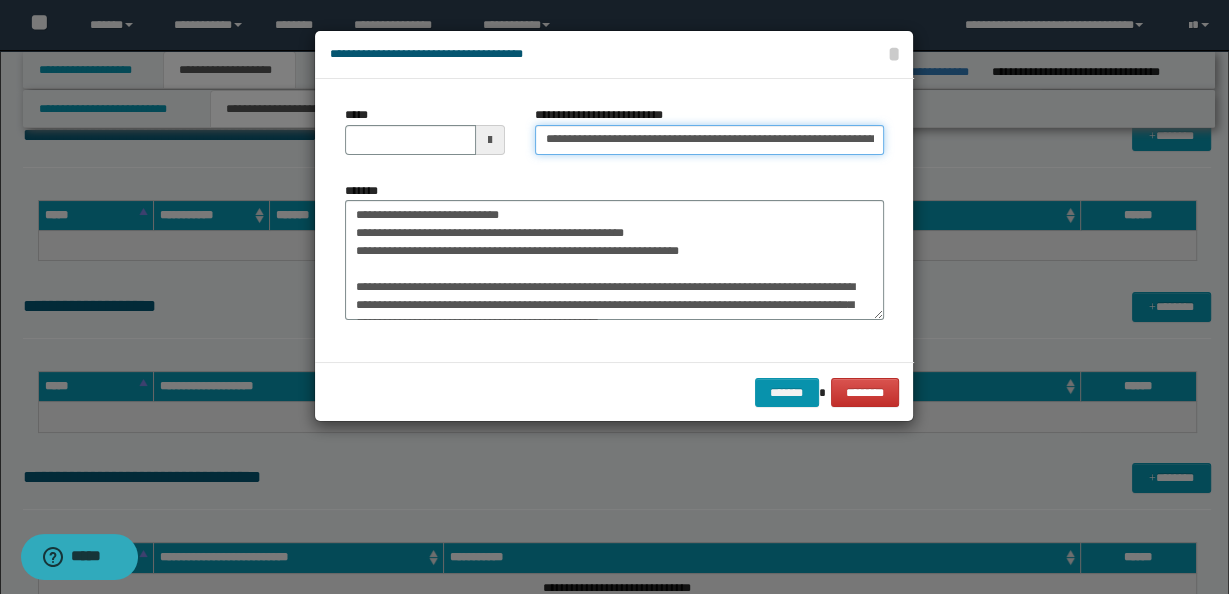 scroll, scrollTop: 0, scrollLeft: 480, axis: horizontal 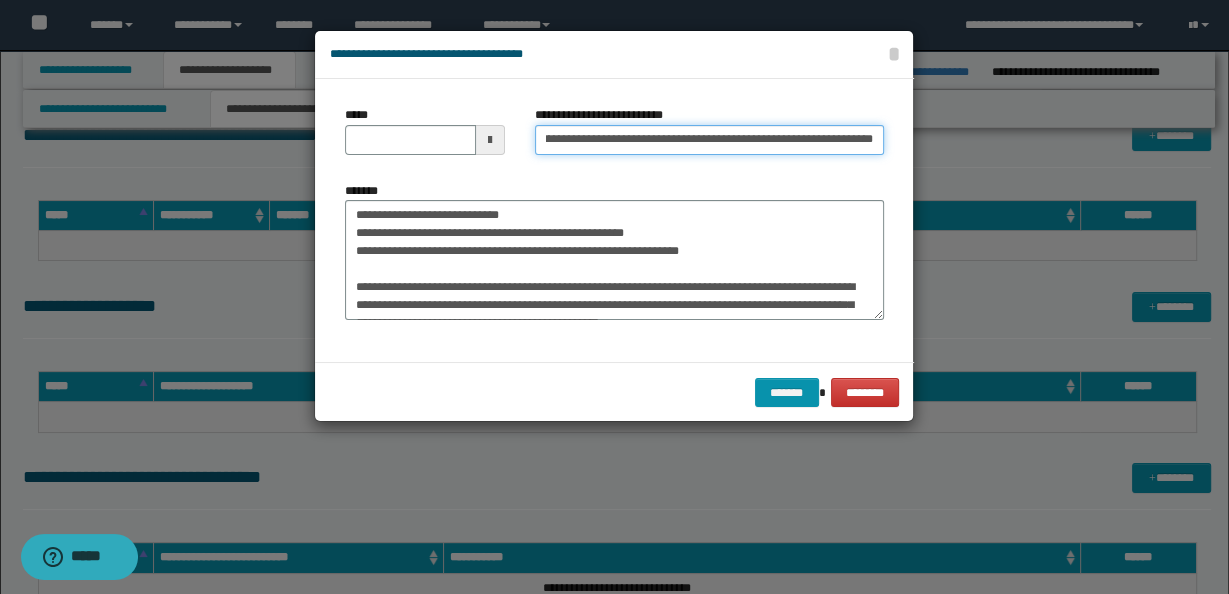 type on "**********" 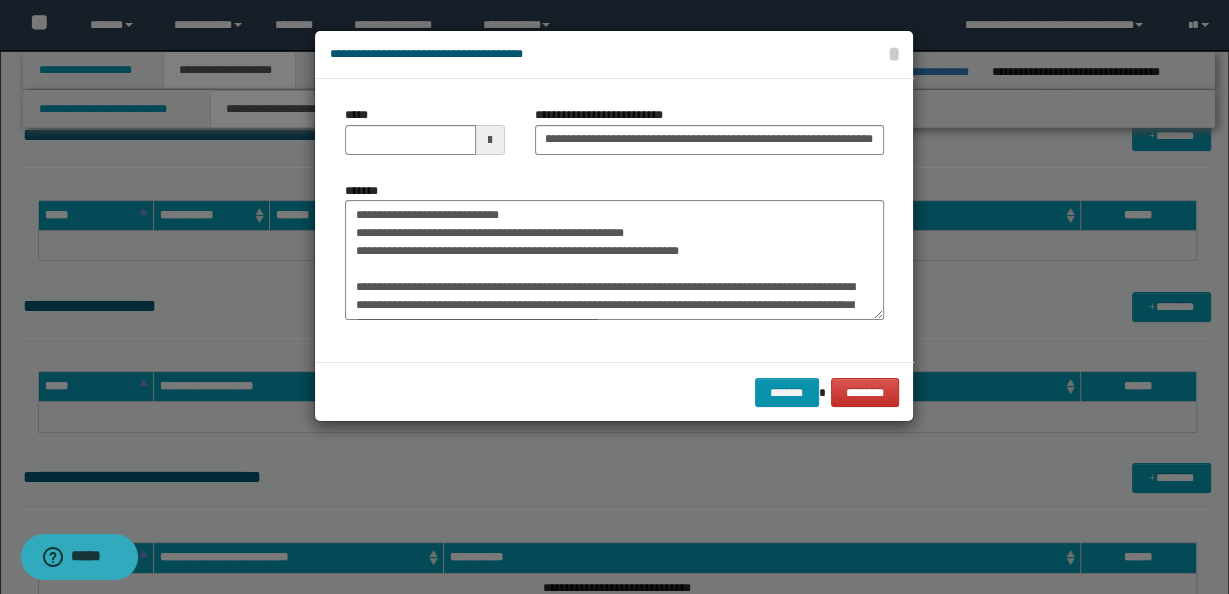 click at bounding box center [490, 140] 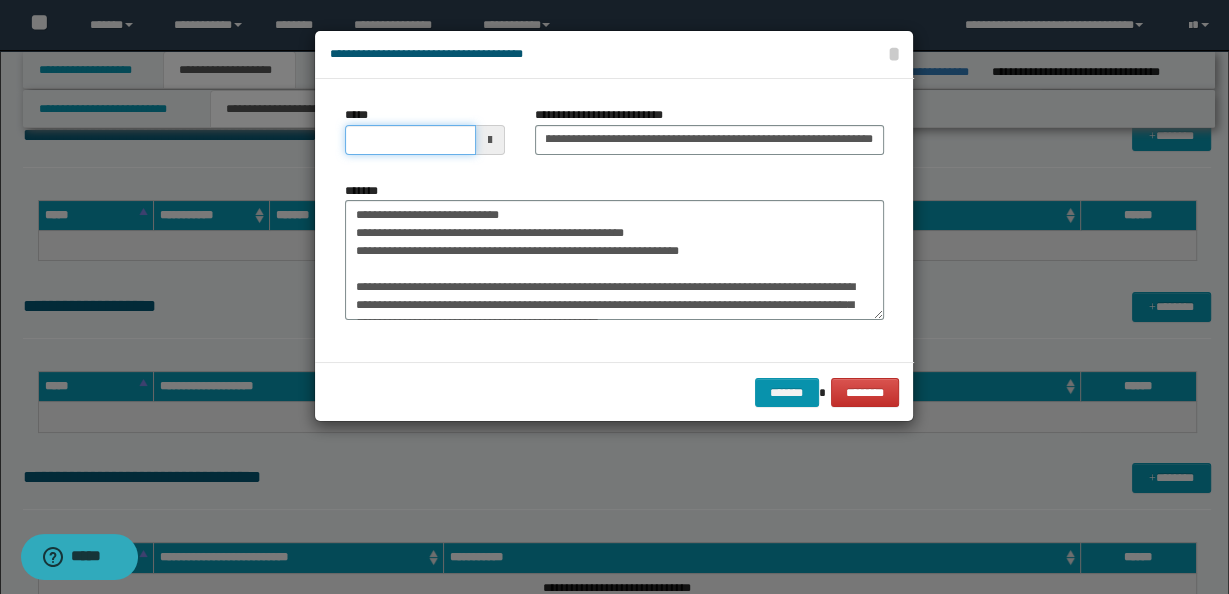 scroll, scrollTop: 0, scrollLeft: 0, axis: both 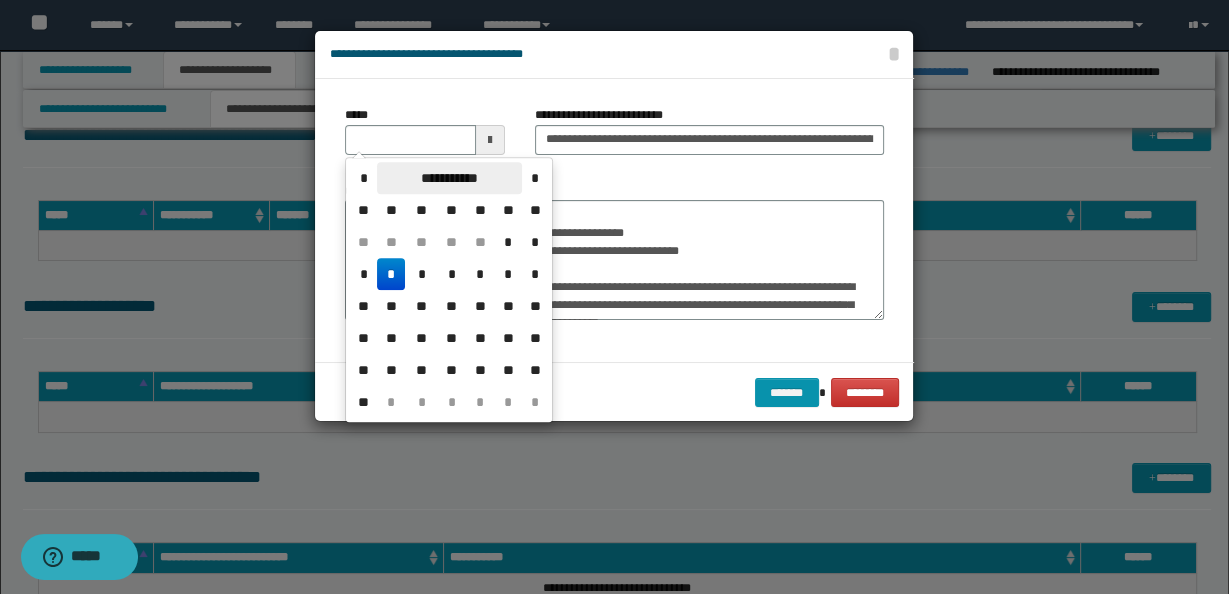 click on "**********" at bounding box center (449, 178) 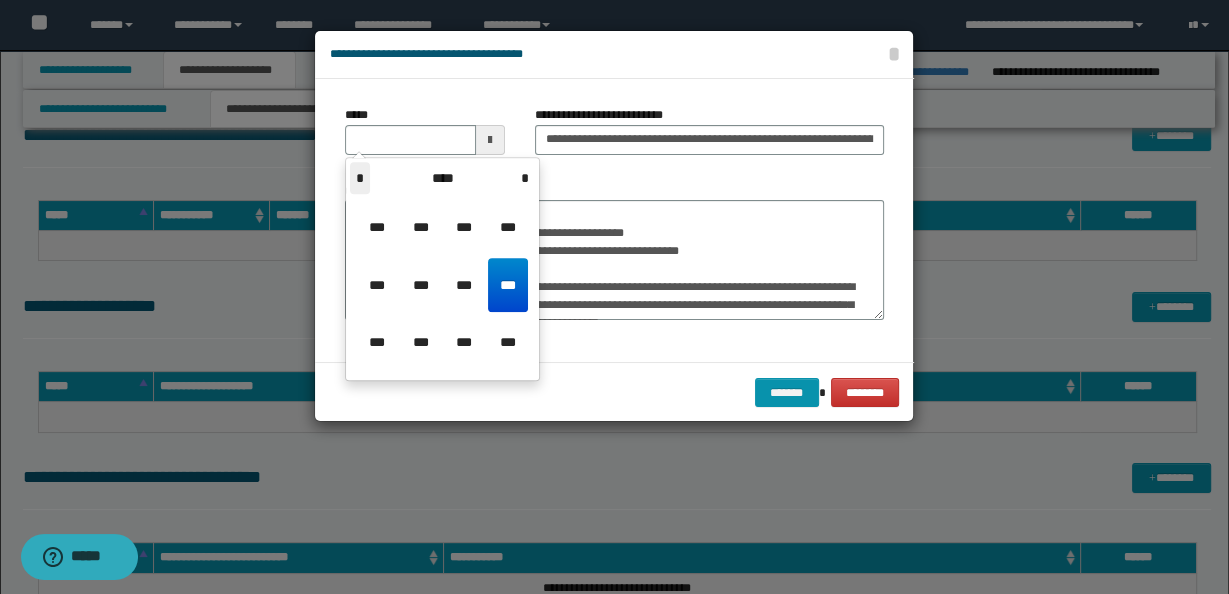 click on "*" at bounding box center [360, 178] 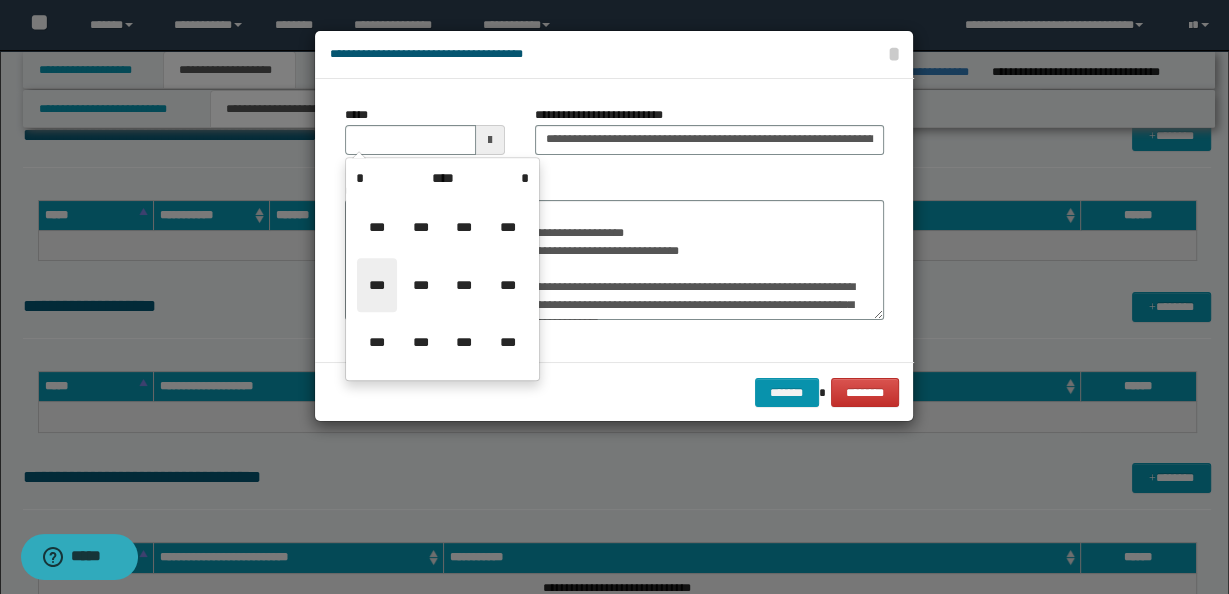 click on "***" at bounding box center (377, 285) 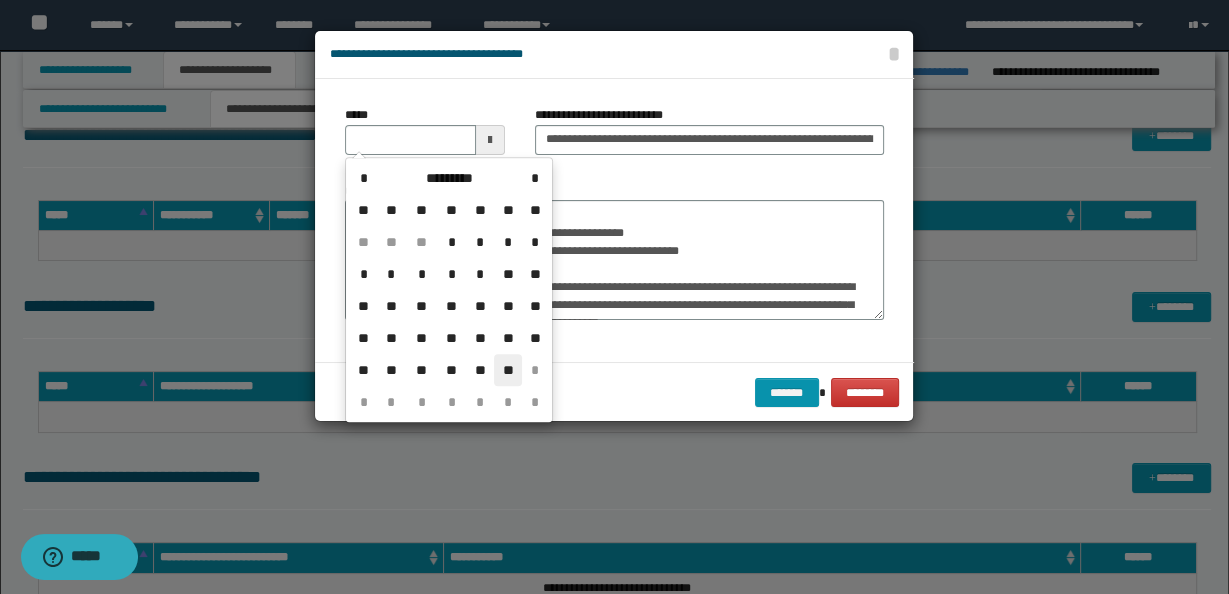 click on "**" at bounding box center (508, 370) 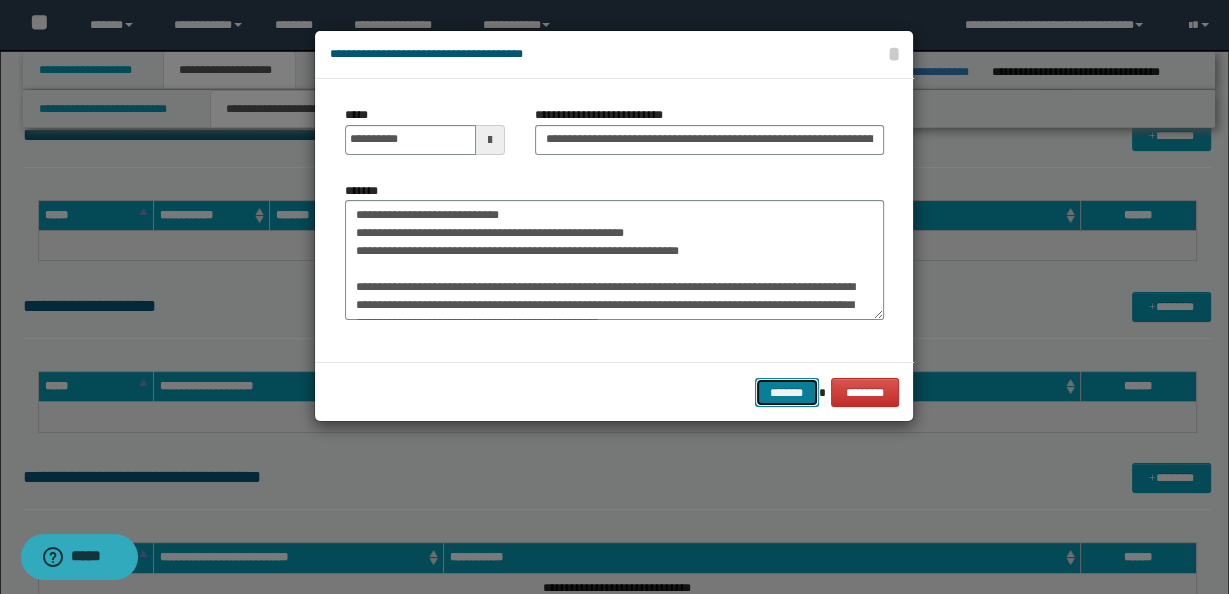 click on "*******" at bounding box center [787, 392] 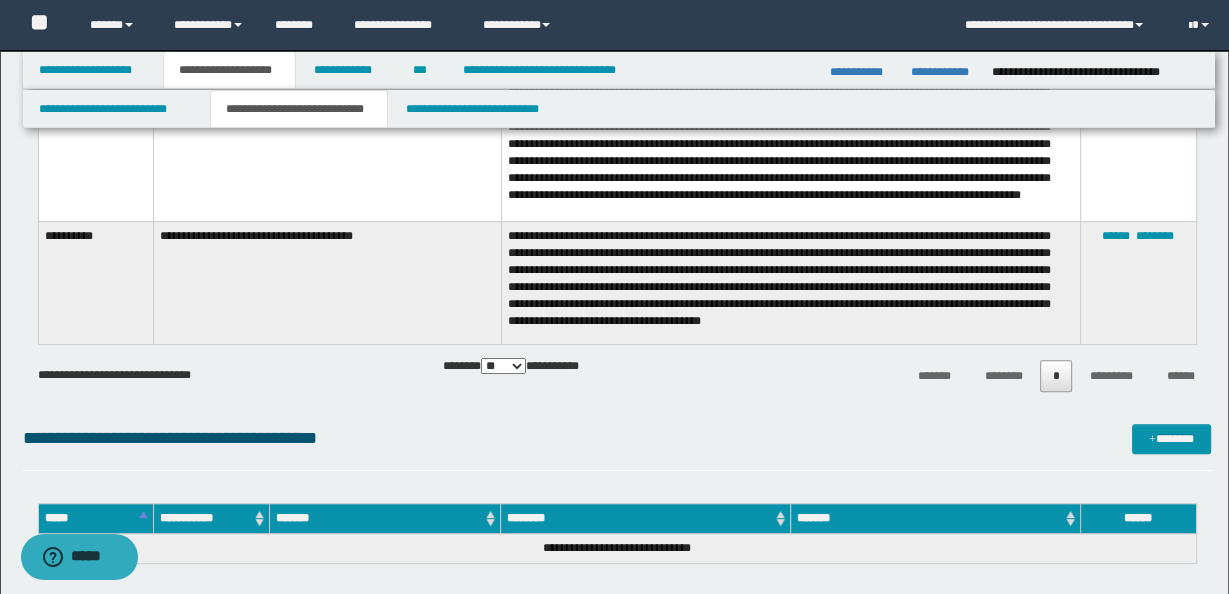 scroll, scrollTop: 453, scrollLeft: 0, axis: vertical 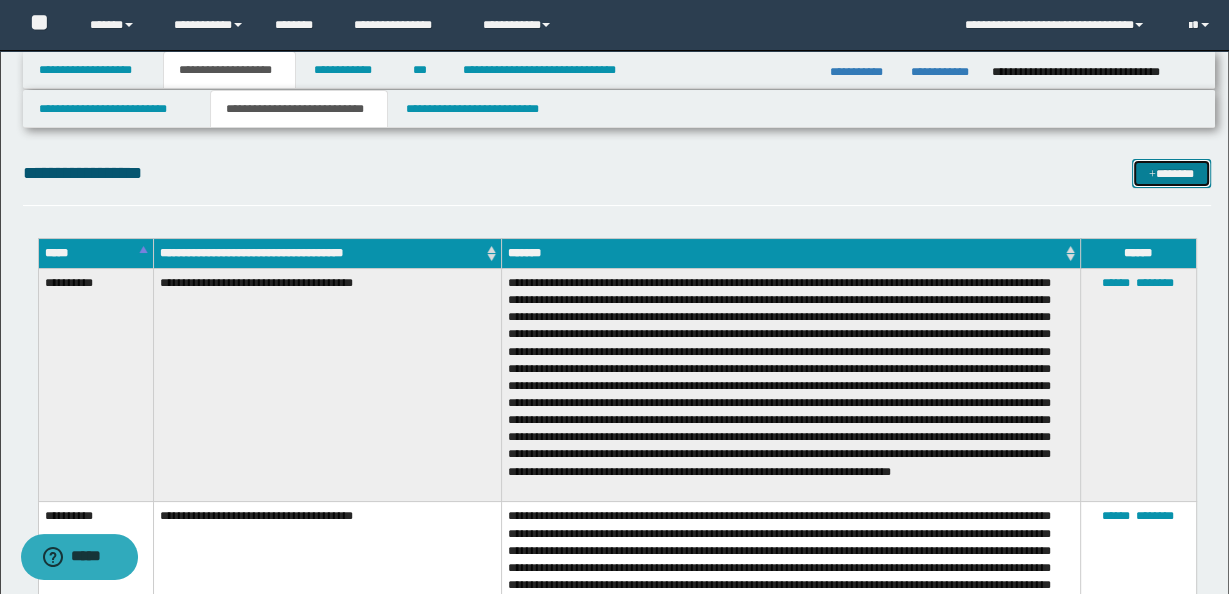 click on "*******" at bounding box center (1171, 173) 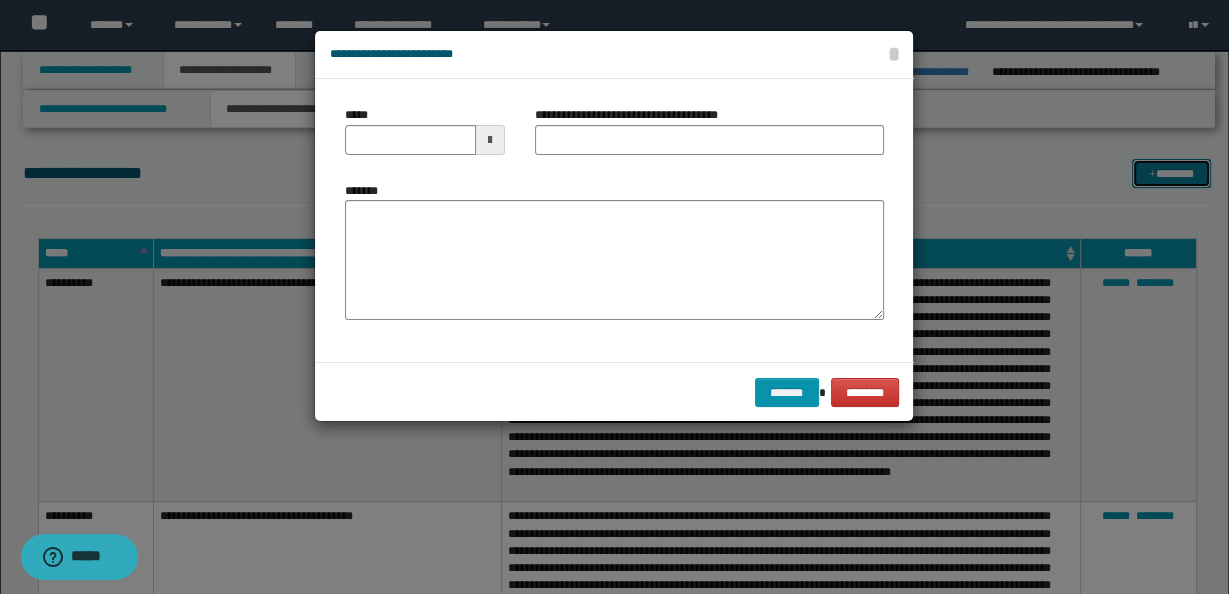 scroll, scrollTop: 0, scrollLeft: 0, axis: both 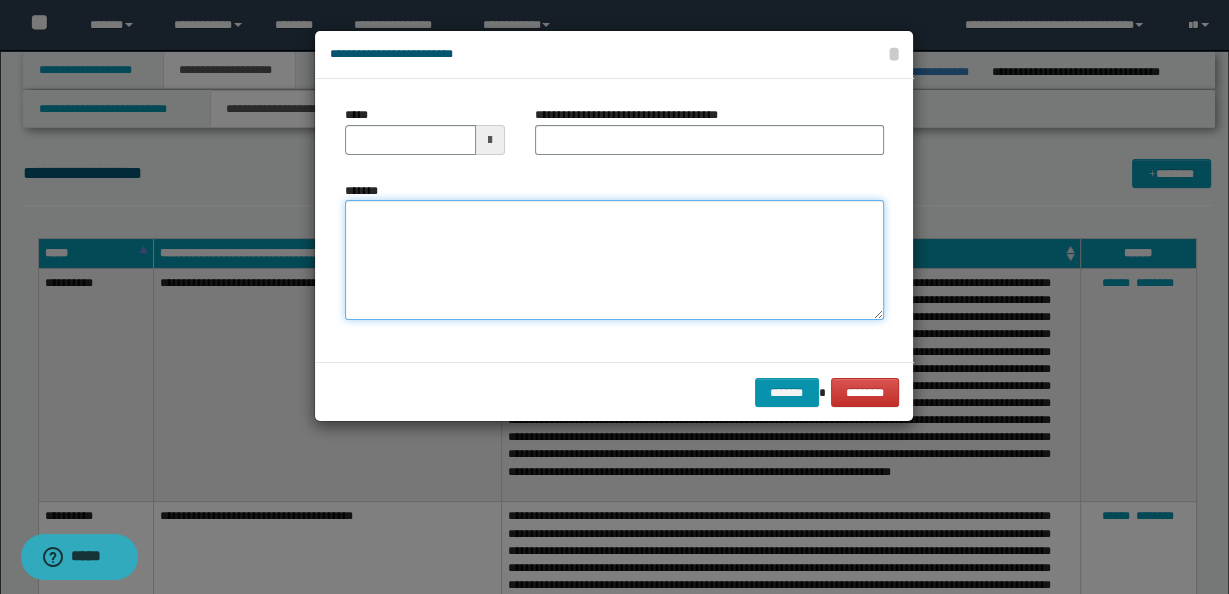 paste on "**********" 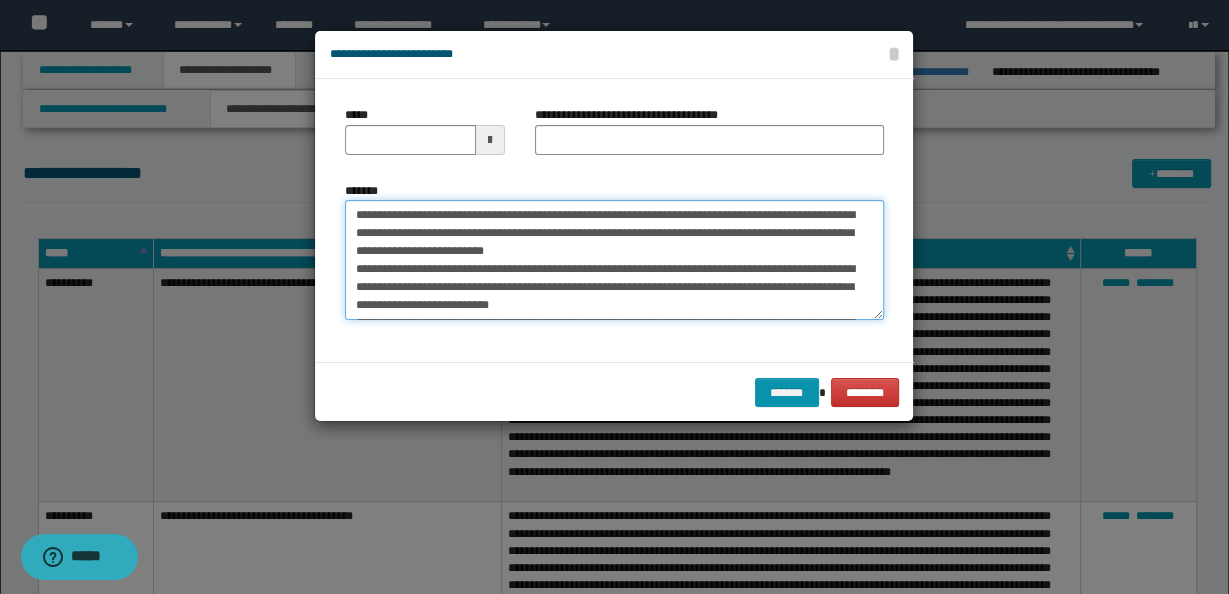scroll, scrollTop: 101, scrollLeft: 0, axis: vertical 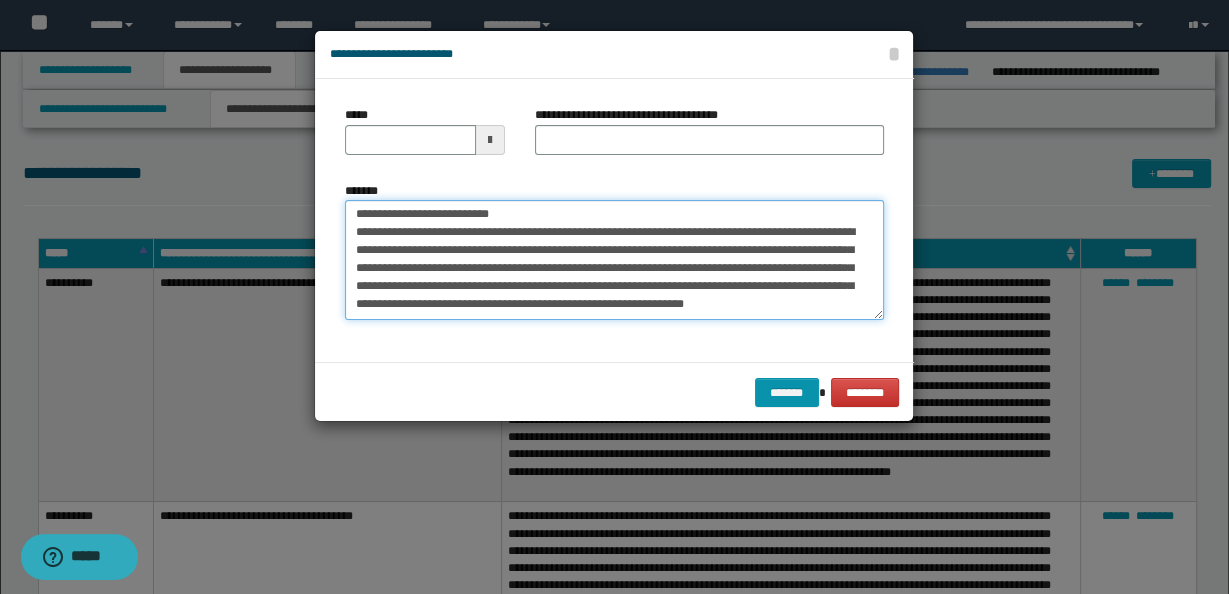 type on "**********" 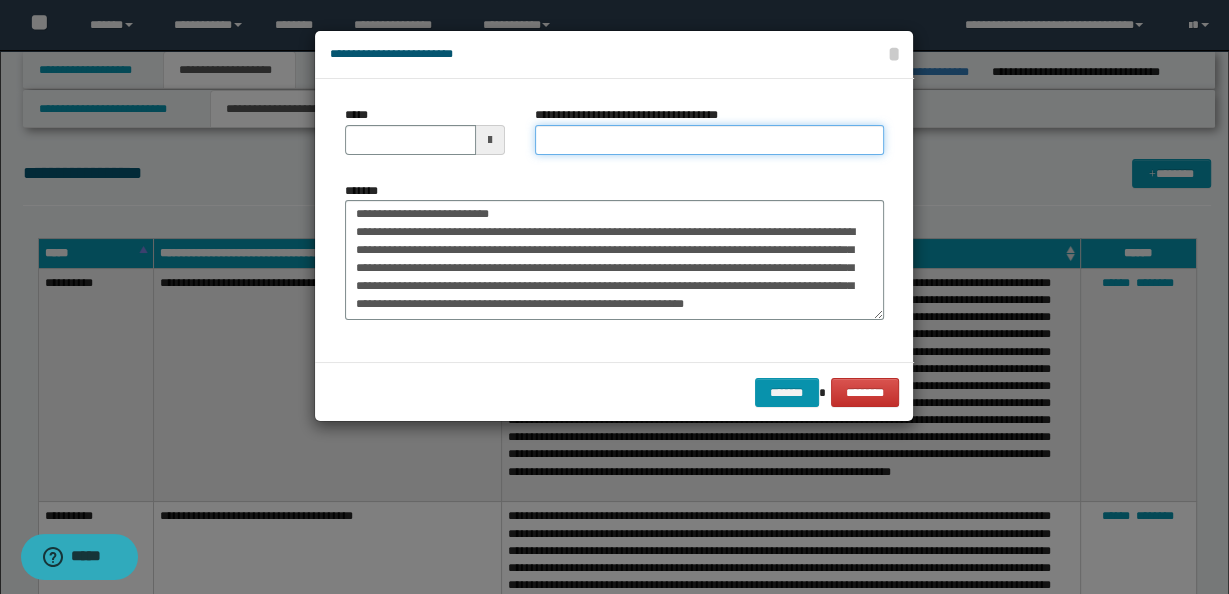 click on "**********" at bounding box center (709, 140) 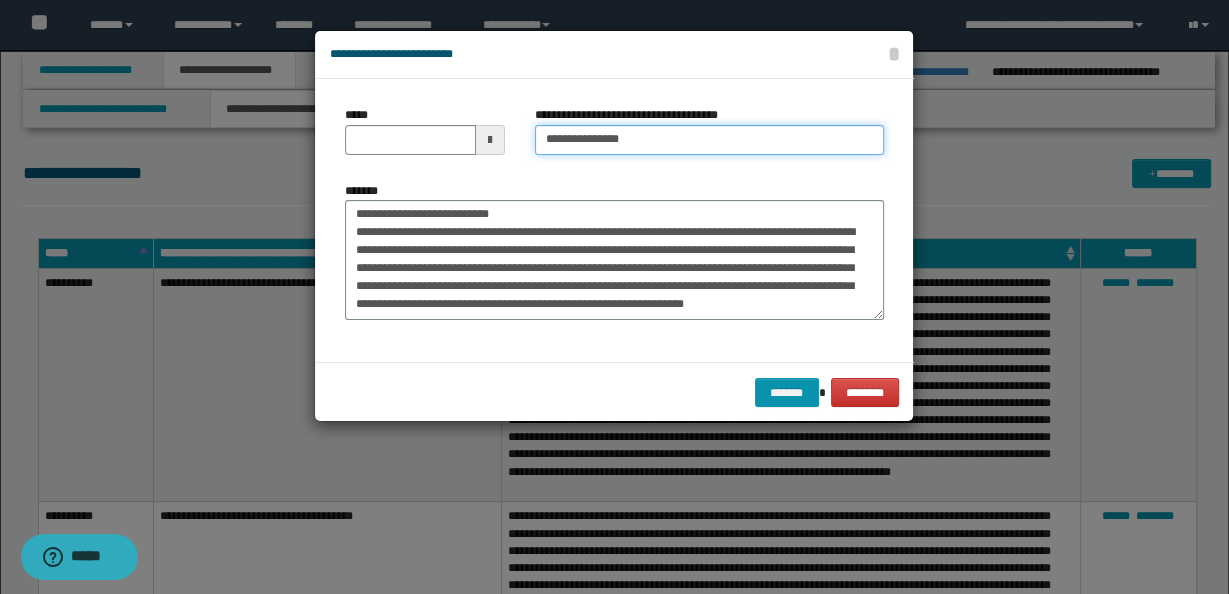 type on "**********" 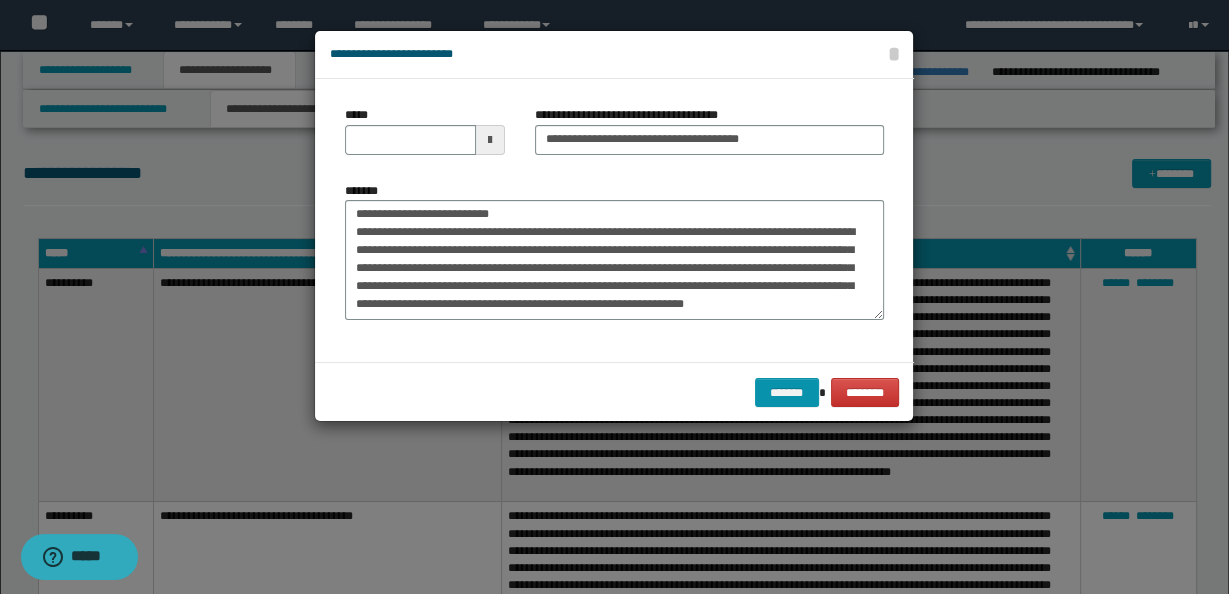 click at bounding box center (490, 140) 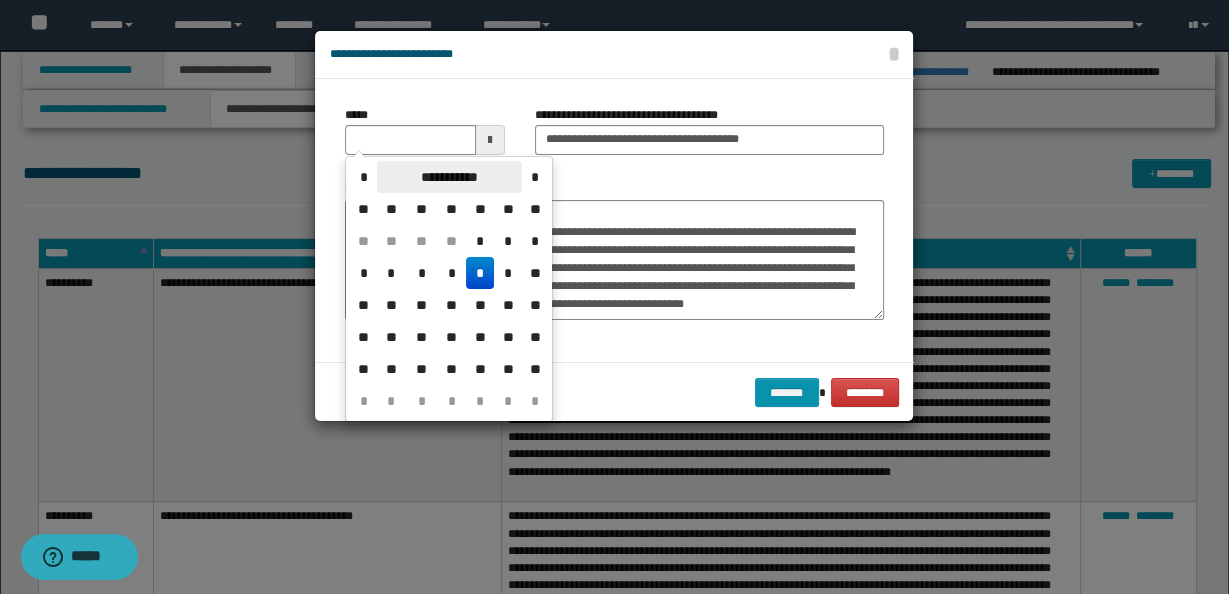 click on "**********" at bounding box center (449, 177) 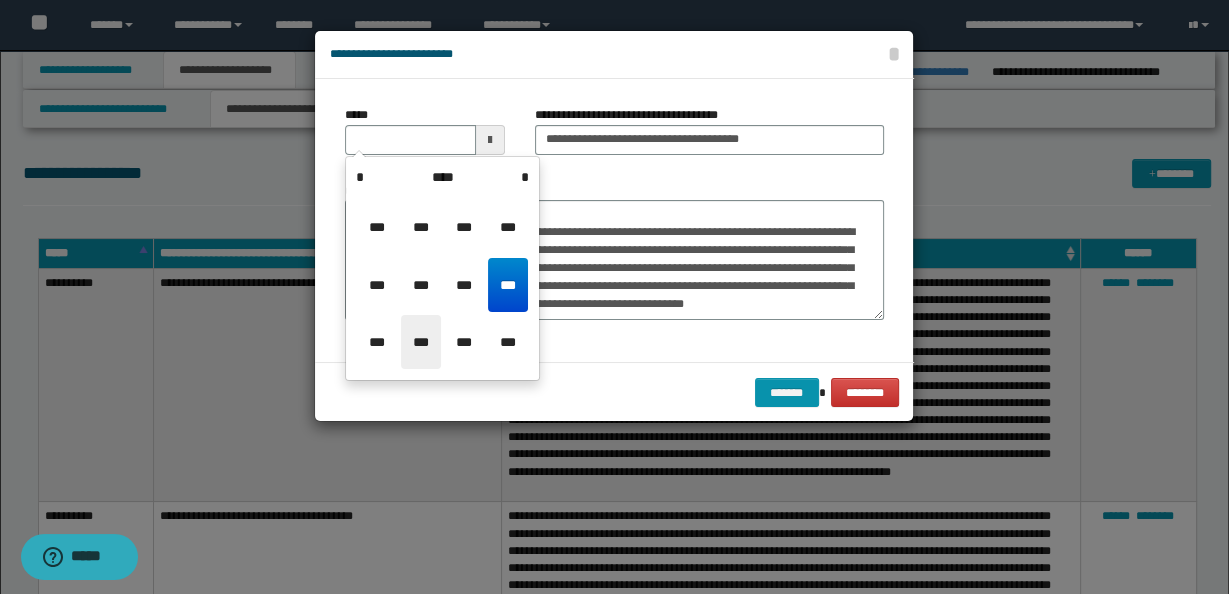 click on "***" at bounding box center (421, 342) 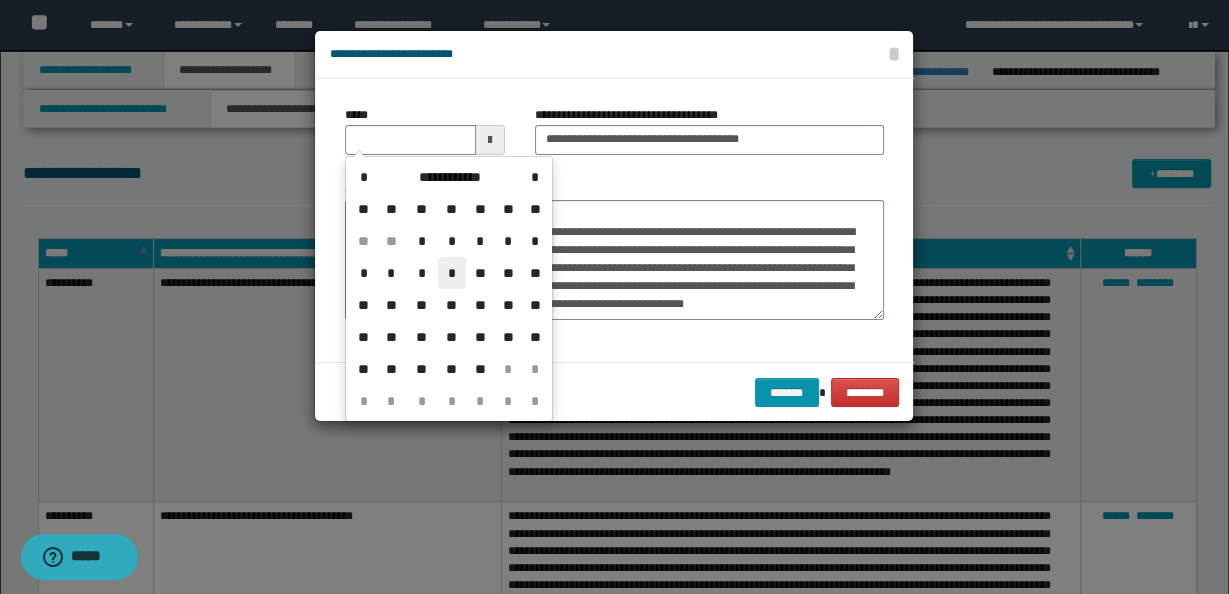 click on "*" at bounding box center [452, 273] 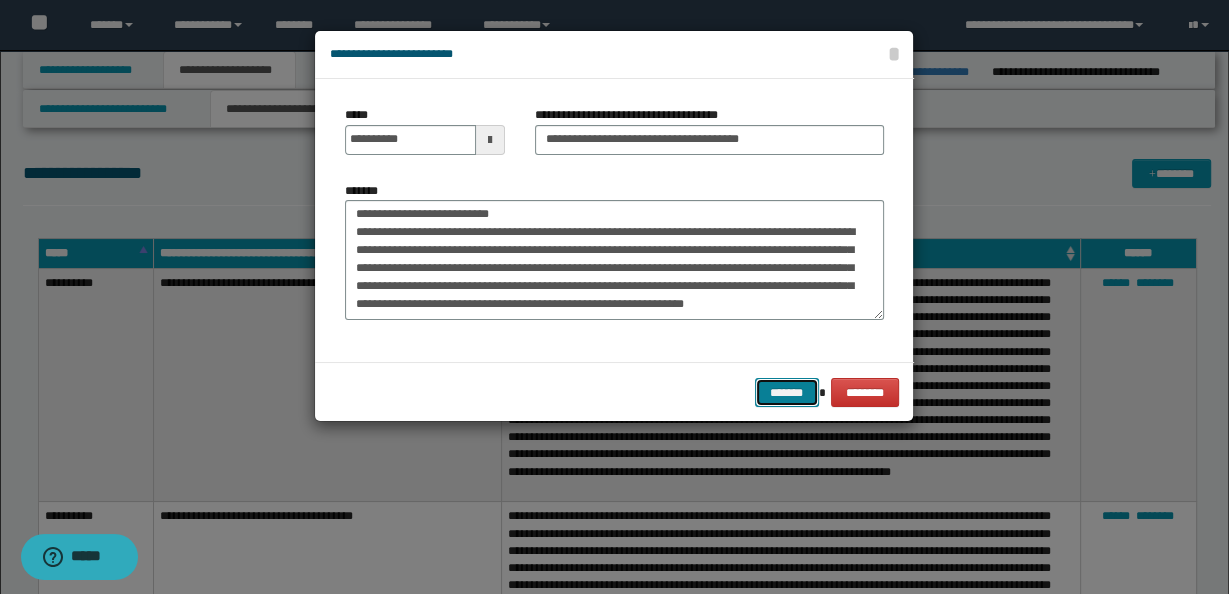 click on "*******" at bounding box center [787, 392] 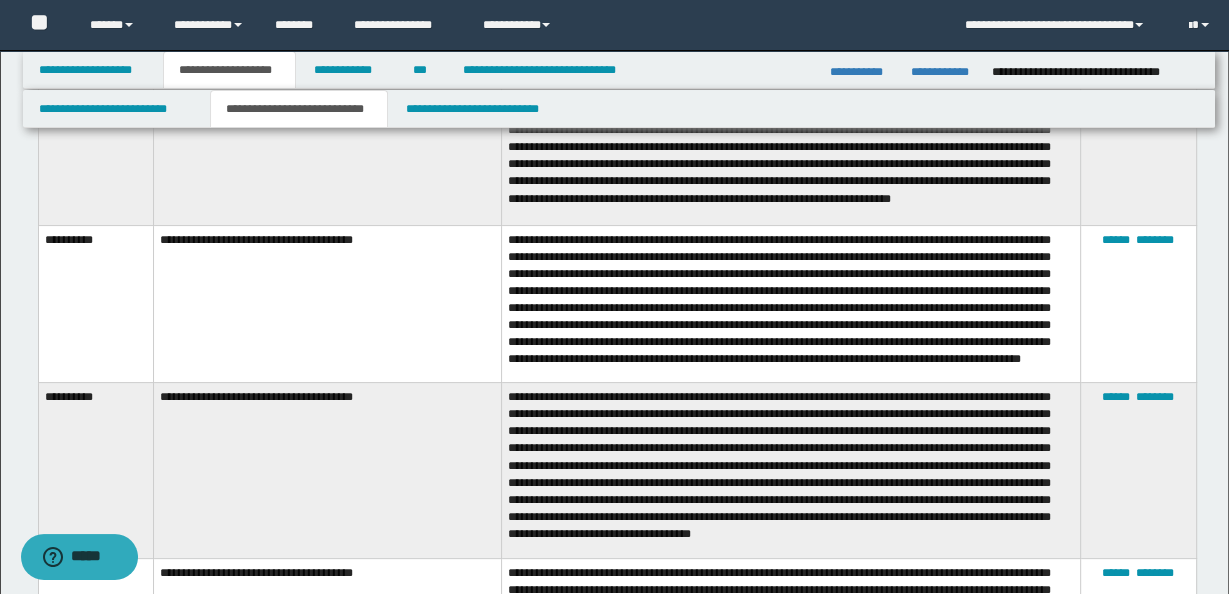 scroll, scrollTop: 604, scrollLeft: 0, axis: vertical 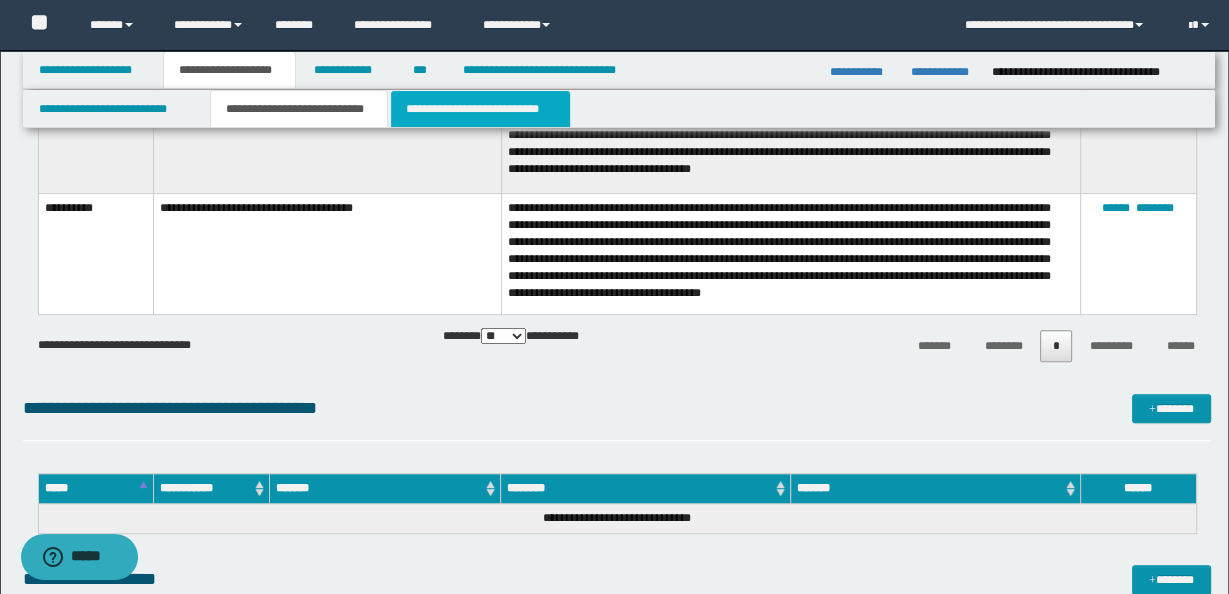 click on "**********" at bounding box center (480, 109) 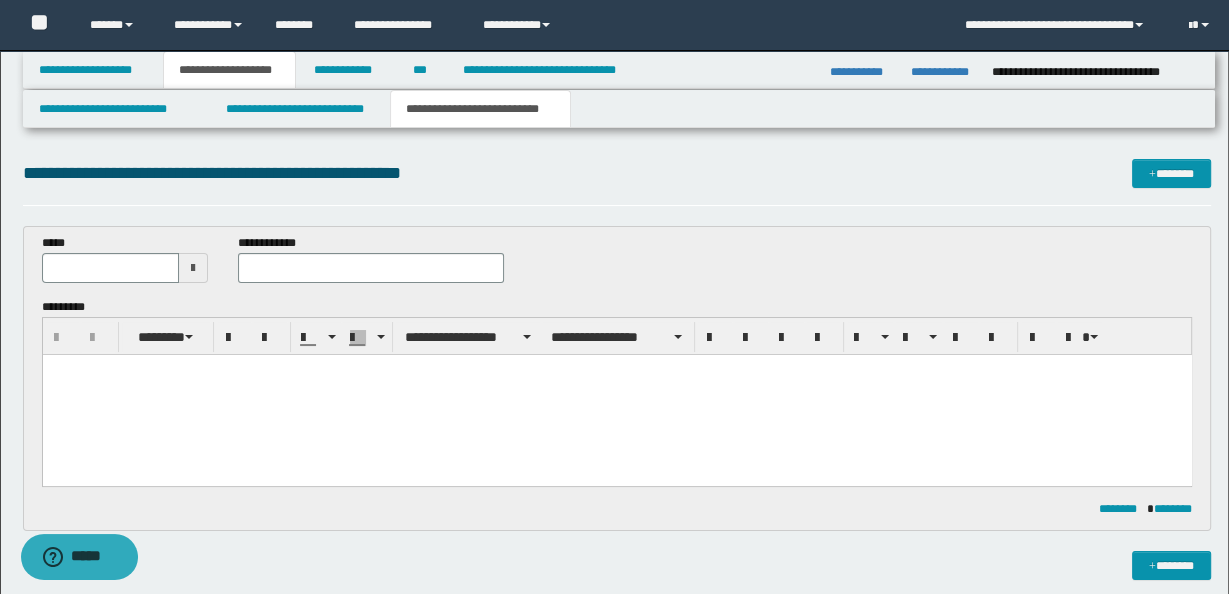 scroll, scrollTop: 0, scrollLeft: 0, axis: both 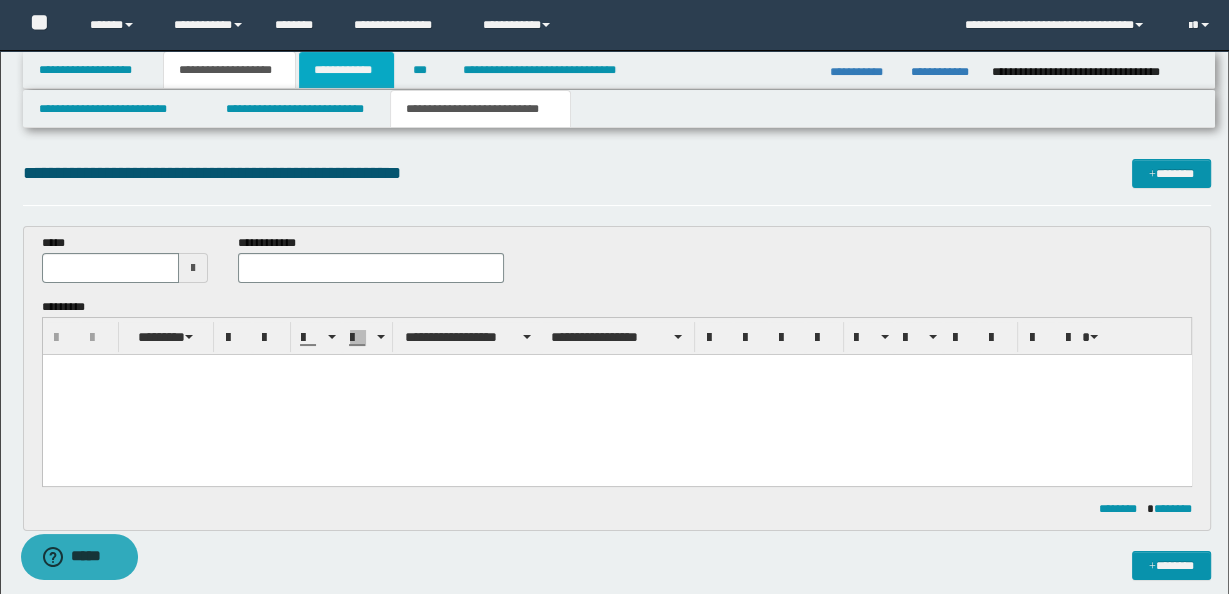click on "**********" at bounding box center (346, 70) 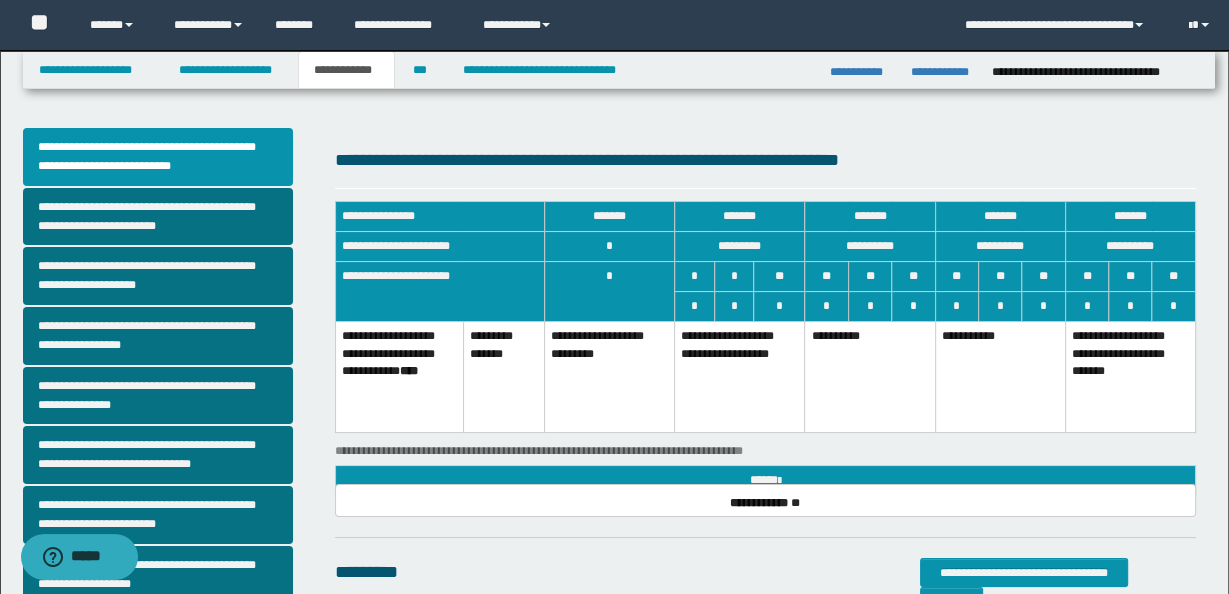 scroll, scrollTop: 553, scrollLeft: 0, axis: vertical 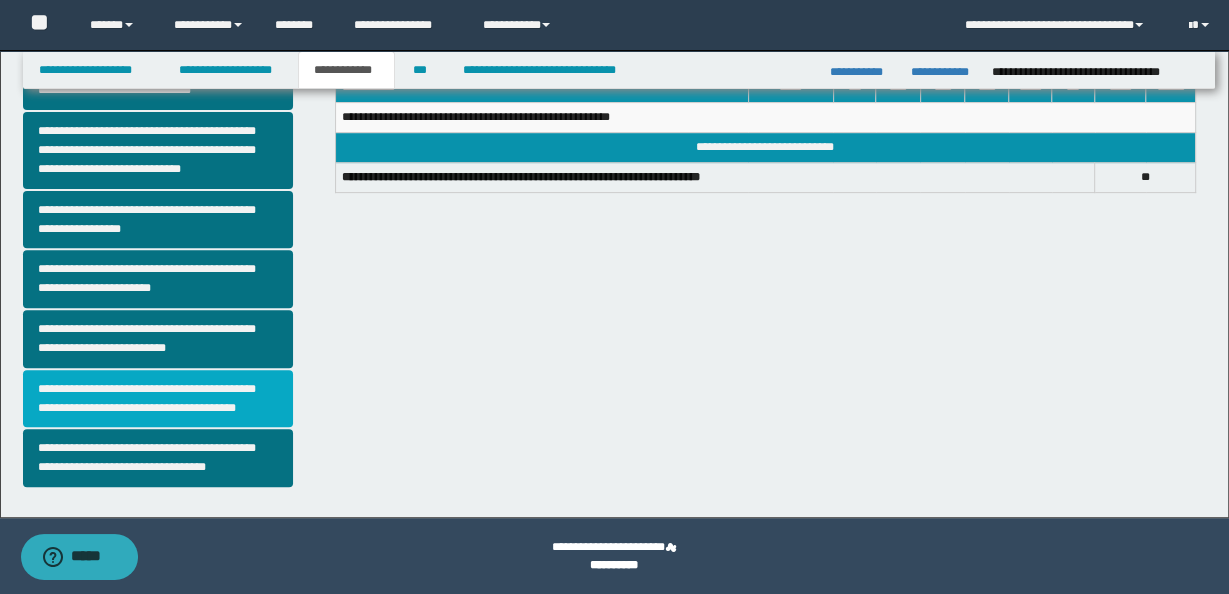 click on "**********" at bounding box center (158, 399) 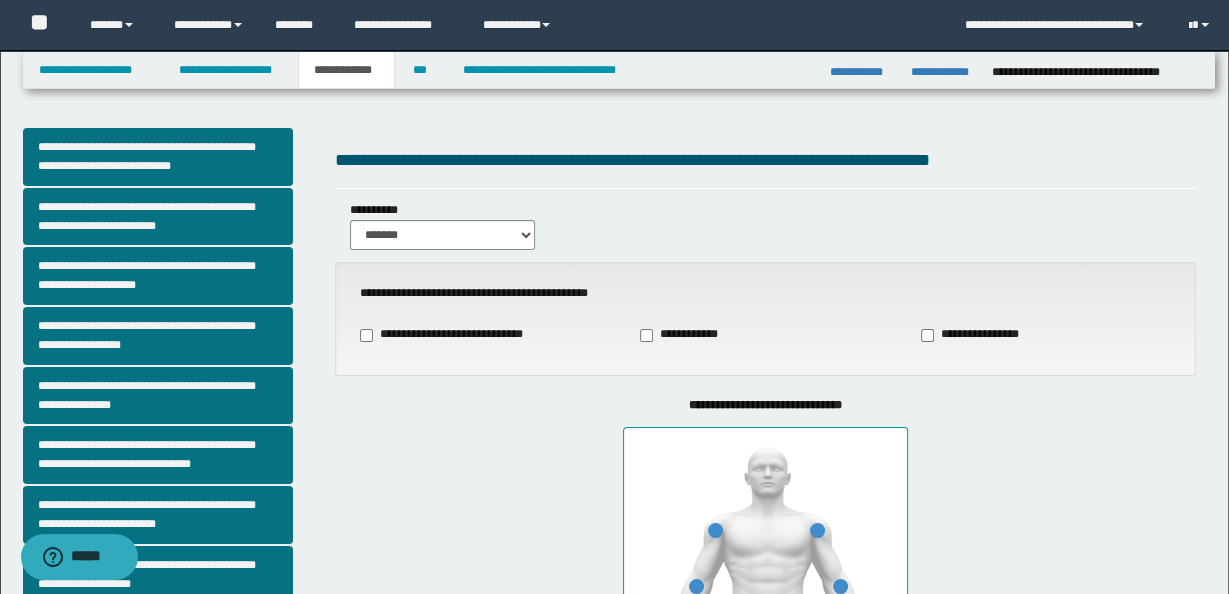 type on "**" 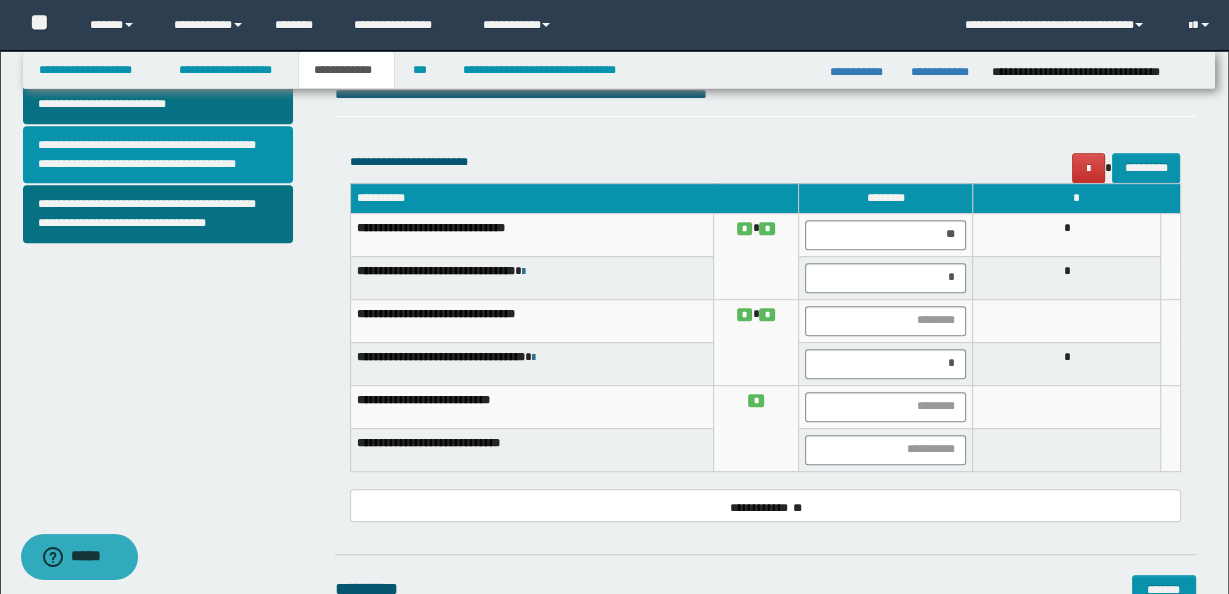 scroll, scrollTop: 624, scrollLeft: 0, axis: vertical 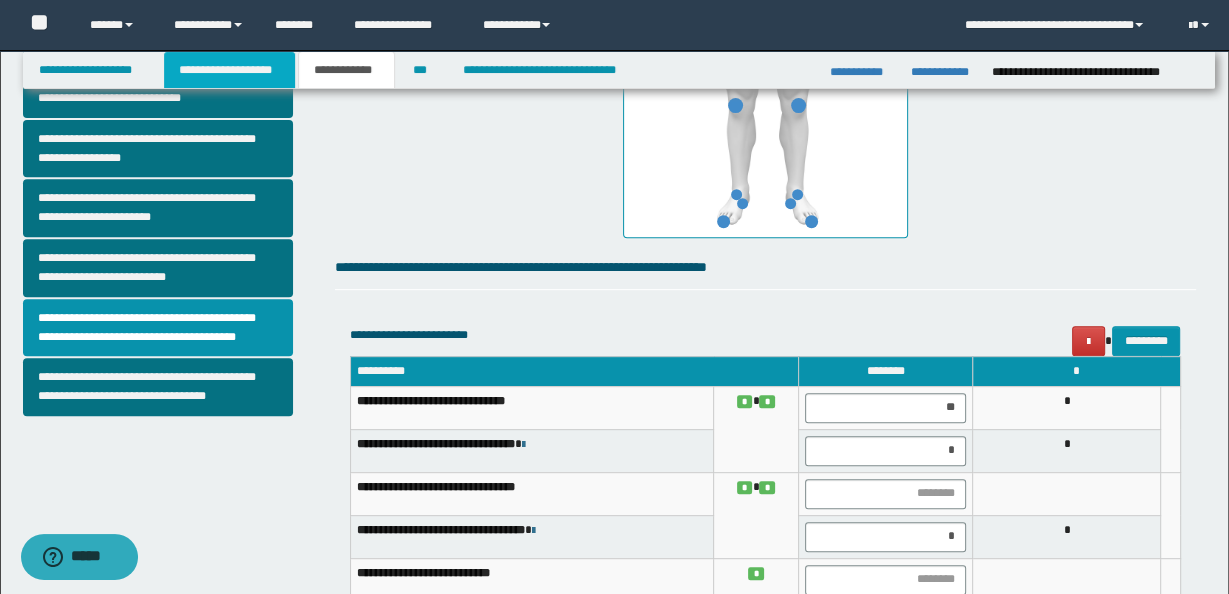click on "**********" at bounding box center [229, 70] 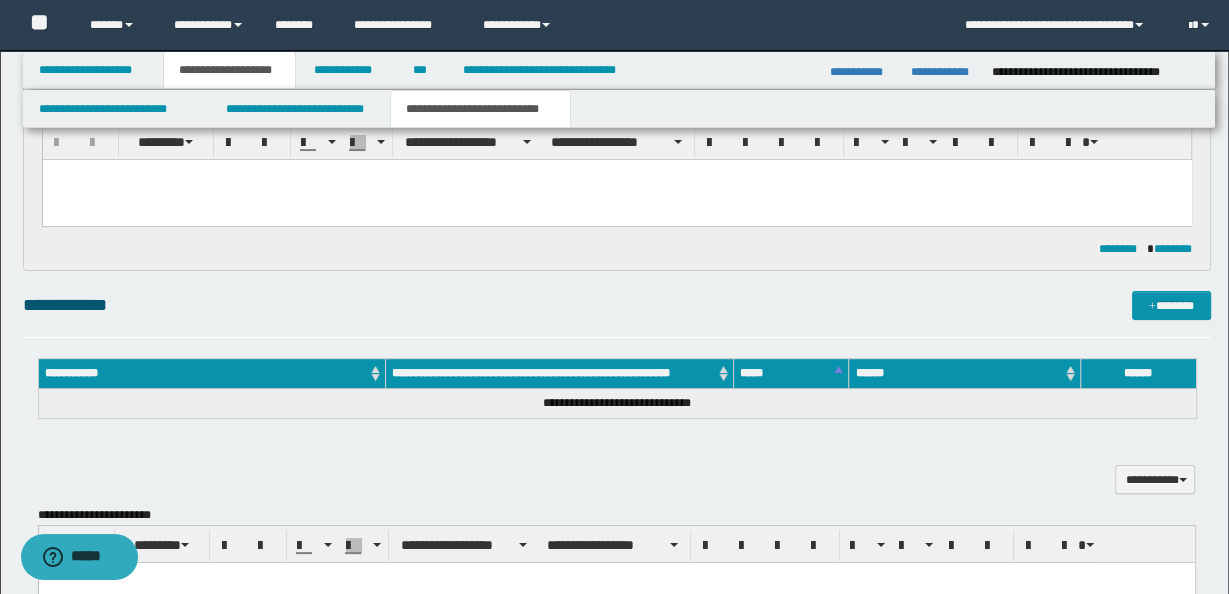 scroll, scrollTop: 34, scrollLeft: 0, axis: vertical 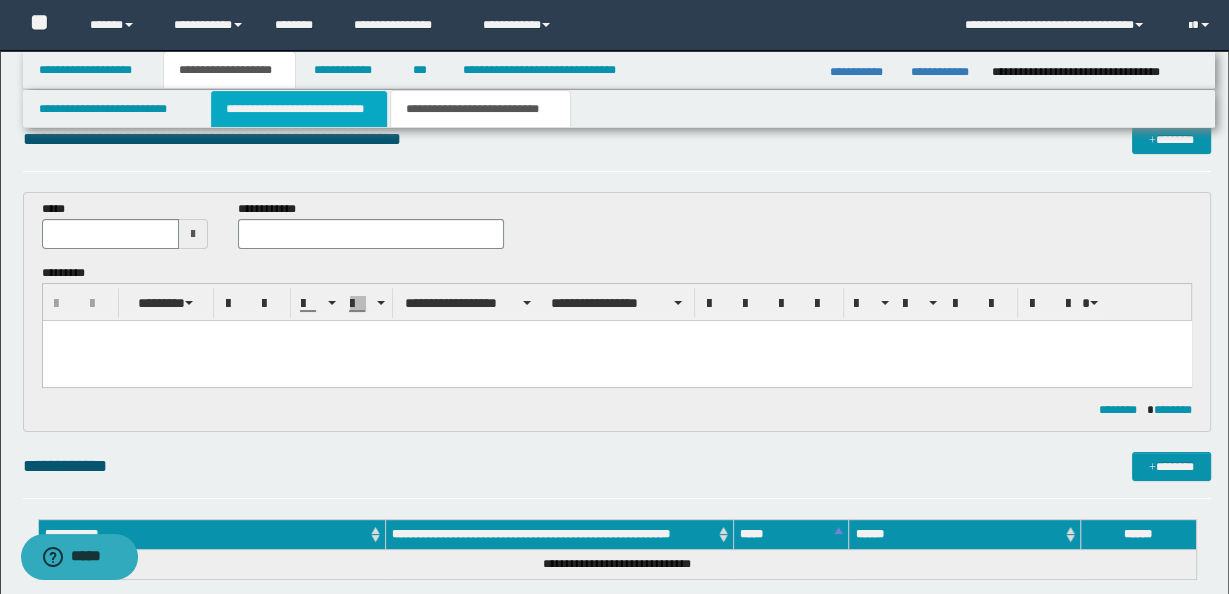 click on "**********" at bounding box center [299, 109] 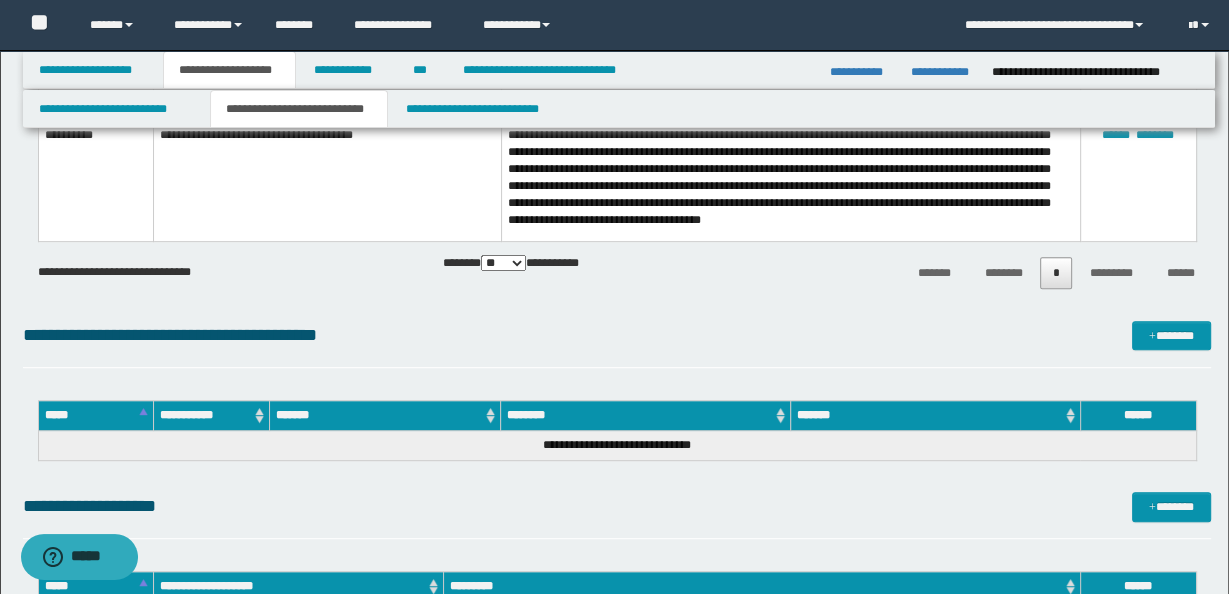 scroll, scrollTop: 1512, scrollLeft: 0, axis: vertical 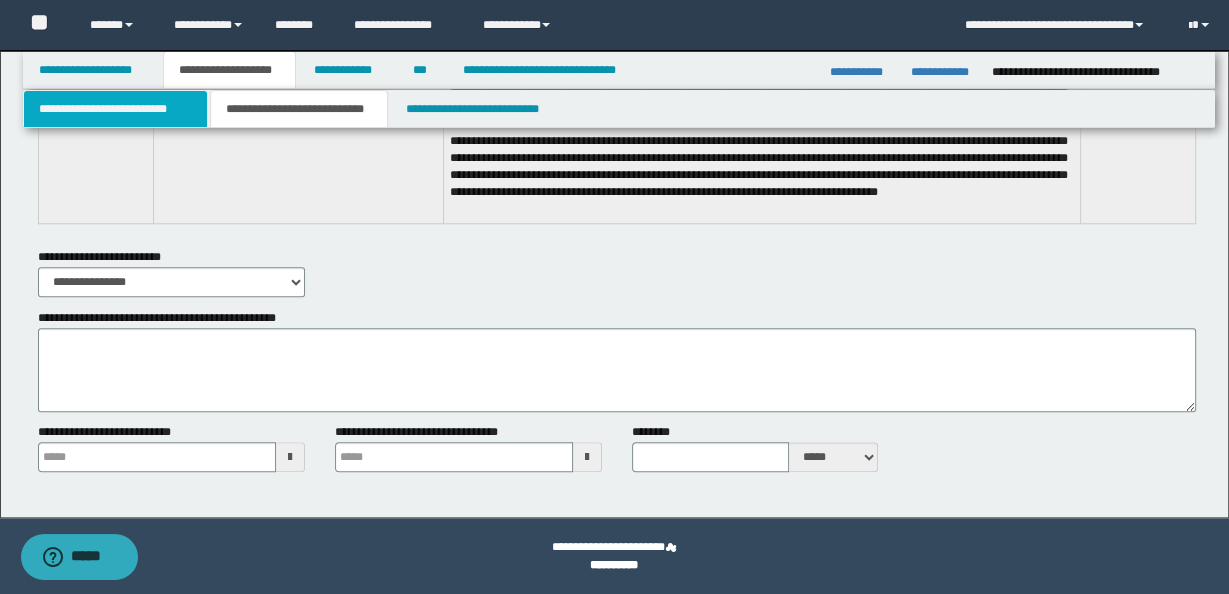 click on "**********" at bounding box center [115, 109] 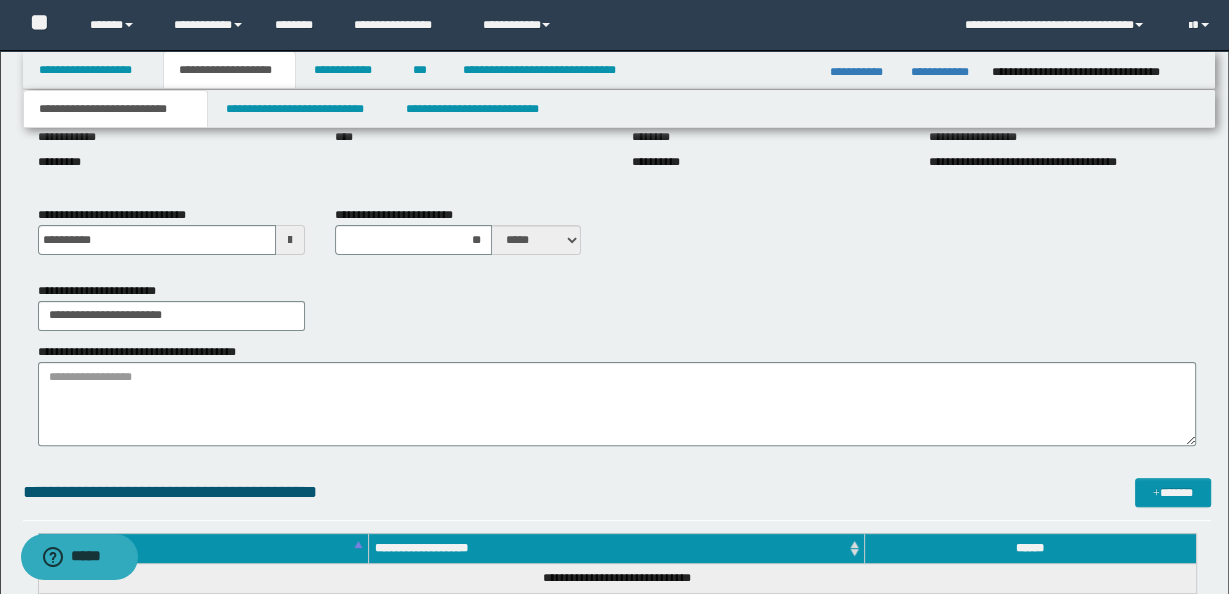 scroll, scrollTop: 0, scrollLeft: 0, axis: both 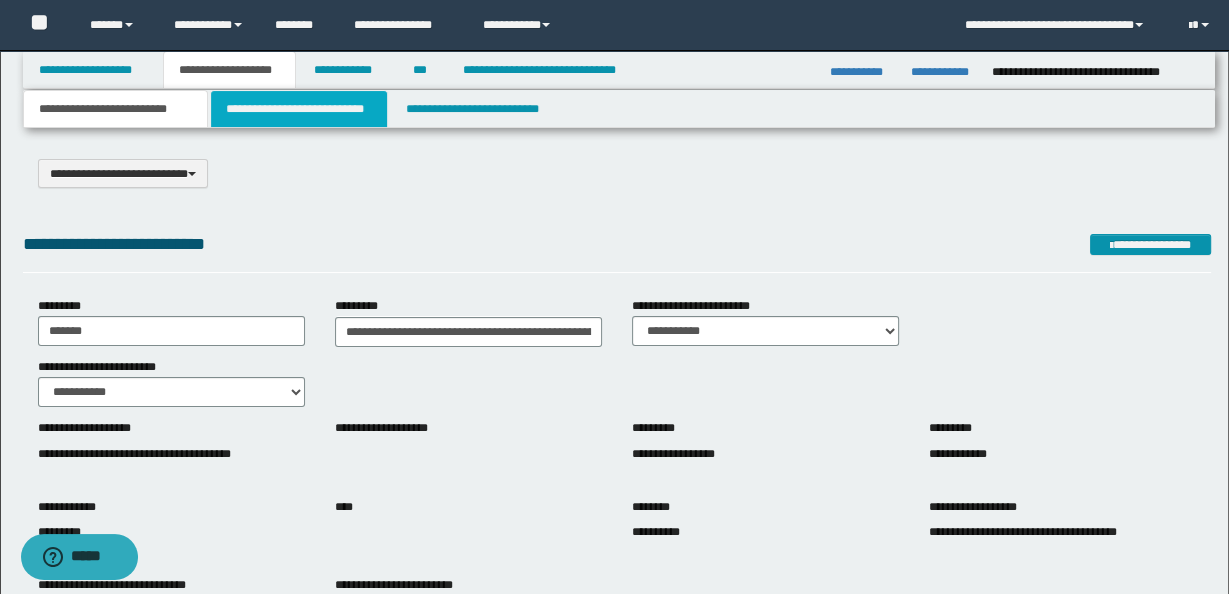 click on "**********" at bounding box center [299, 109] 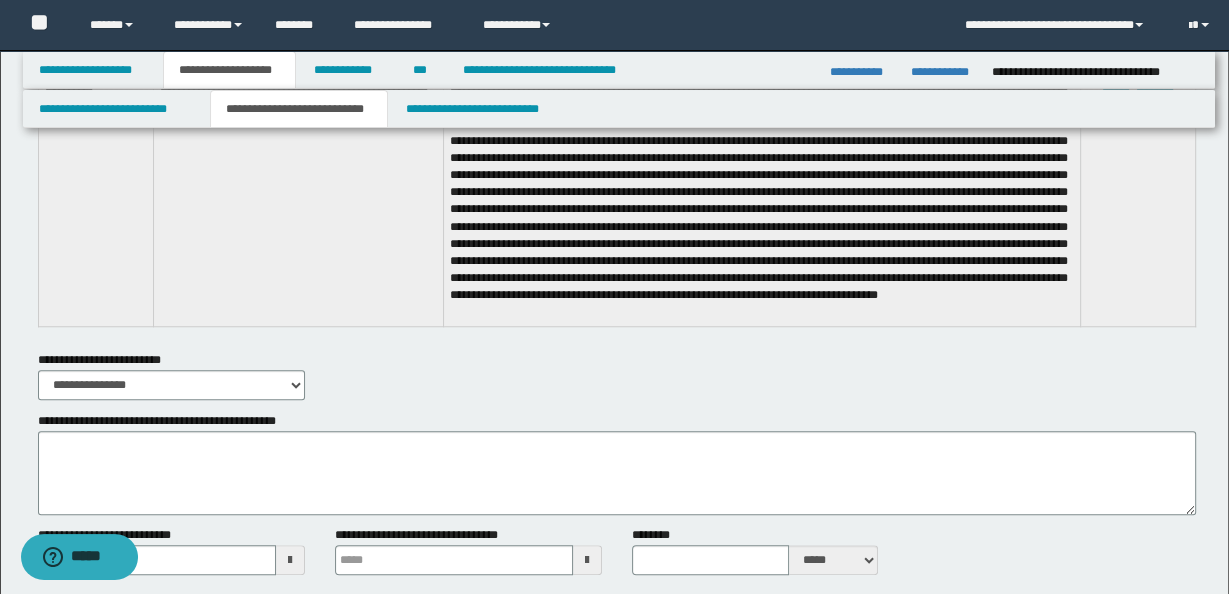 scroll, scrollTop: 1230, scrollLeft: 0, axis: vertical 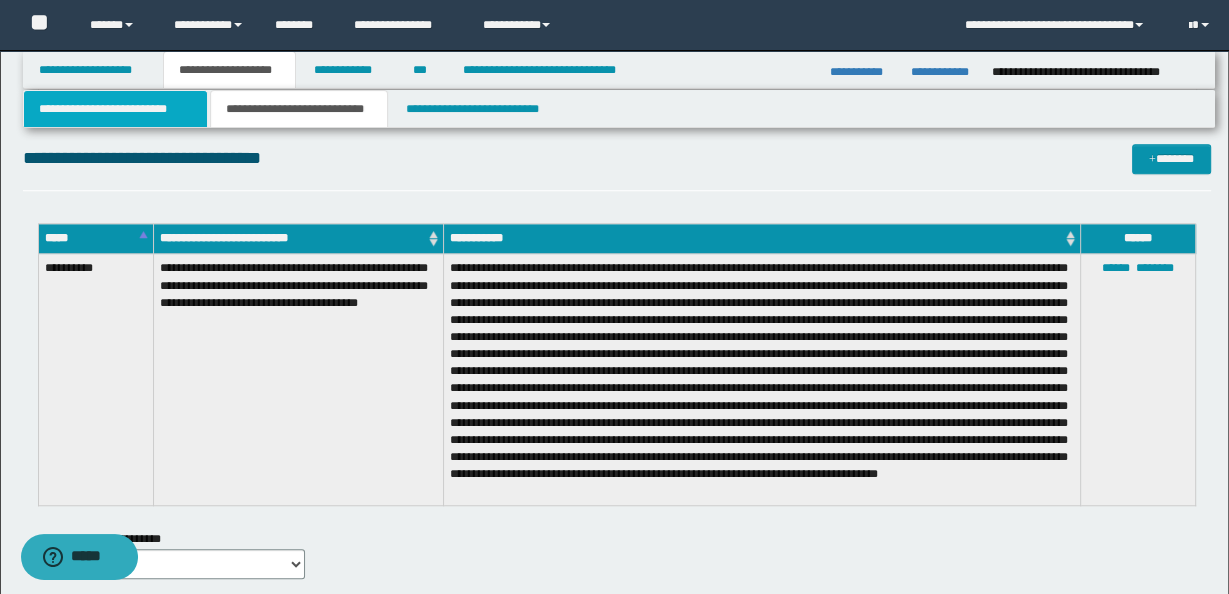 click on "**********" at bounding box center (115, 109) 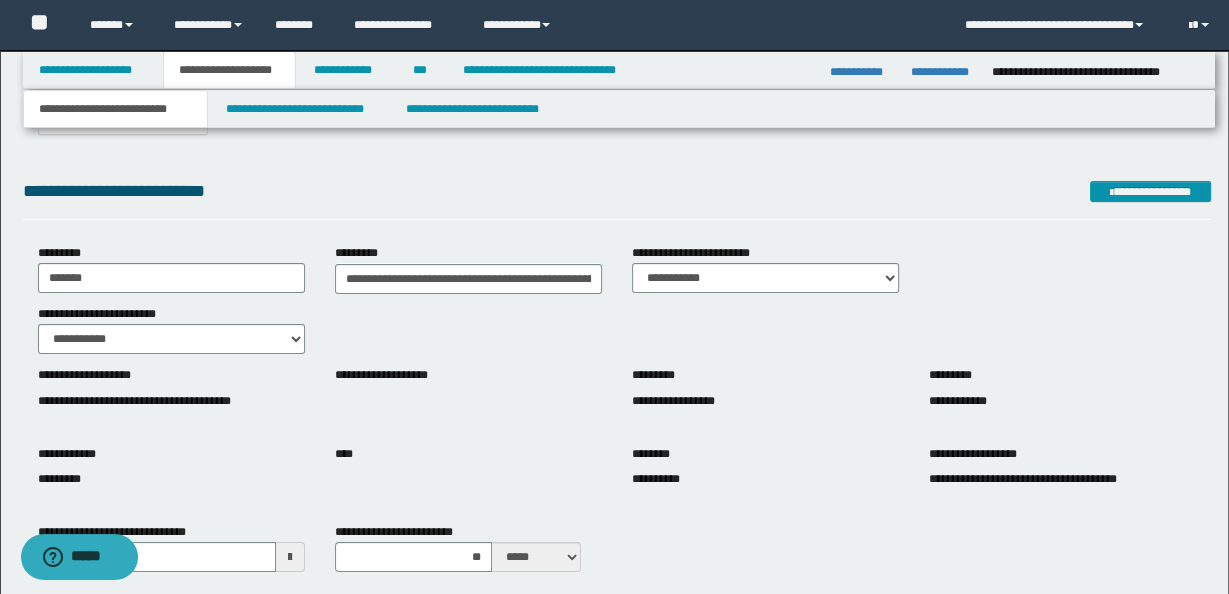 scroll, scrollTop: 0, scrollLeft: 0, axis: both 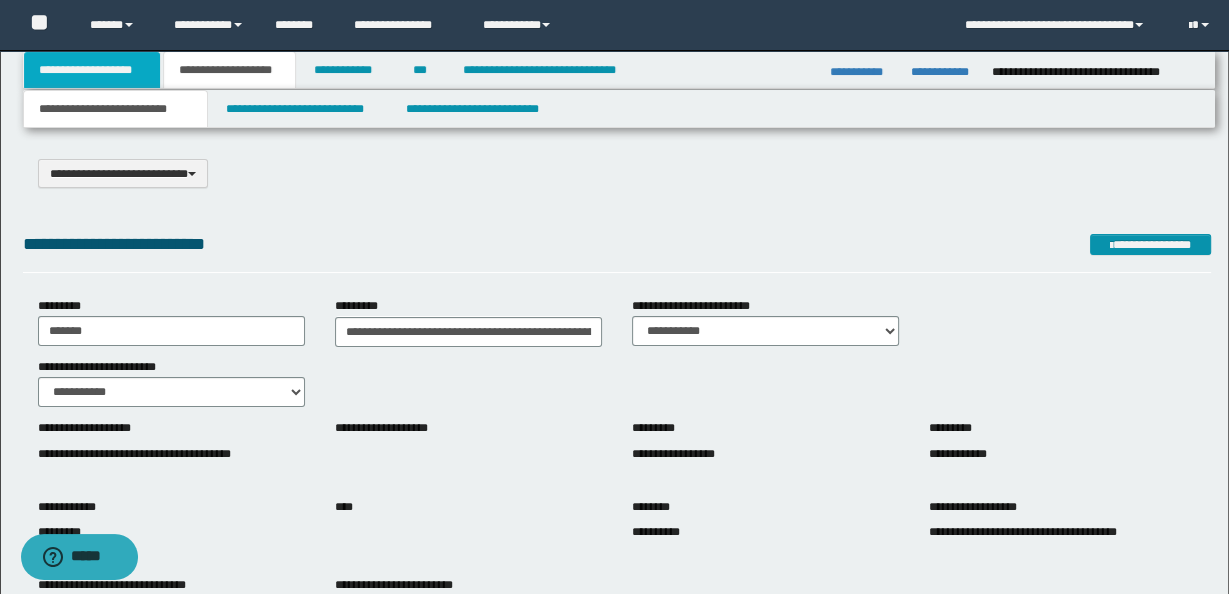 click on "**********" at bounding box center [92, 70] 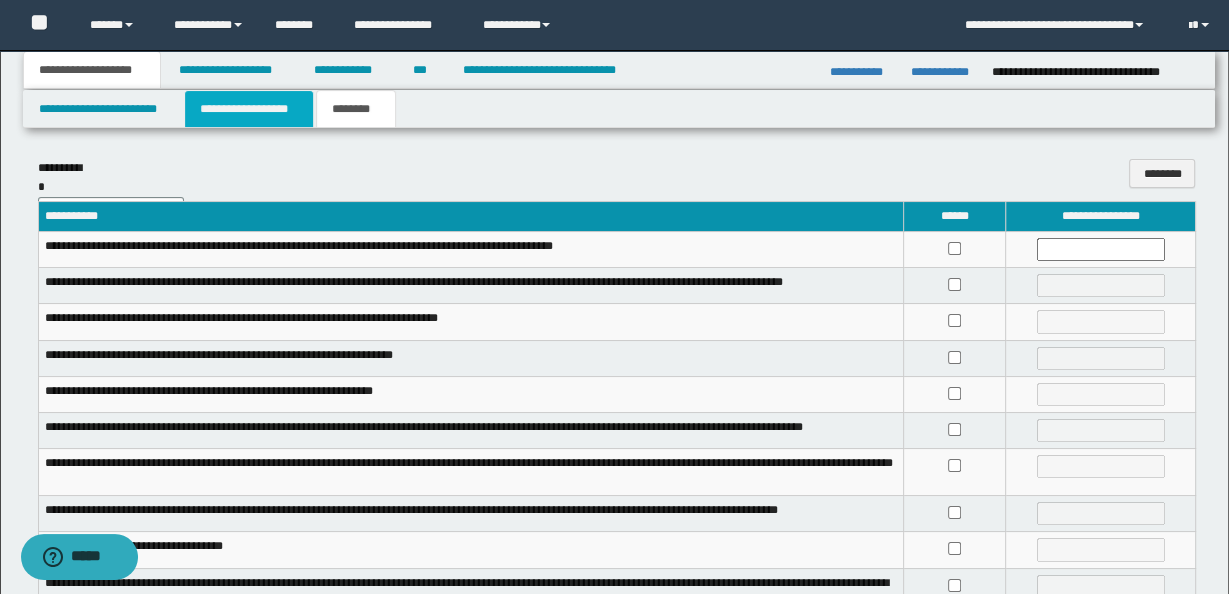 click on "**********" at bounding box center (249, 109) 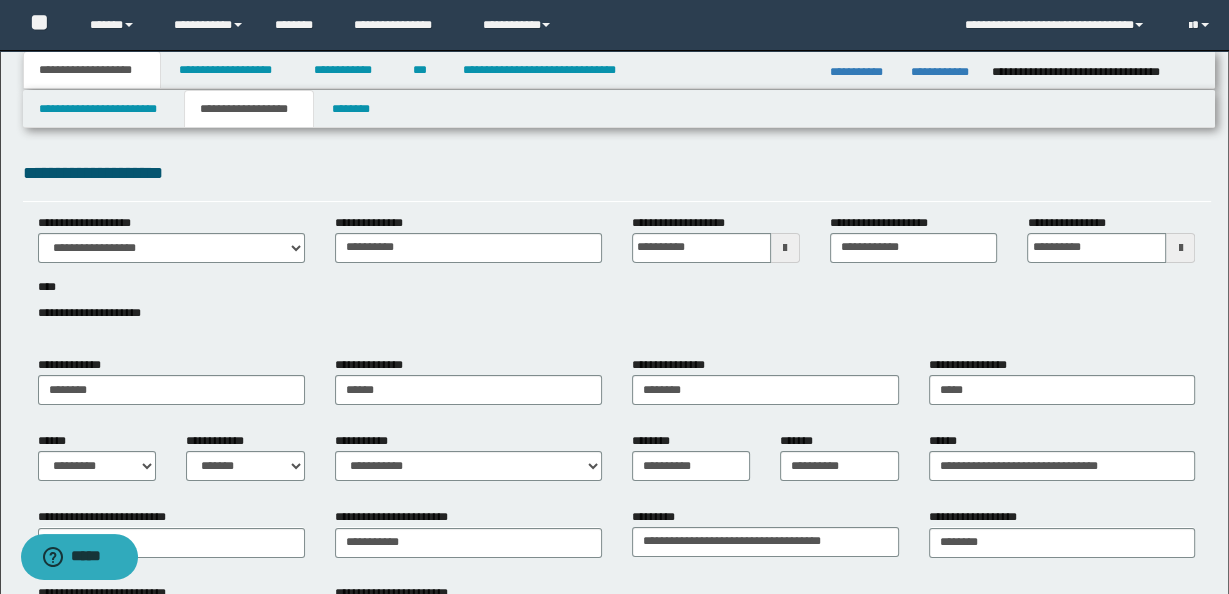 scroll, scrollTop: 510, scrollLeft: 0, axis: vertical 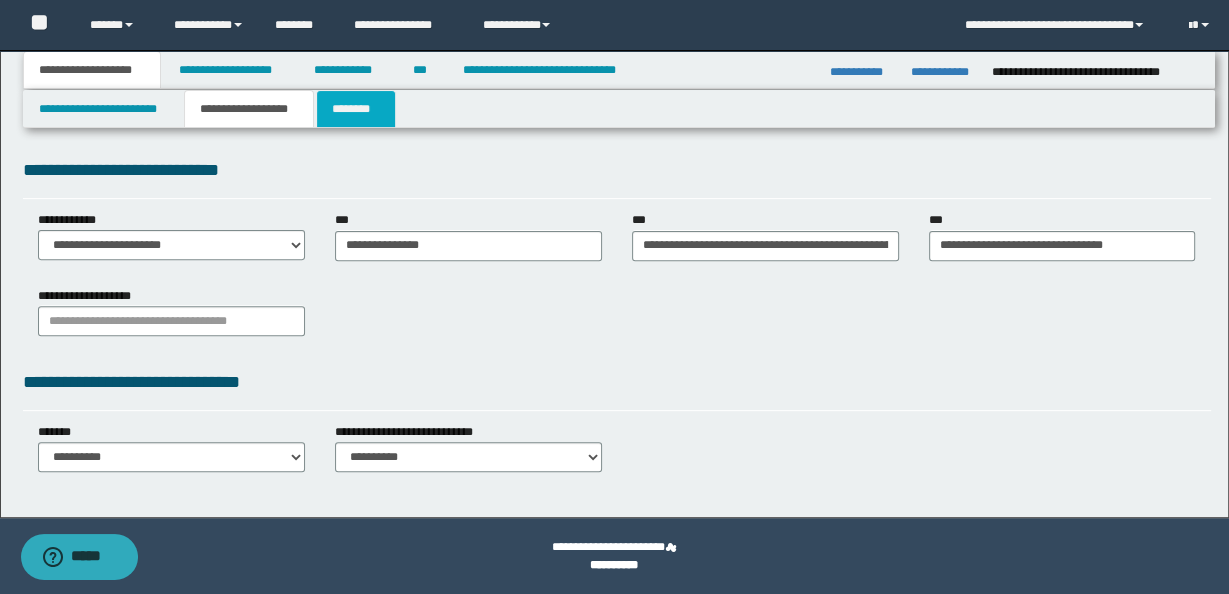 click on "********" at bounding box center (356, 109) 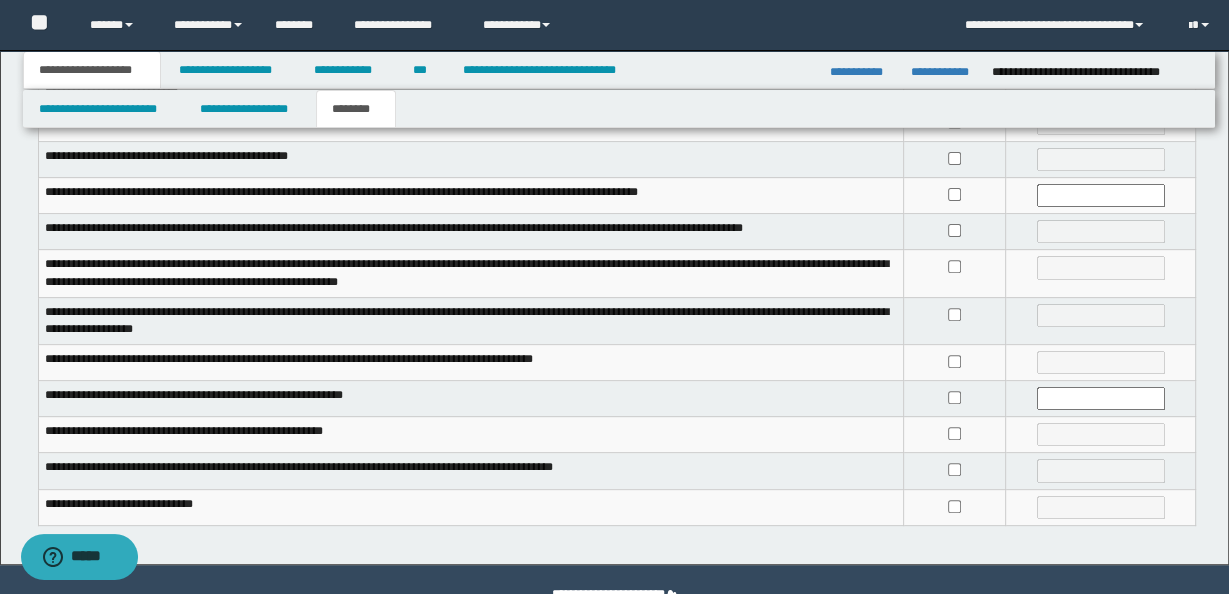 scroll, scrollTop: 0, scrollLeft: 0, axis: both 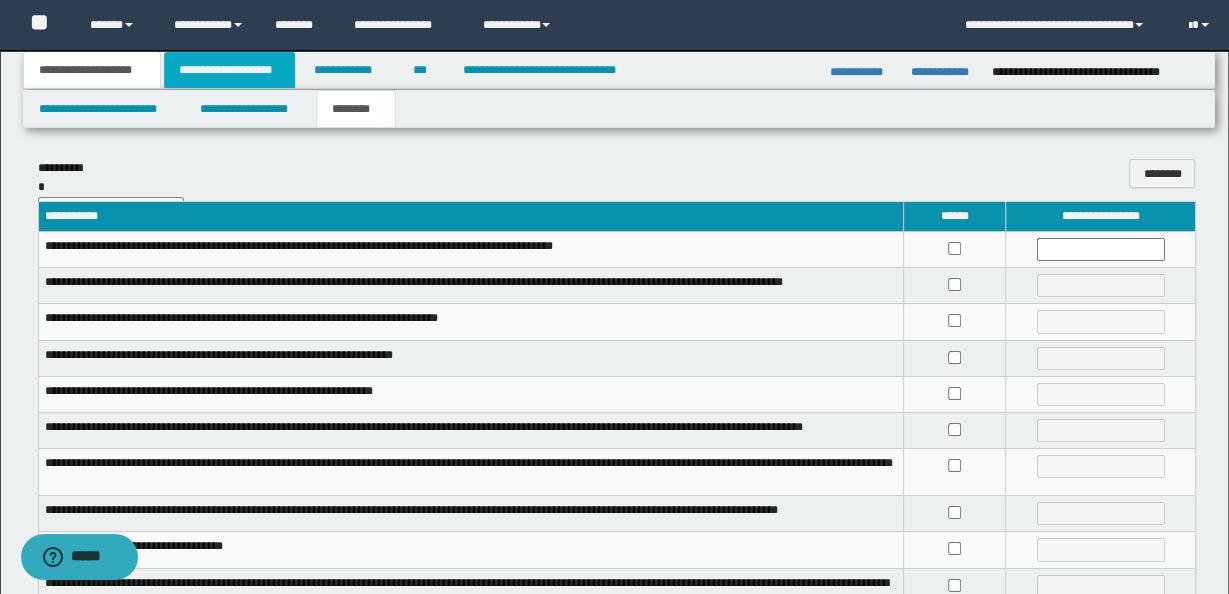 click on "**********" at bounding box center [229, 70] 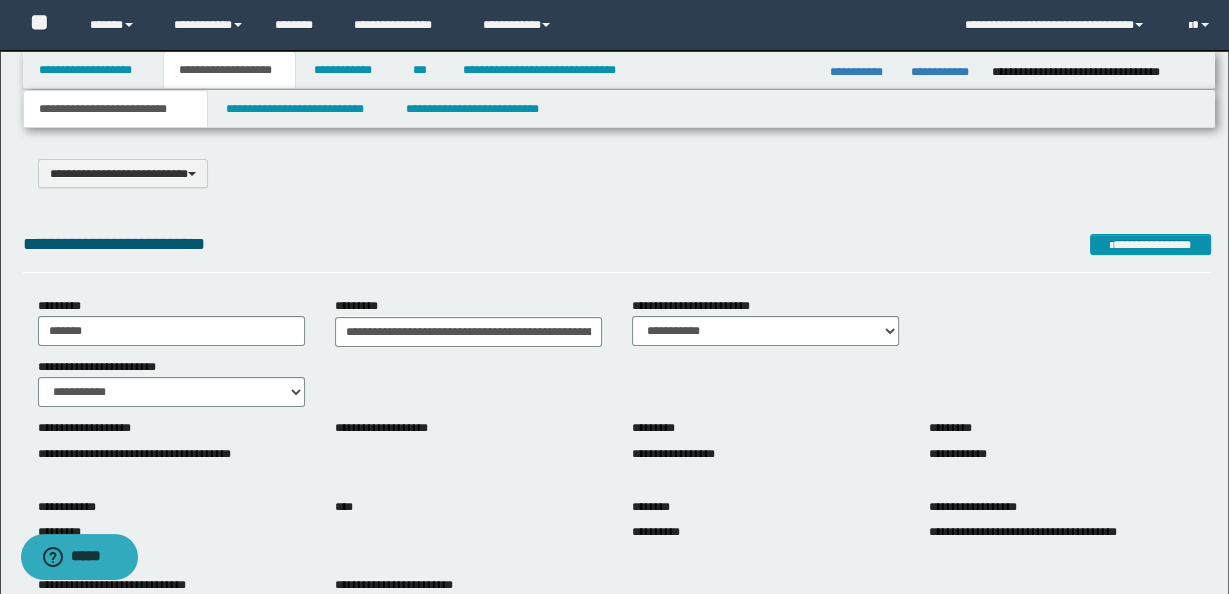 type on "**********" 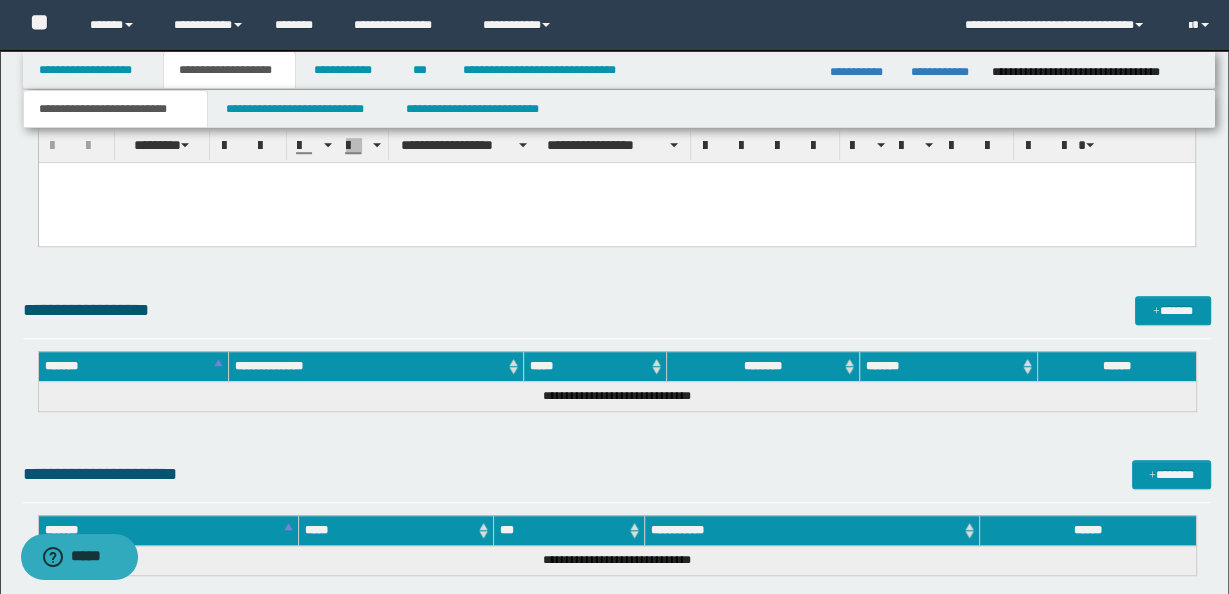 scroll, scrollTop: 1362, scrollLeft: 0, axis: vertical 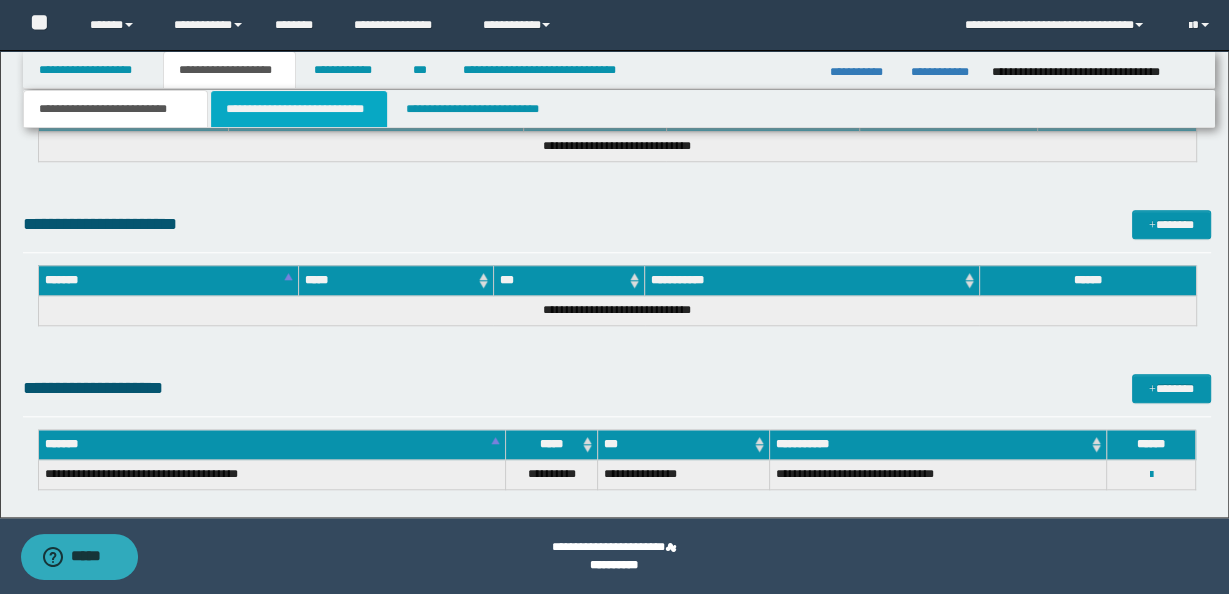 click on "**********" at bounding box center [299, 109] 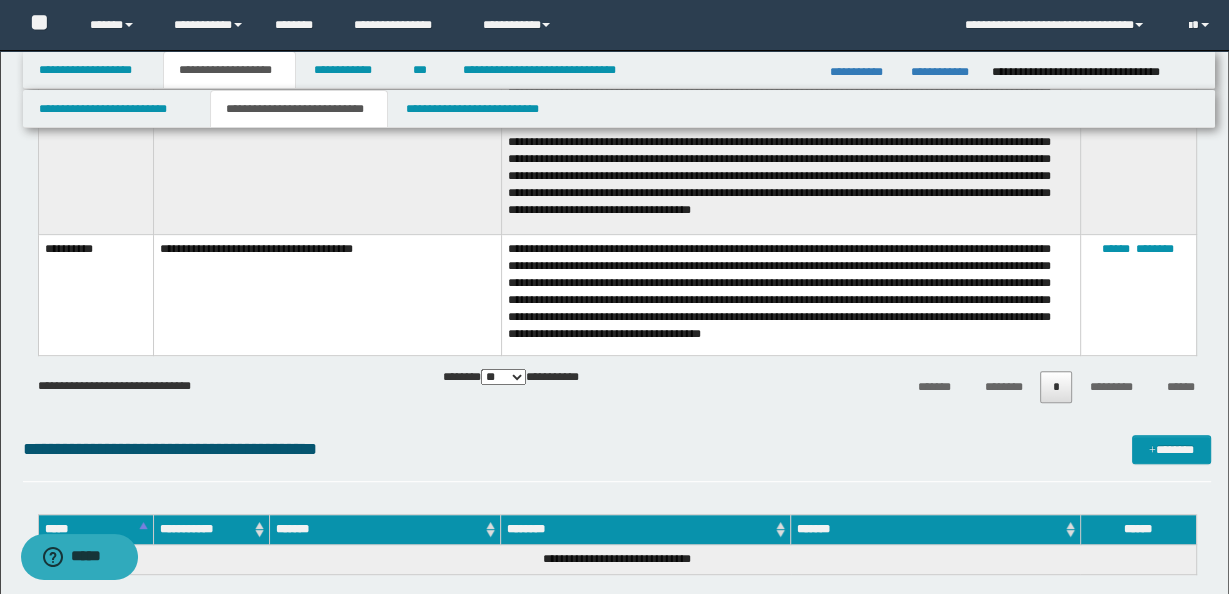 scroll, scrollTop: 594, scrollLeft: 0, axis: vertical 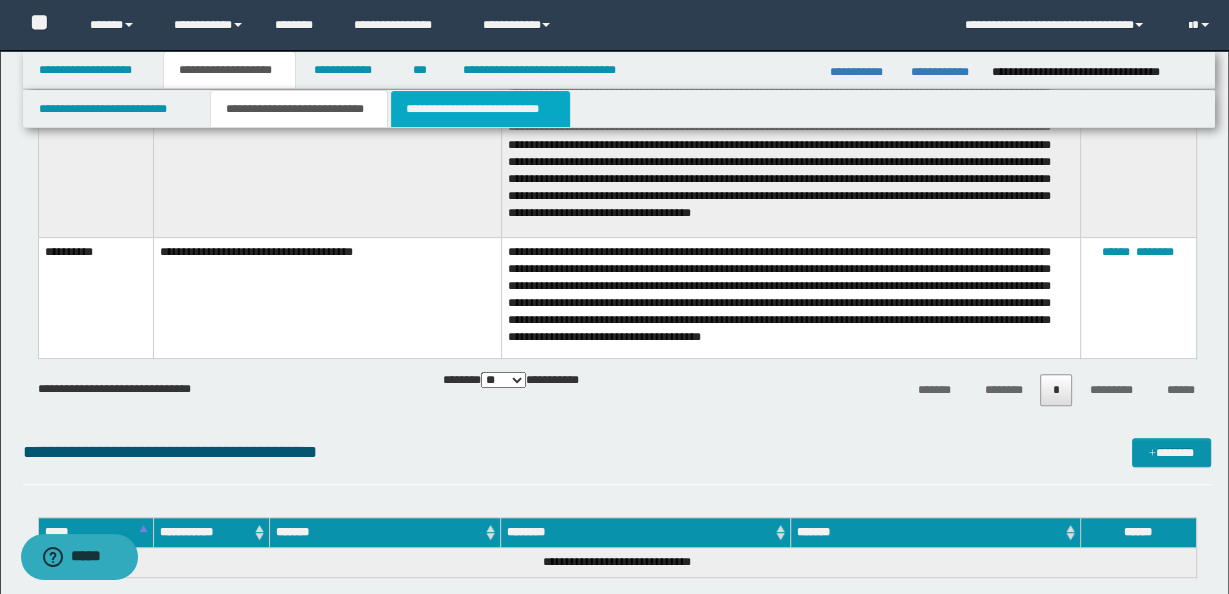 click on "**********" at bounding box center (480, 109) 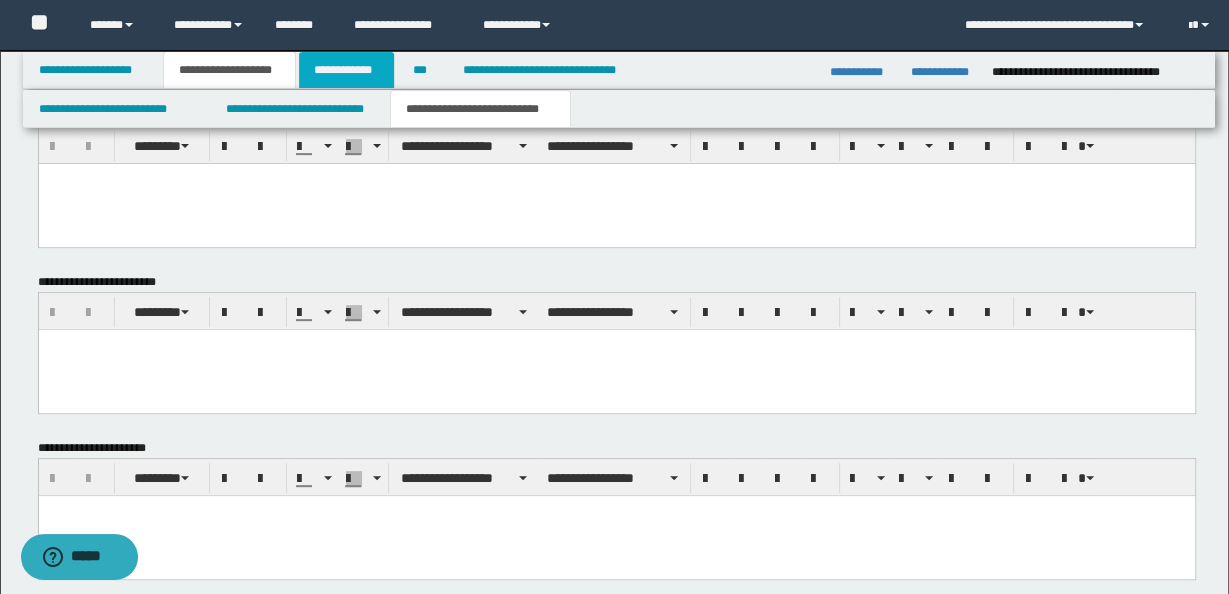 click on "**********" at bounding box center [346, 70] 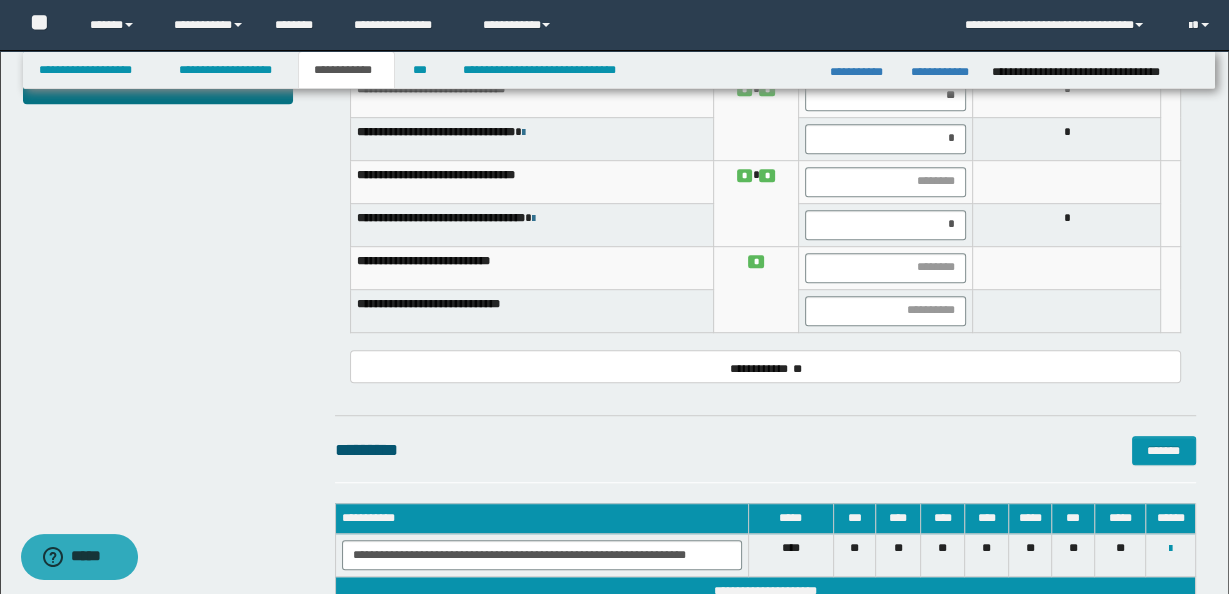 scroll, scrollTop: 1104, scrollLeft: 0, axis: vertical 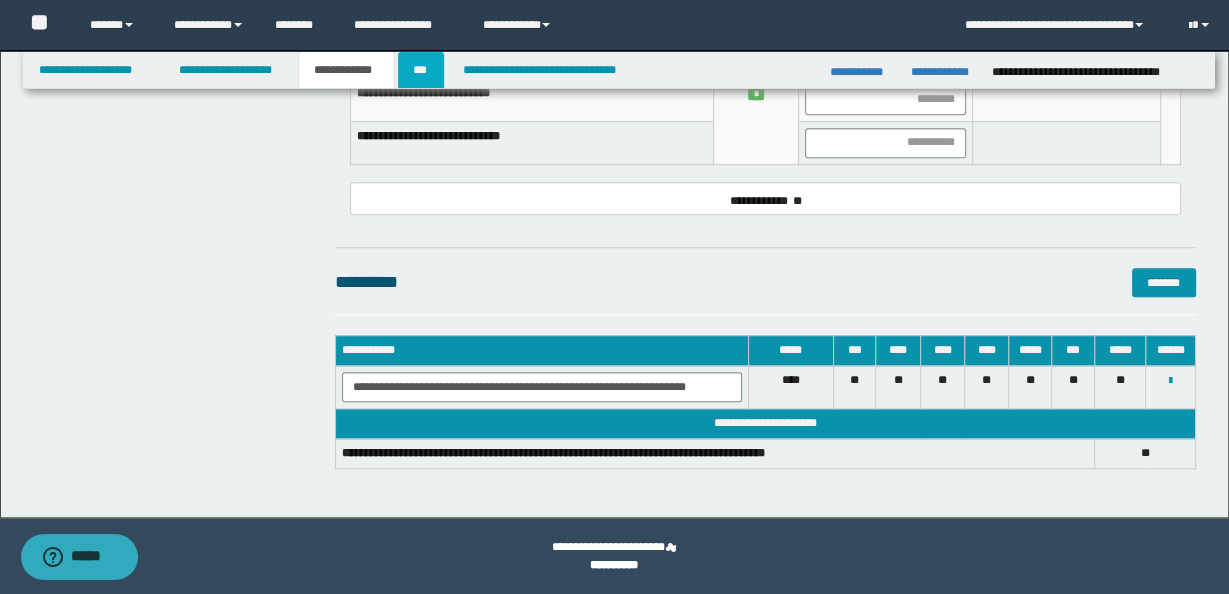 click on "***" at bounding box center (421, 70) 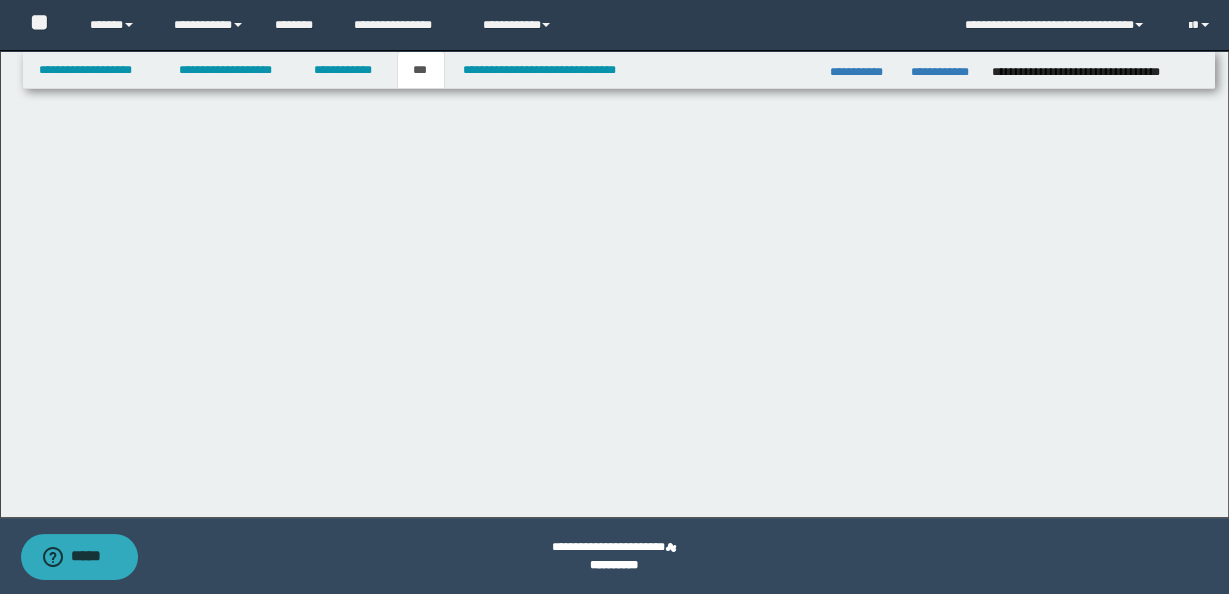 scroll, scrollTop: 0, scrollLeft: 0, axis: both 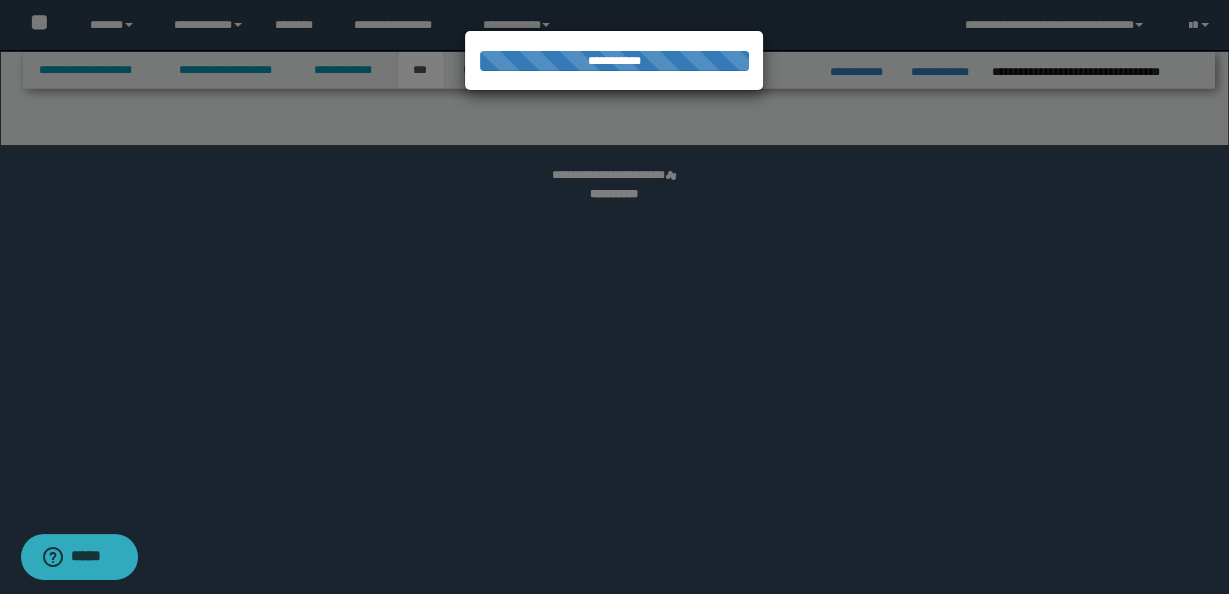 select on "*" 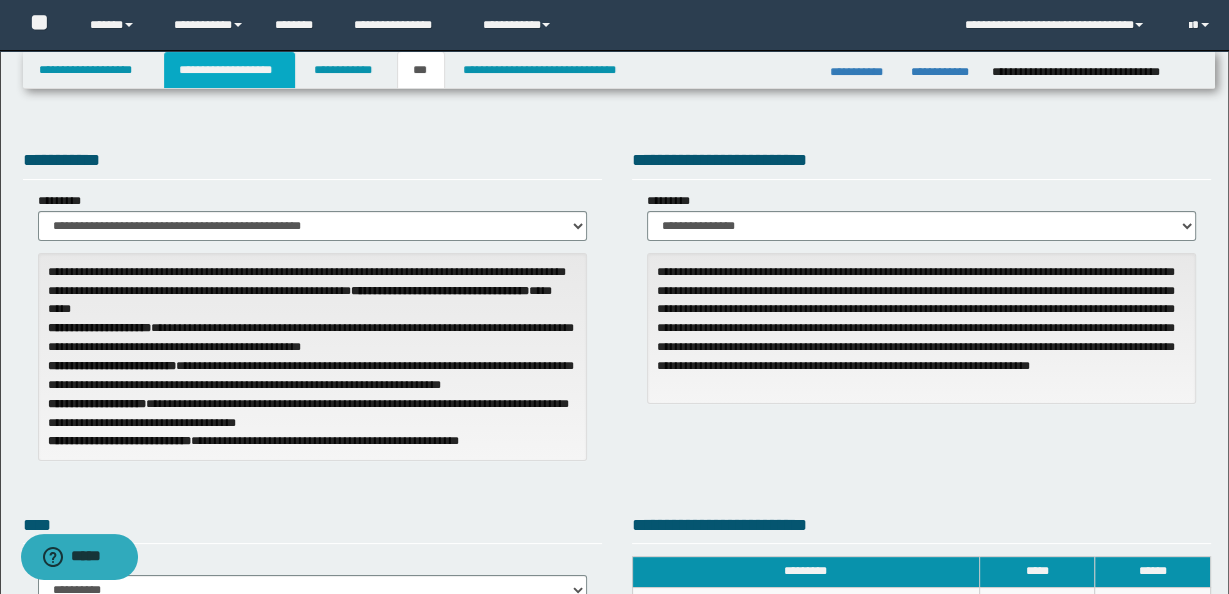 click on "**********" at bounding box center [229, 70] 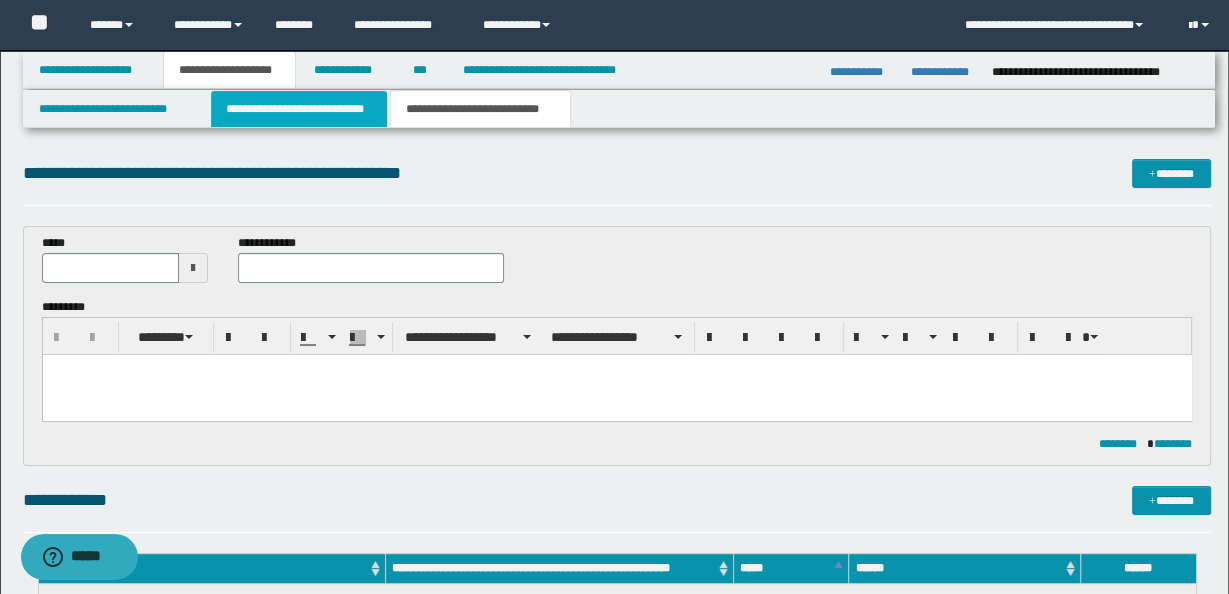click on "**********" at bounding box center [299, 109] 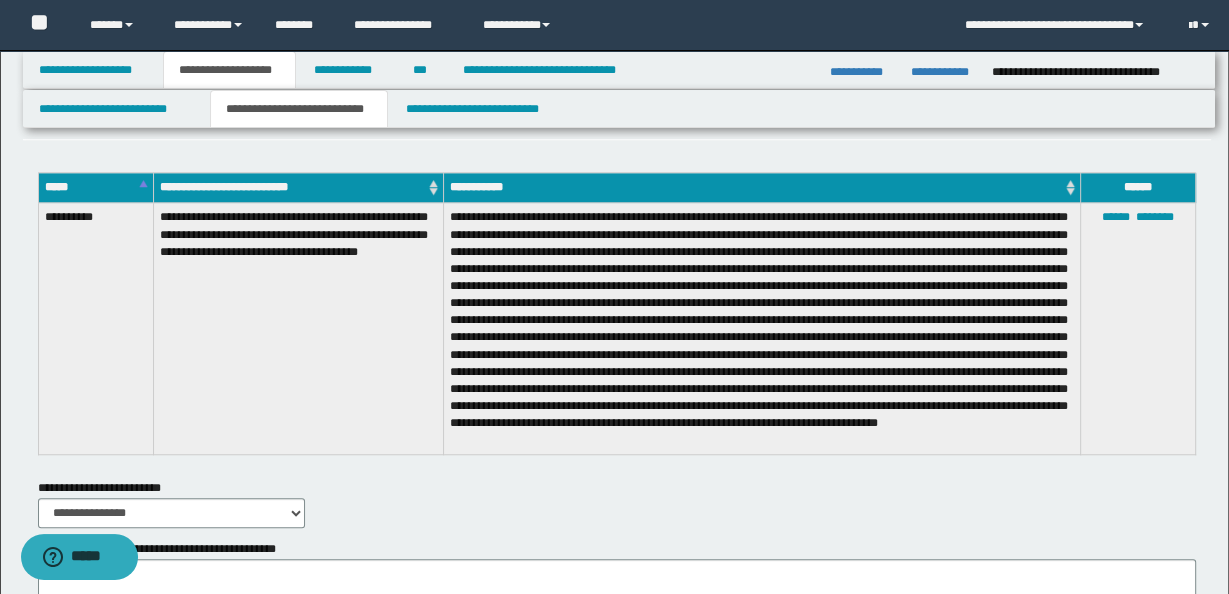 scroll, scrollTop: 1512, scrollLeft: 0, axis: vertical 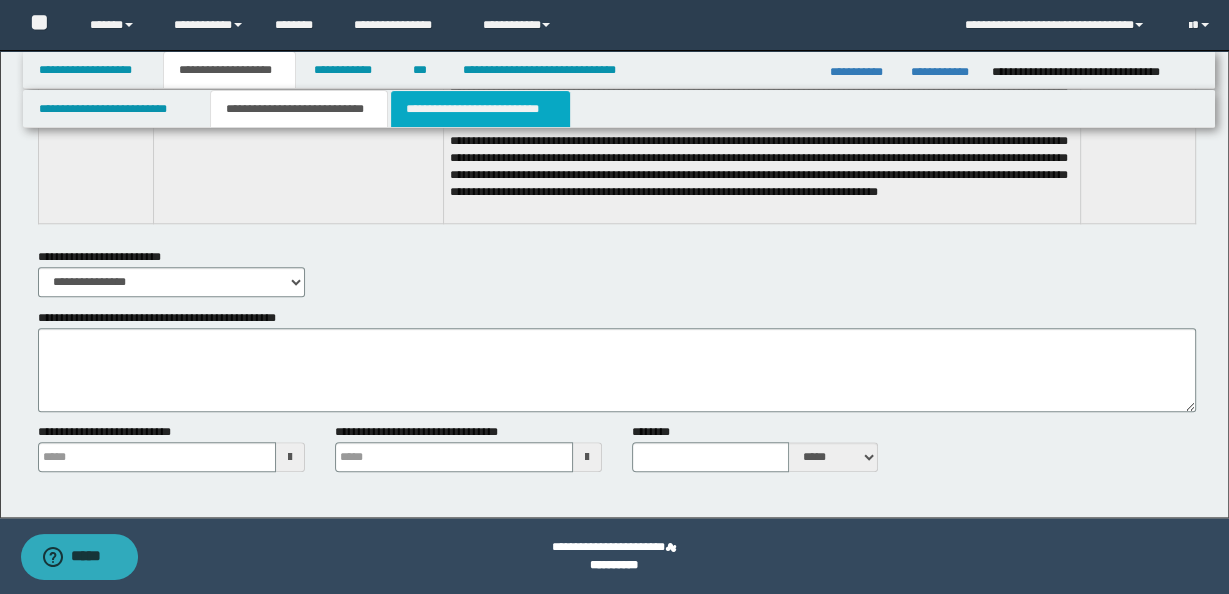 click on "**********" at bounding box center [480, 109] 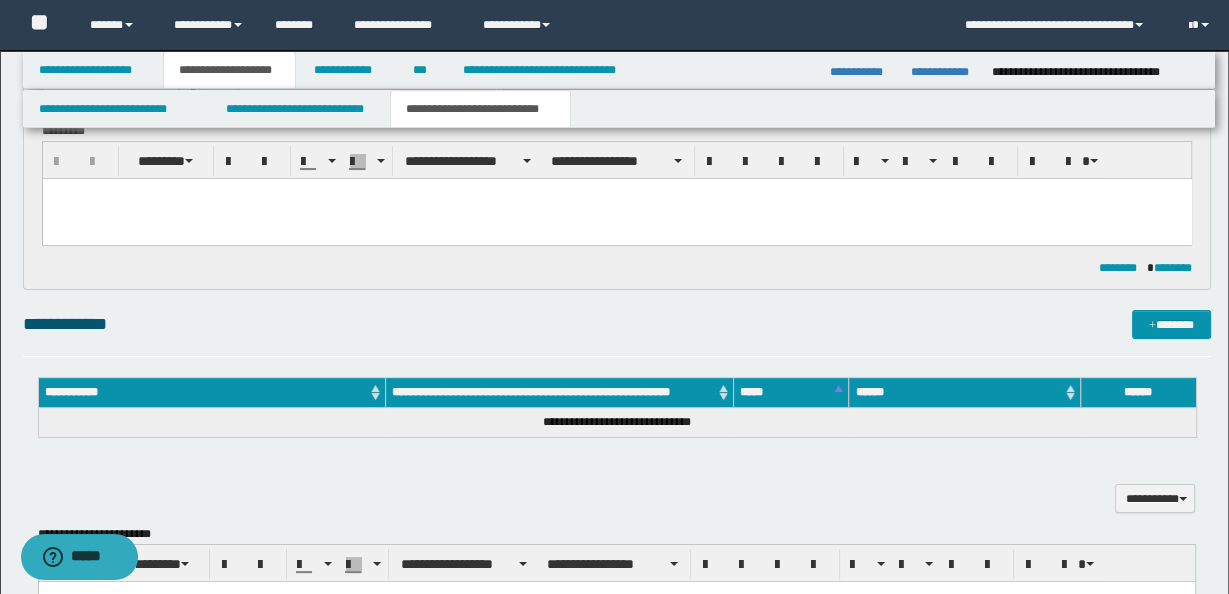 scroll, scrollTop: 0, scrollLeft: 0, axis: both 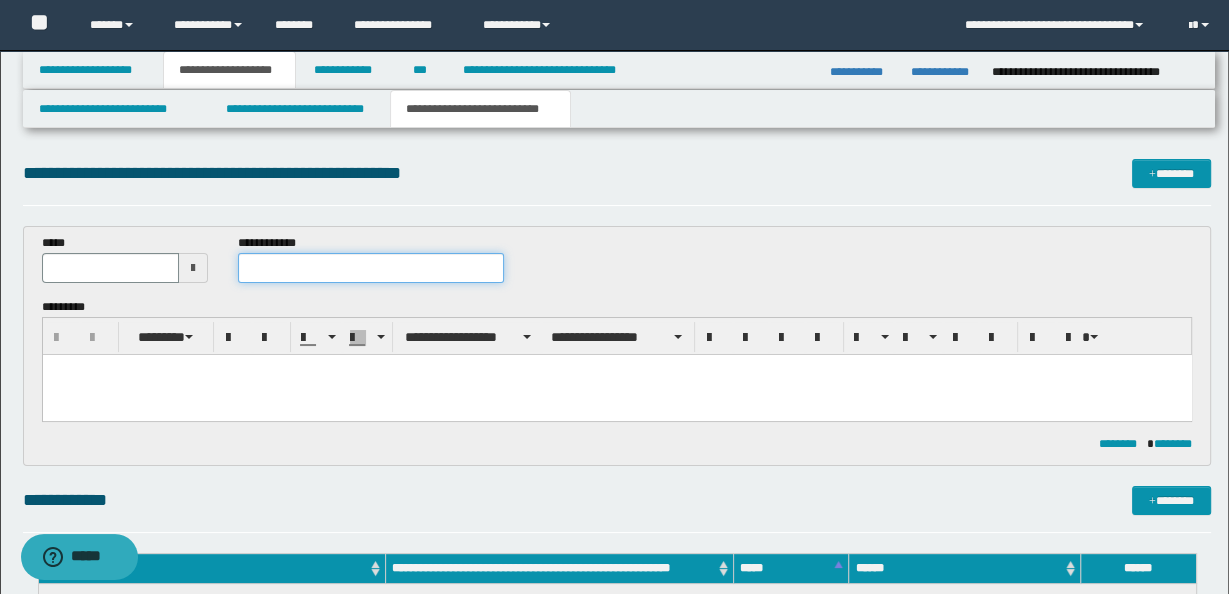 click at bounding box center (370, 268) 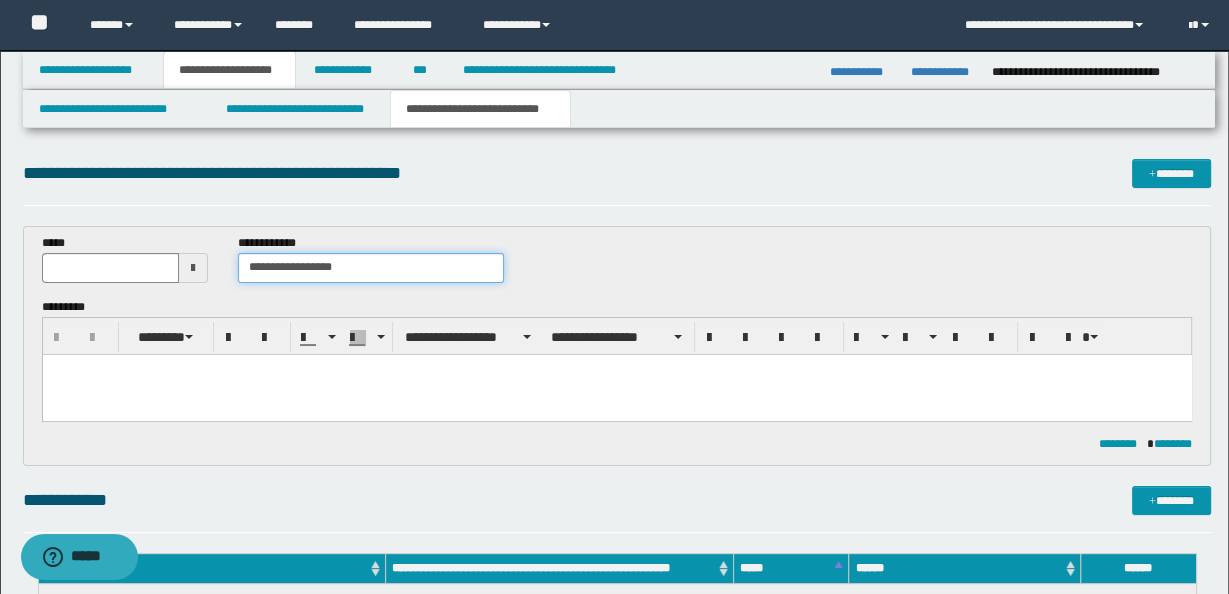 type on "**********" 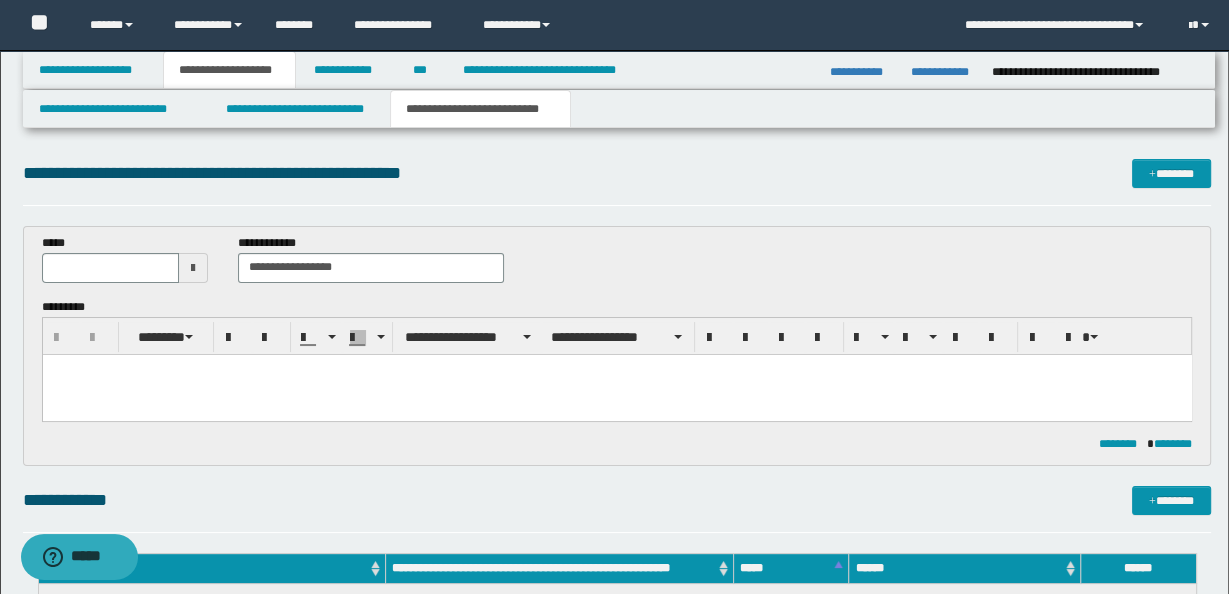 click at bounding box center (193, 268) 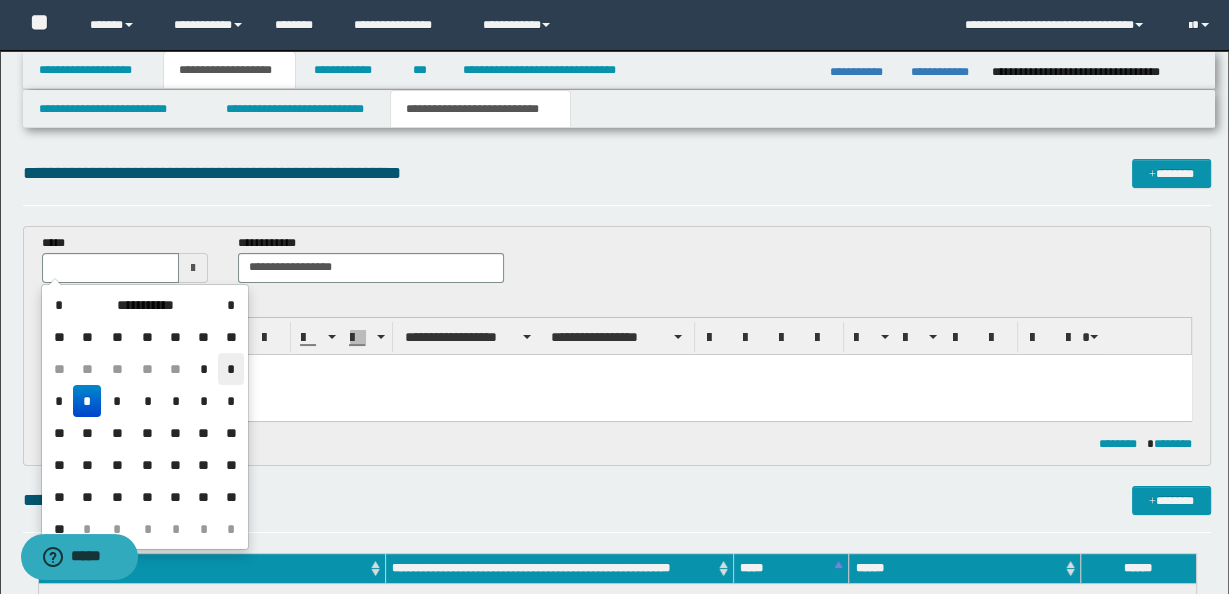 drag, startPoint x: 227, startPoint y: 360, endPoint x: 286, endPoint y: 6, distance: 358.883 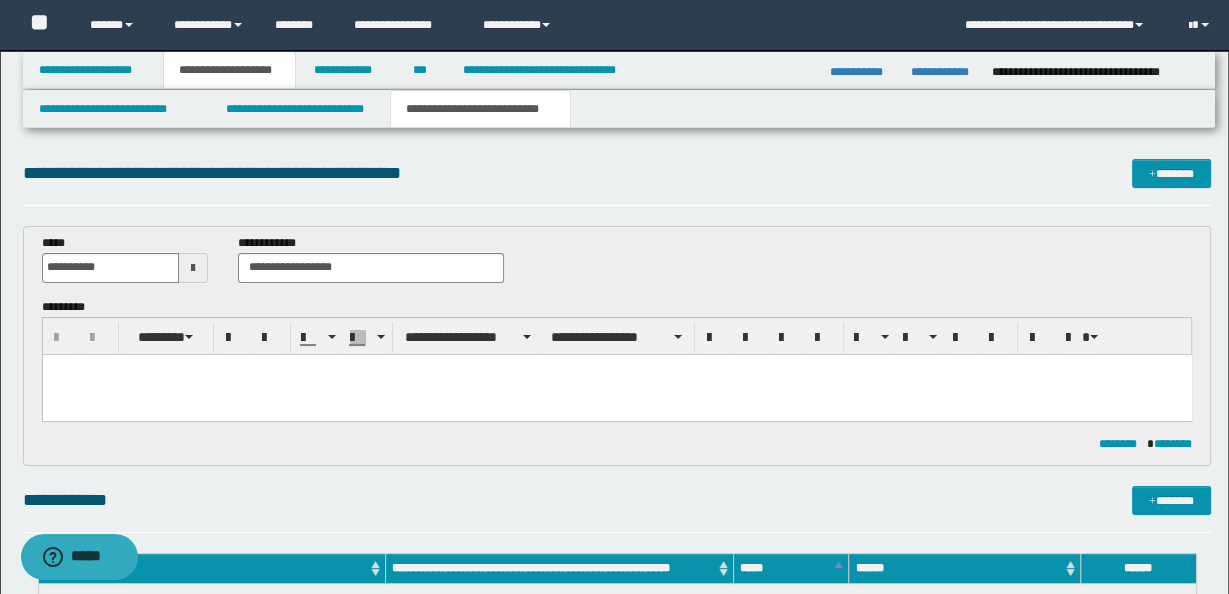 click at bounding box center [616, 369] 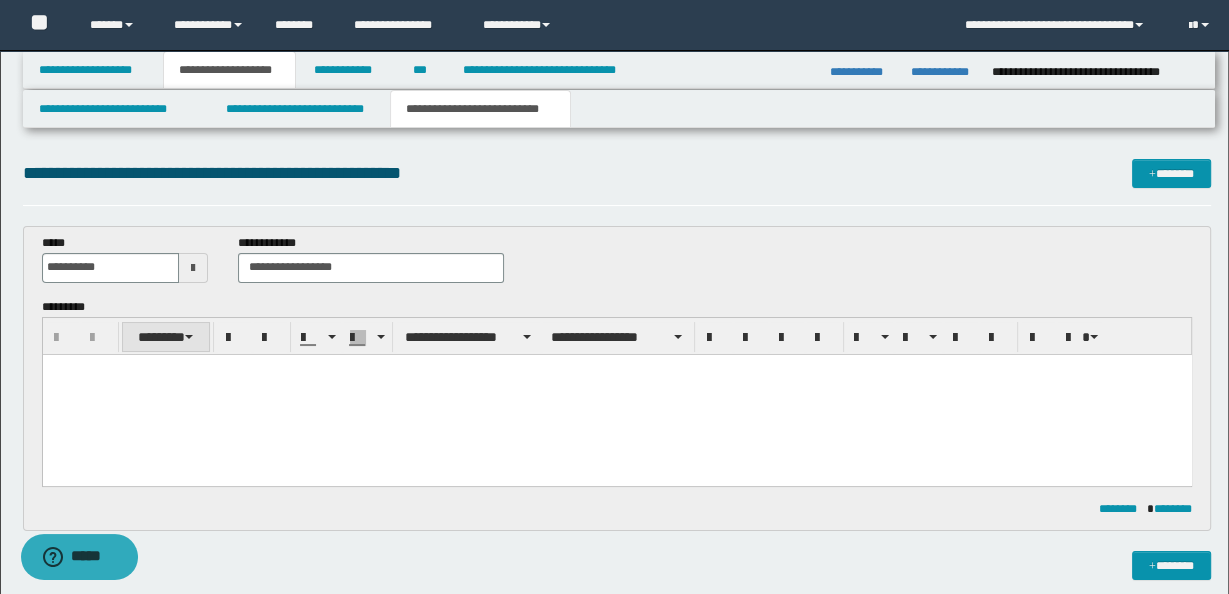 type 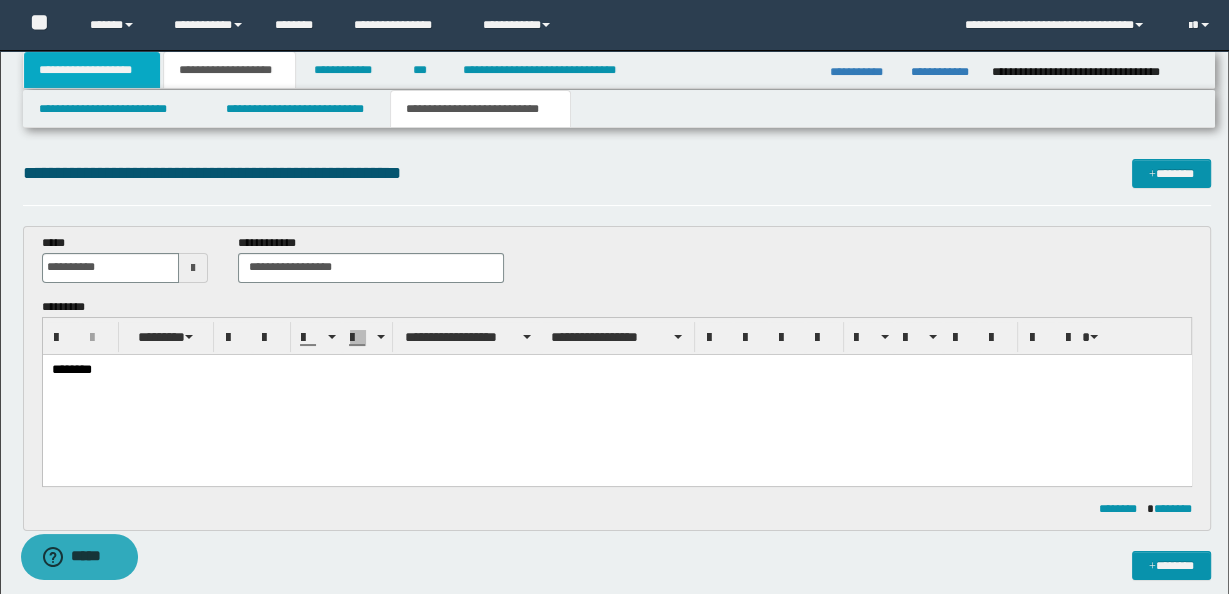 click on "**********" at bounding box center [92, 70] 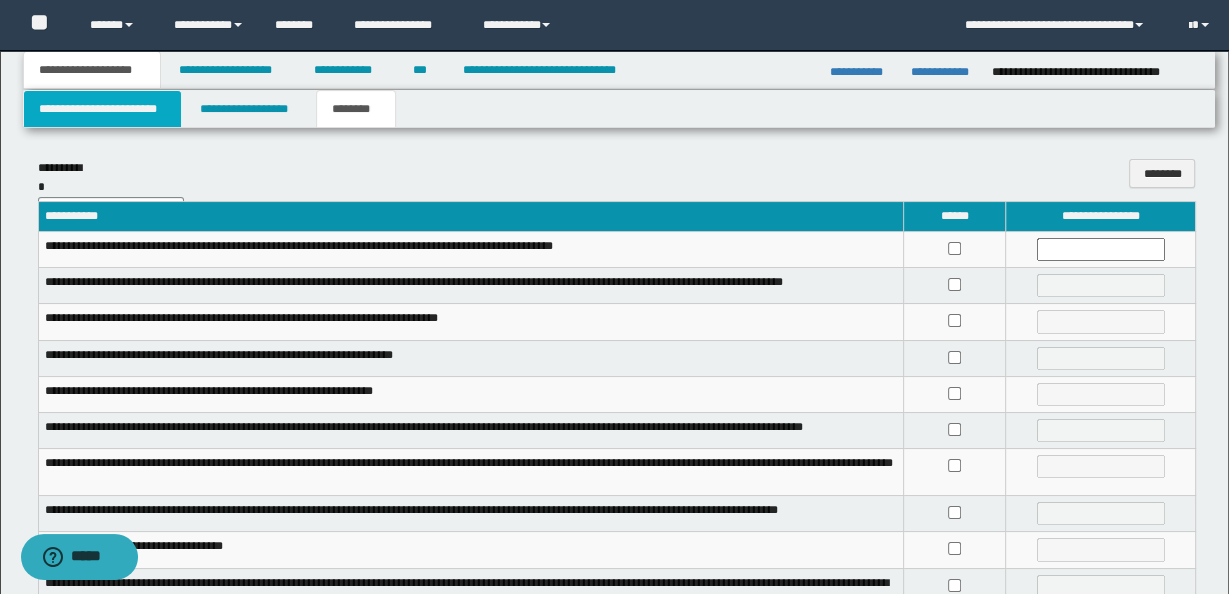 click on "**********" at bounding box center [103, 109] 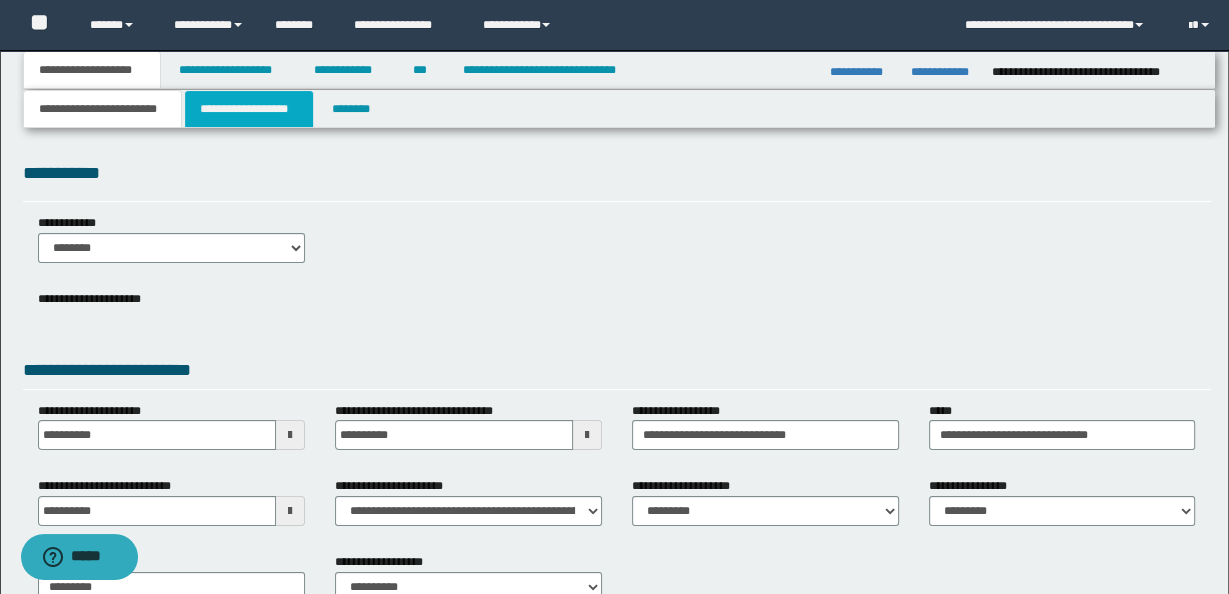 click on "**********" at bounding box center [249, 109] 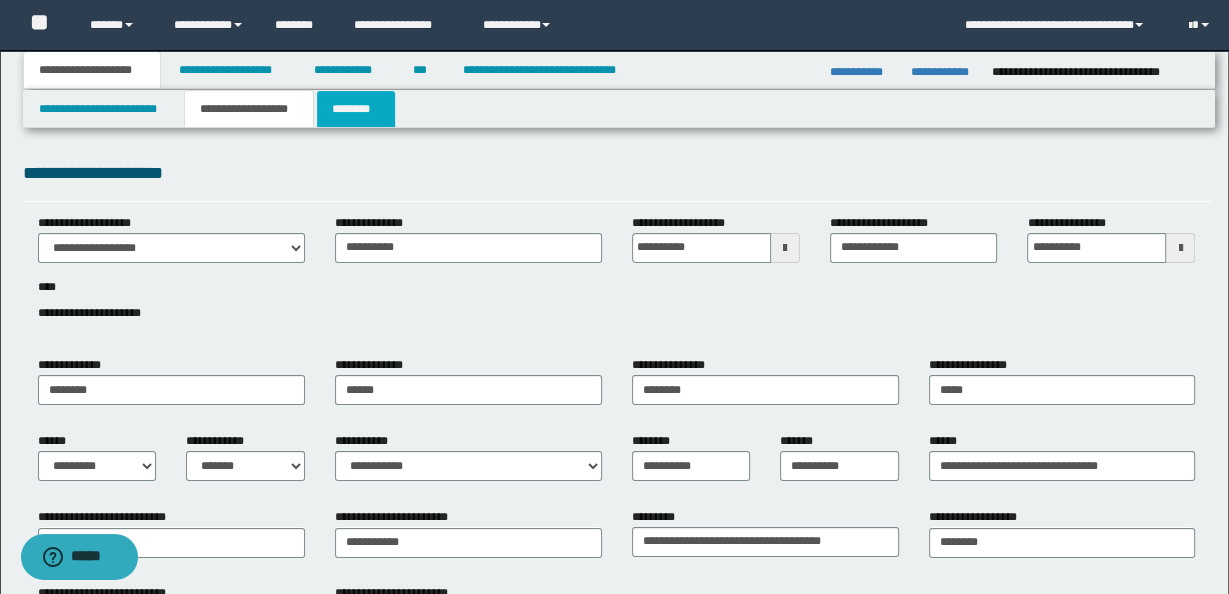 click on "********" at bounding box center (356, 109) 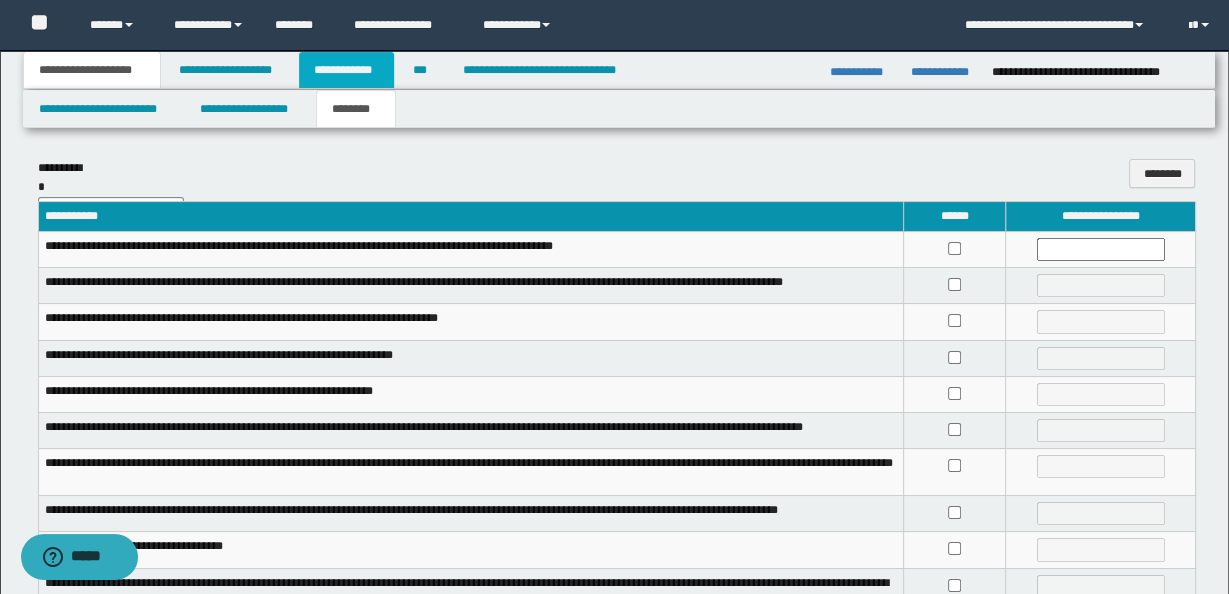 click on "**********" at bounding box center (346, 70) 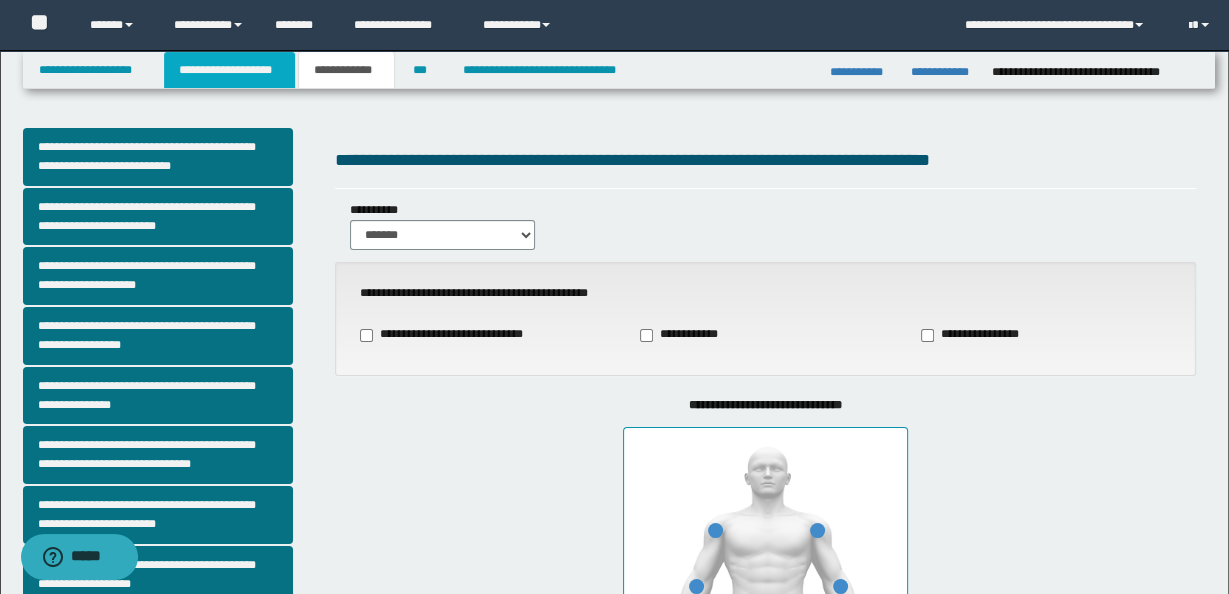 click on "**********" at bounding box center (229, 70) 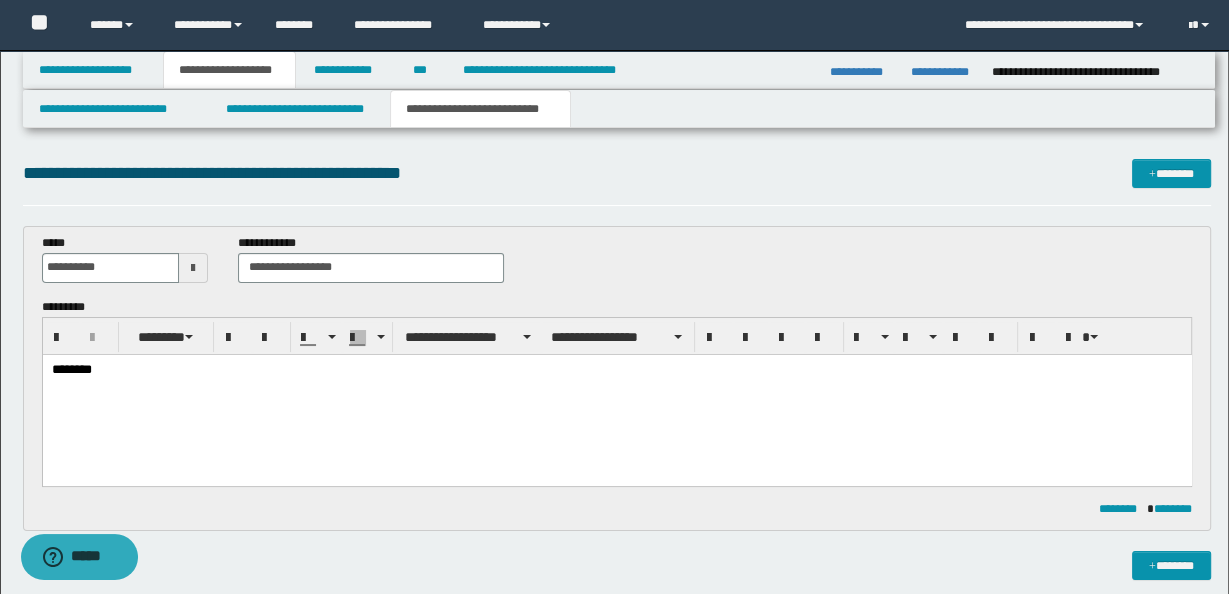 click on "********" at bounding box center (616, 369) 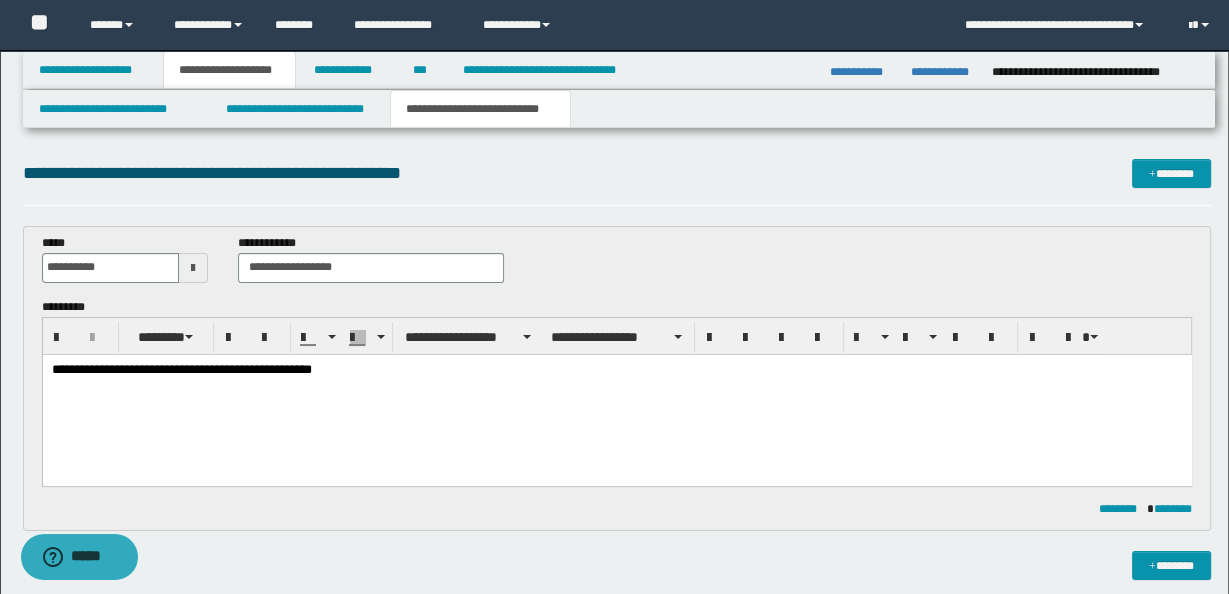 click on "**********" at bounding box center [616, 369] 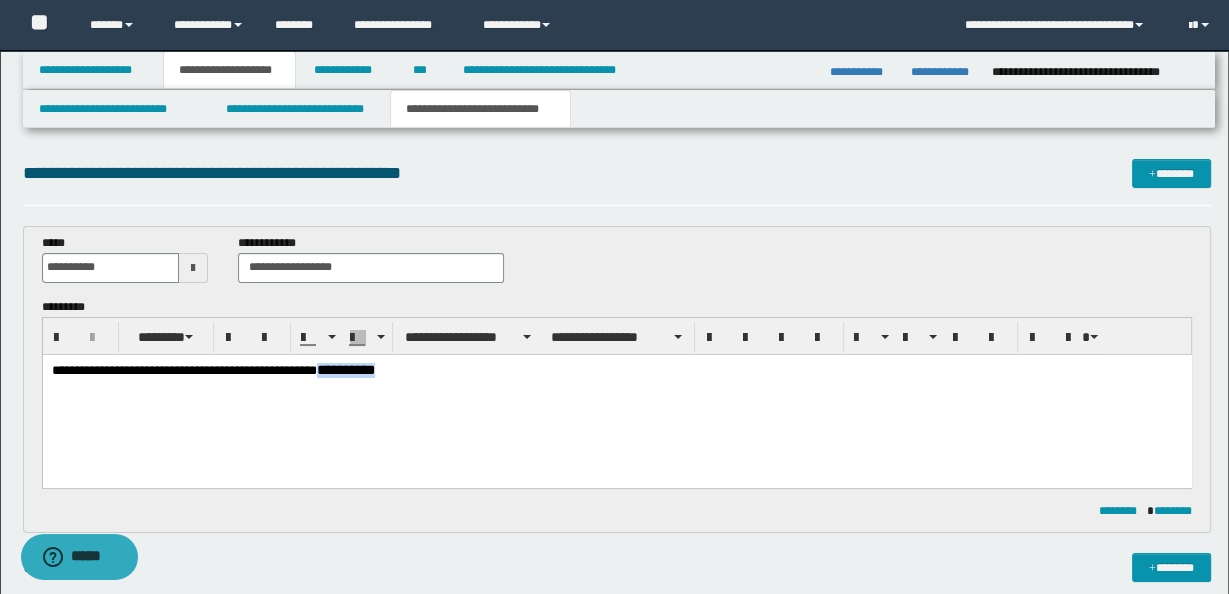 drag, startPoint x: 375, startPoint y: 374, endPoint x: 463, endPoint y: 374, distance: 88 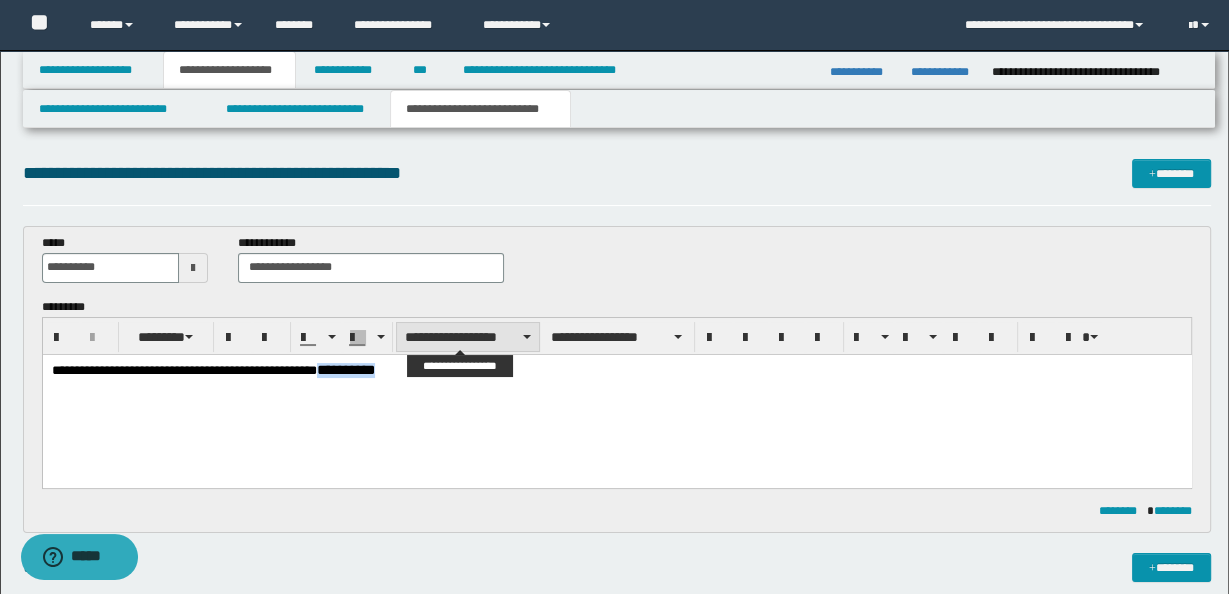 click on "**********" at bounding box center [468, 337] 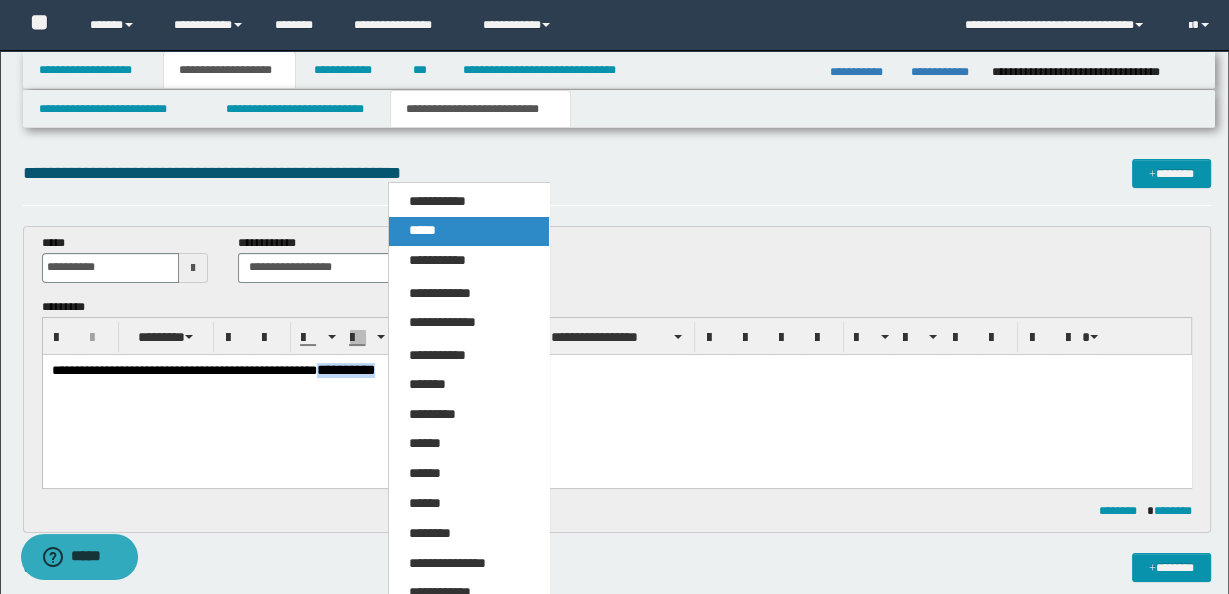 click on "*****" at bounding box center [468, 231] 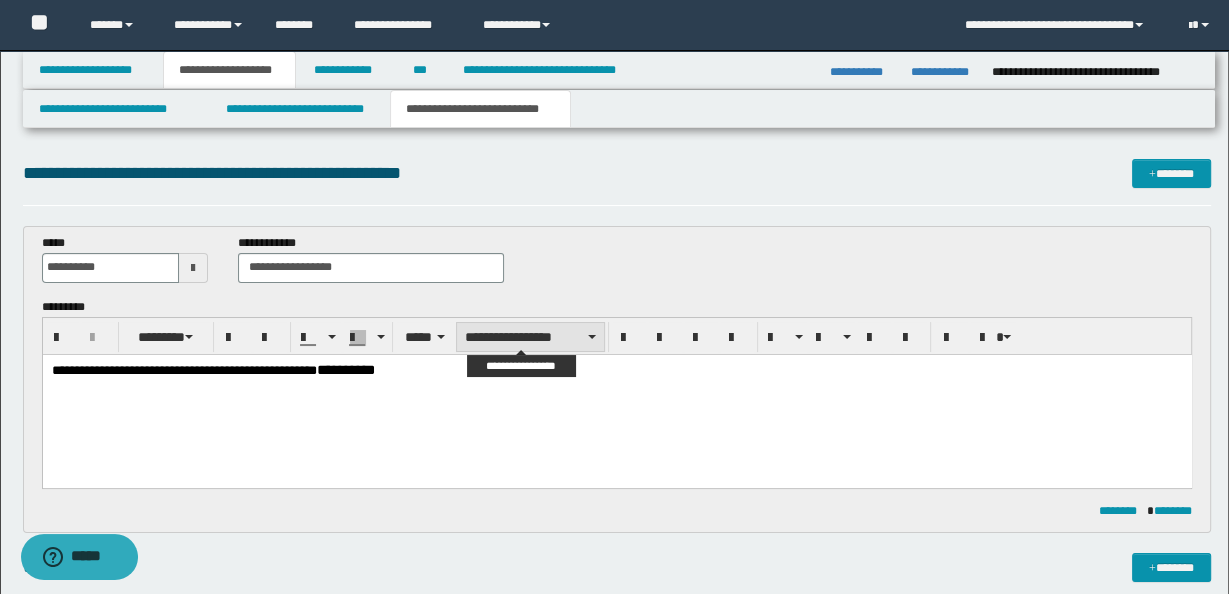 click on "**********" at bounding box center [530, 337] 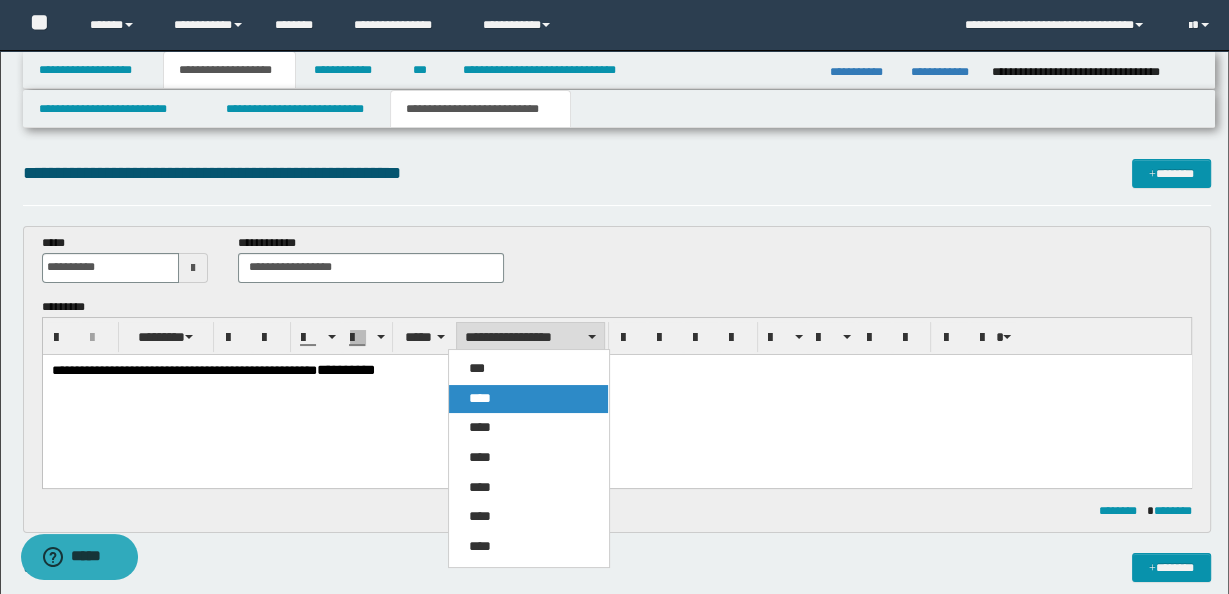 click on "****" at bounding box center [528, 399] 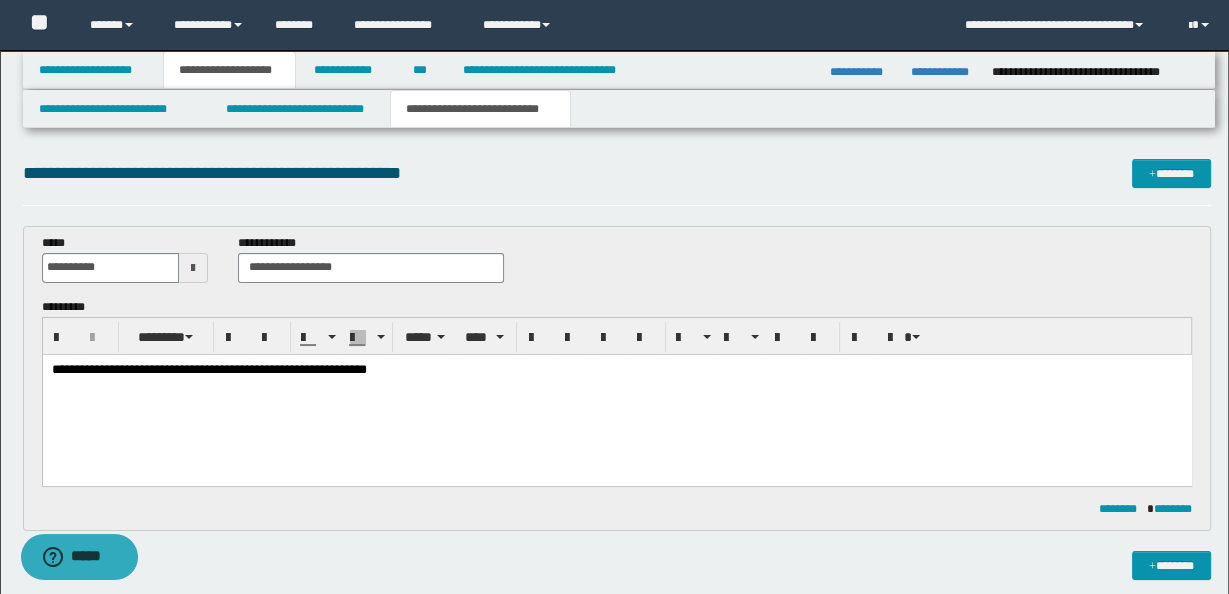 click on "**********" at bounding box center [616, 369] 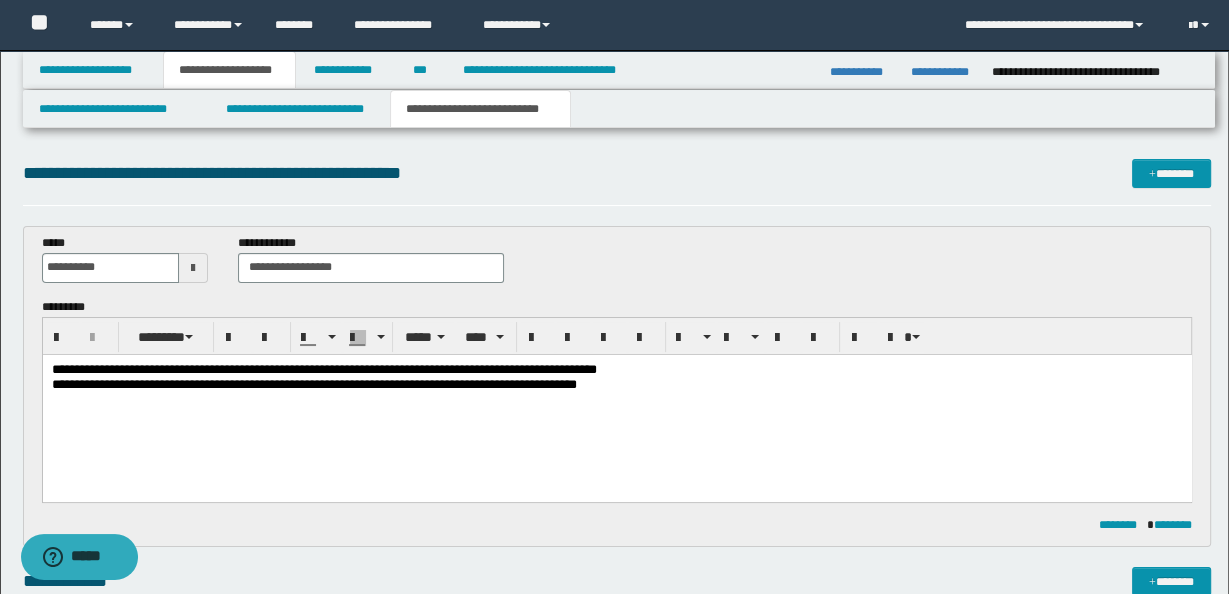 click on "**********" at bounding box center (313, 383) 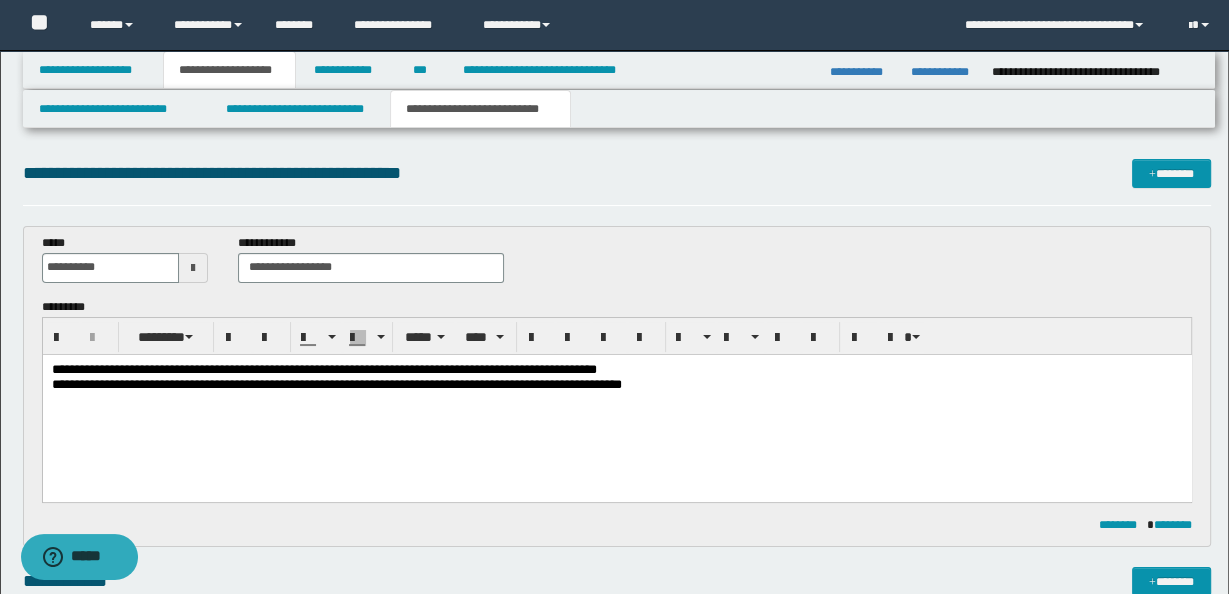 click on "**********" at bounding box center [616, 384] 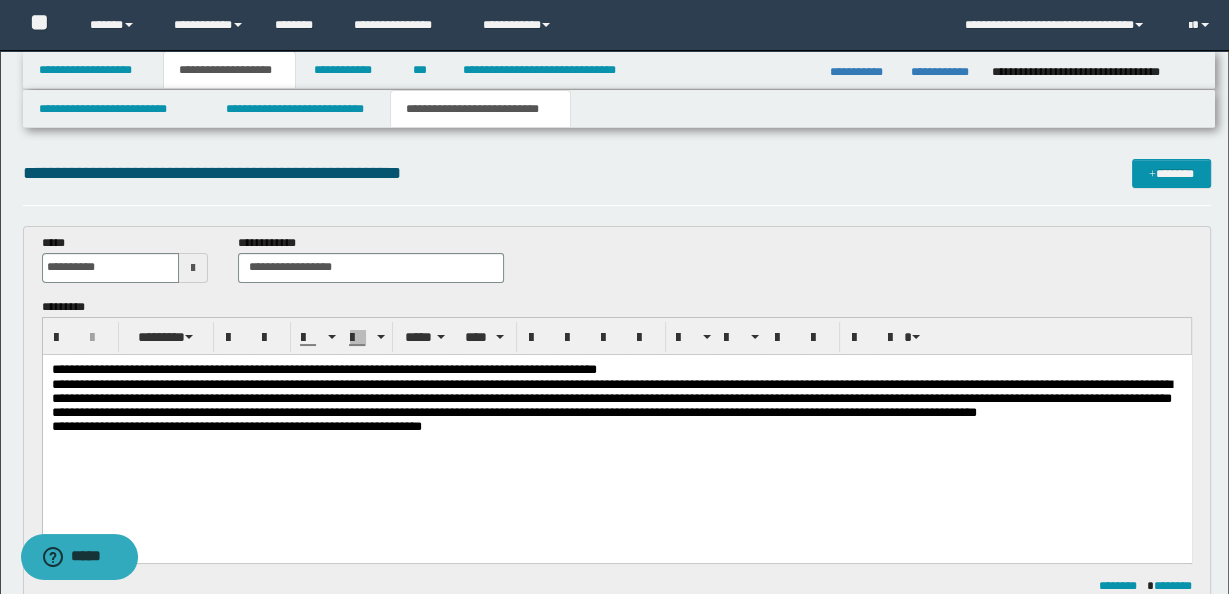 click on "**********" at bounding box center (236, 425) 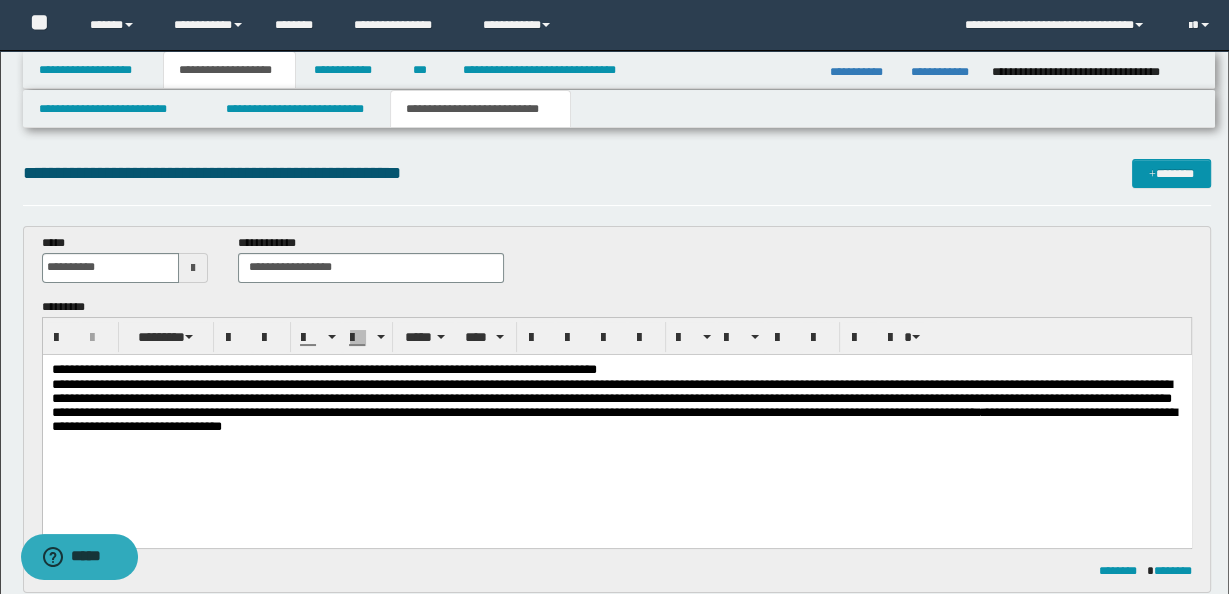 click on "**********" at bounding box center (616, 405) 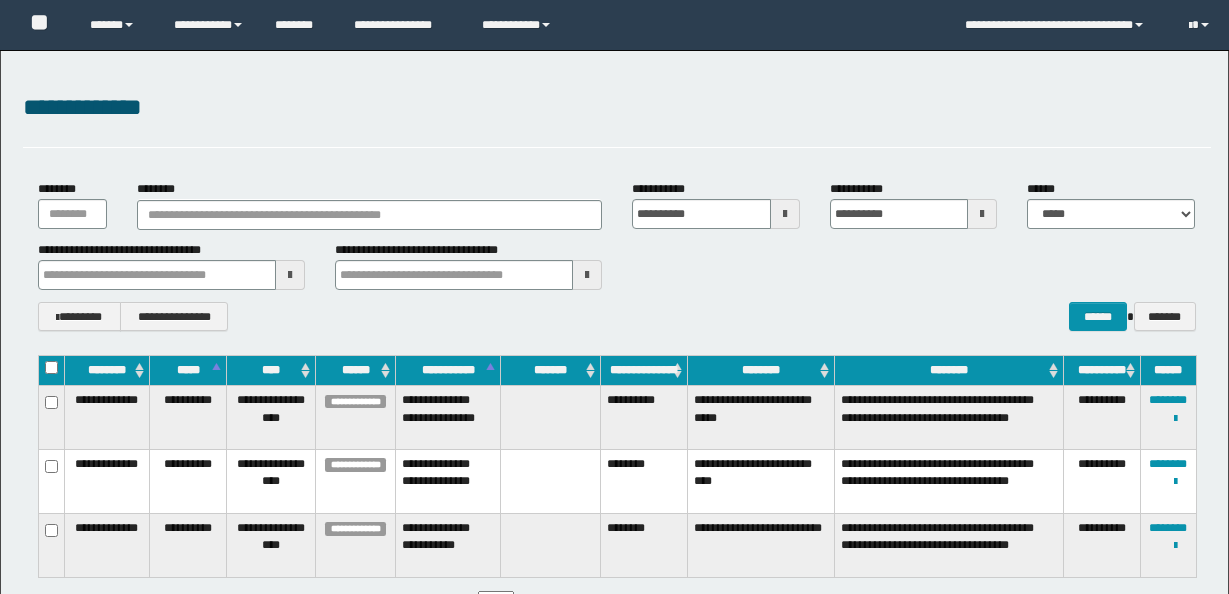 scroll, scrollTop: 138, scrollLeft: 0, axis: vertical 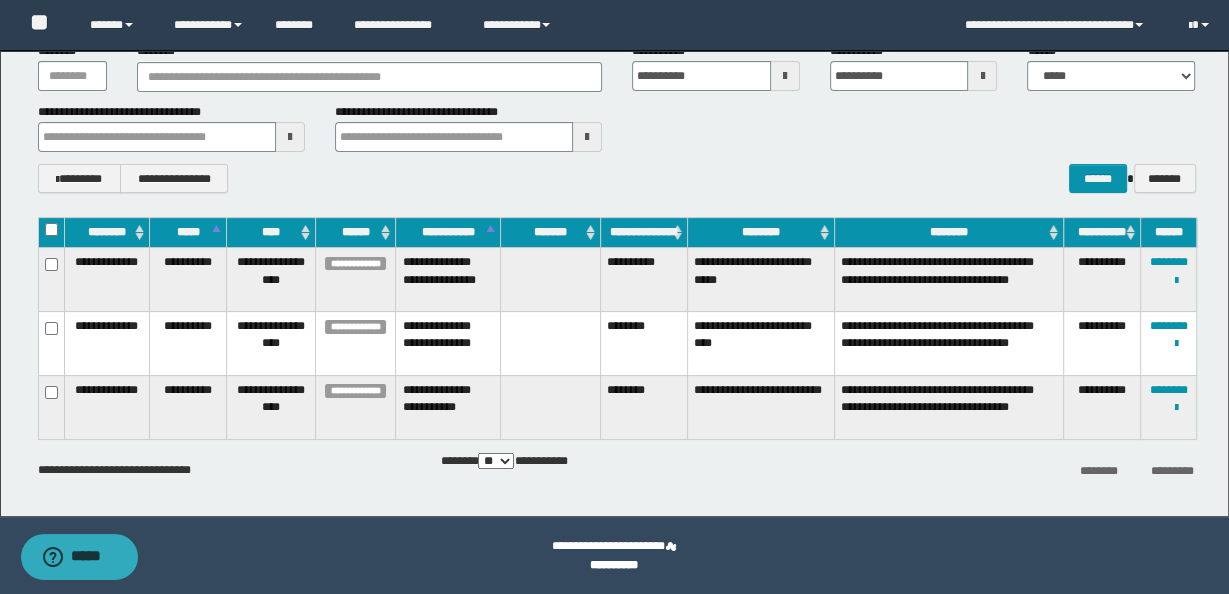 click on "**********" at bounding box center (644, 280) 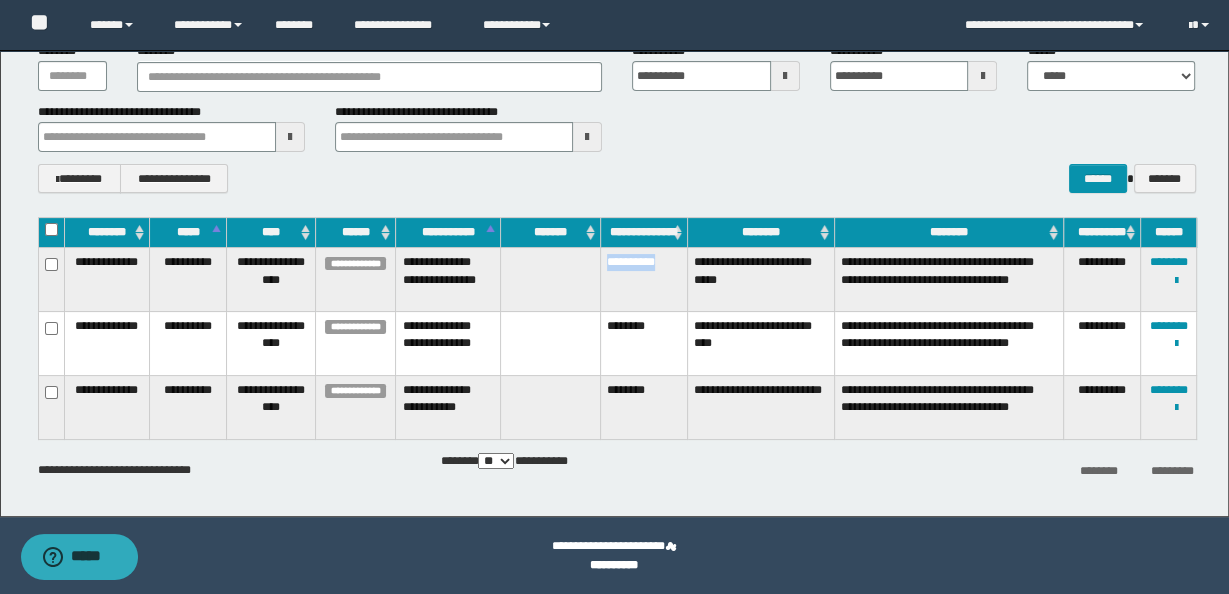 click on "**********" at bounding box center (644, 280) 